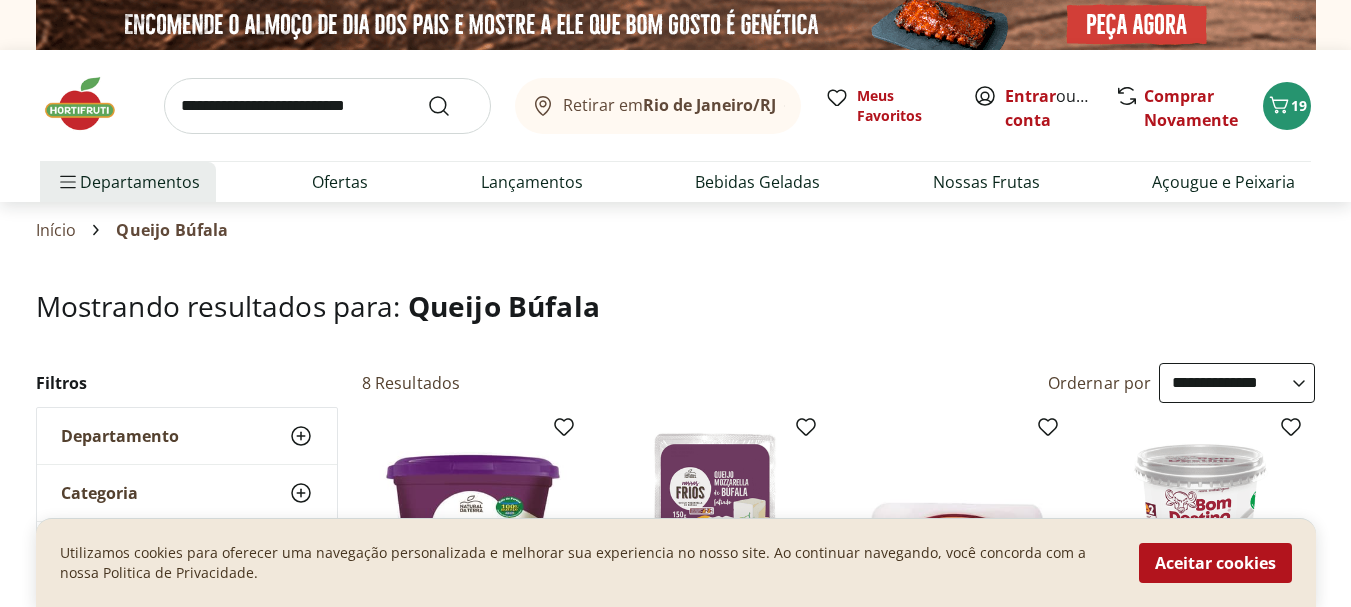 select on "**********" 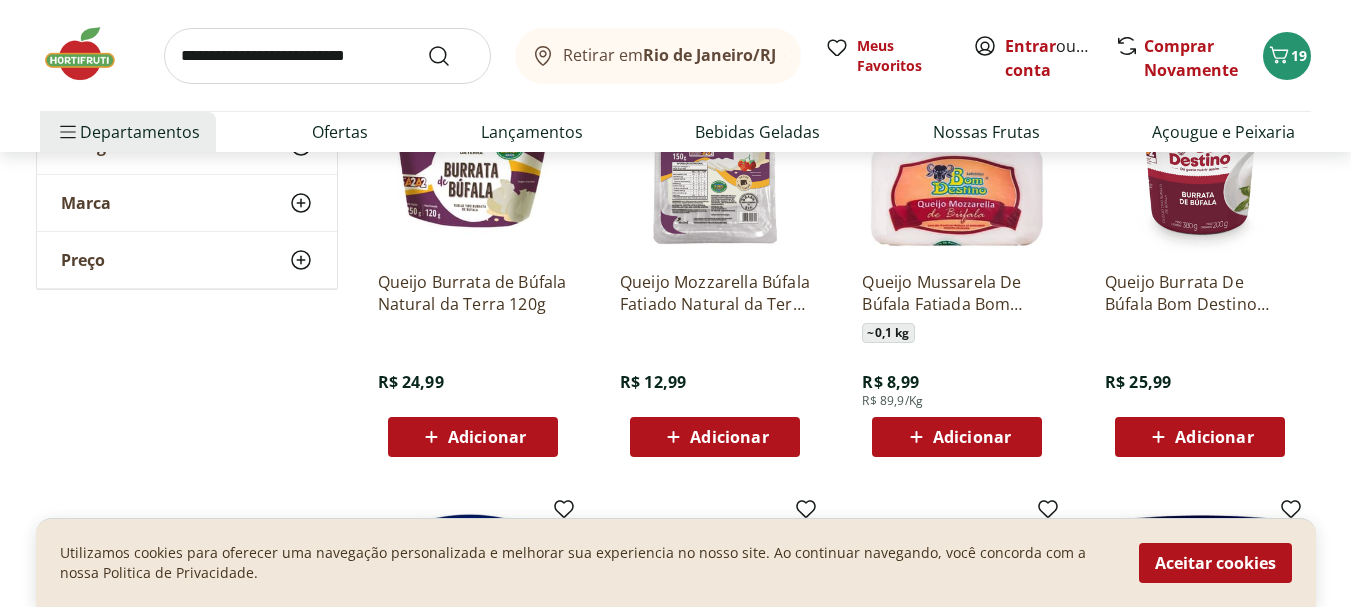 scroll, scrollTop: 0, scrollLeft: 0, axis: both 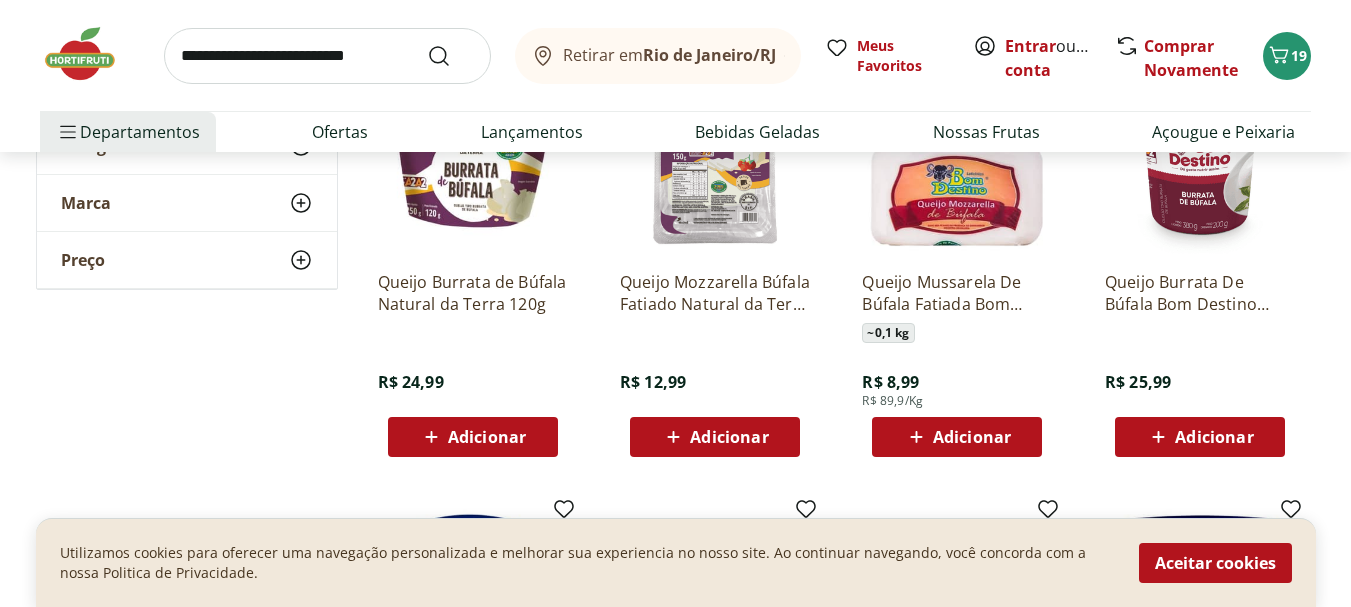 click at bounding box center [957, 160] 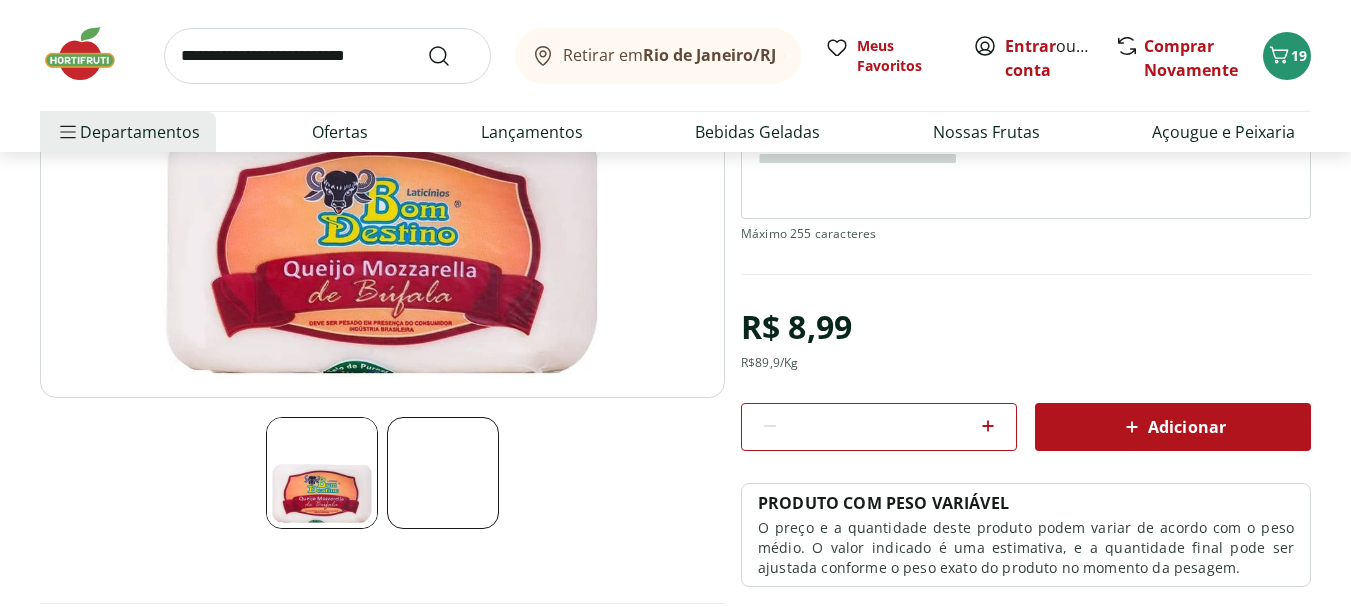 scroll, scrollTop: 327, scrollLeft: 0, axis: vertical 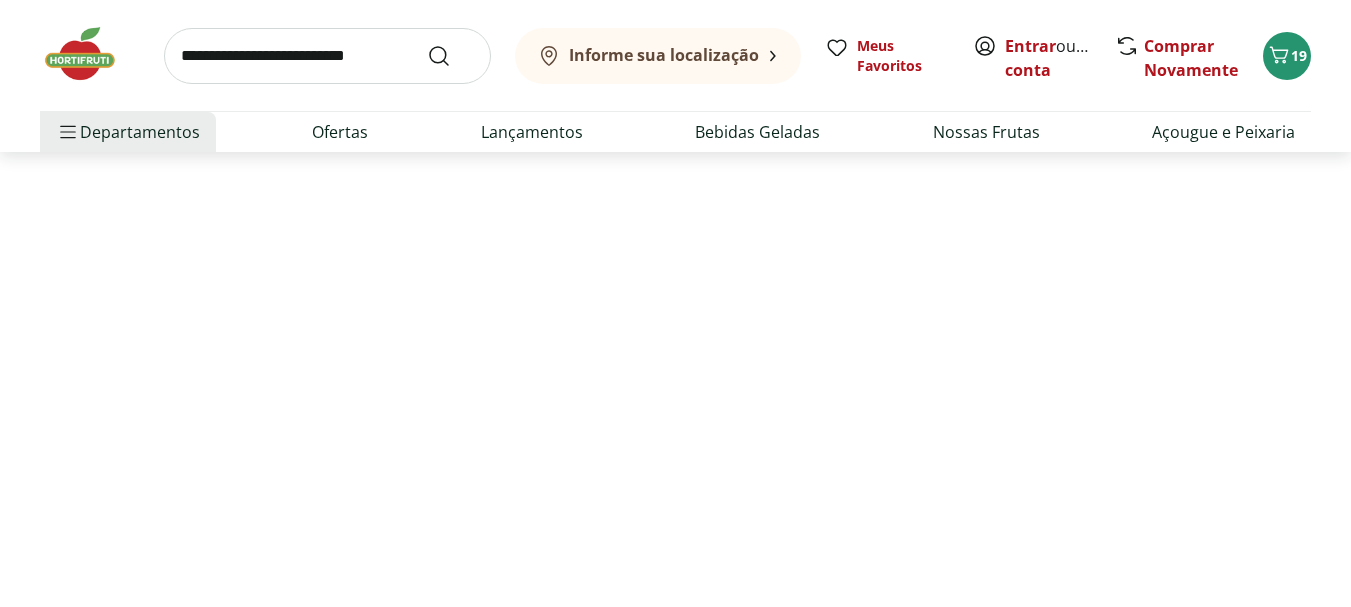 select on "**********" 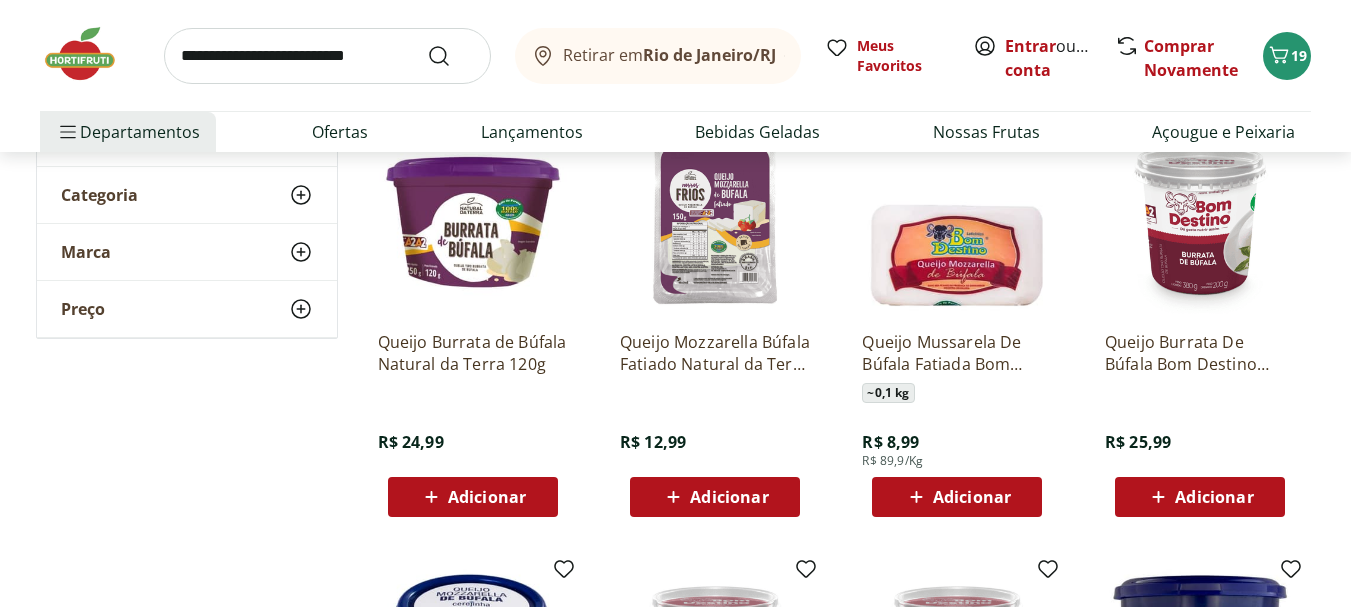 scroll, scrollTop: 291, scrollLeft: 0, axis: vertical 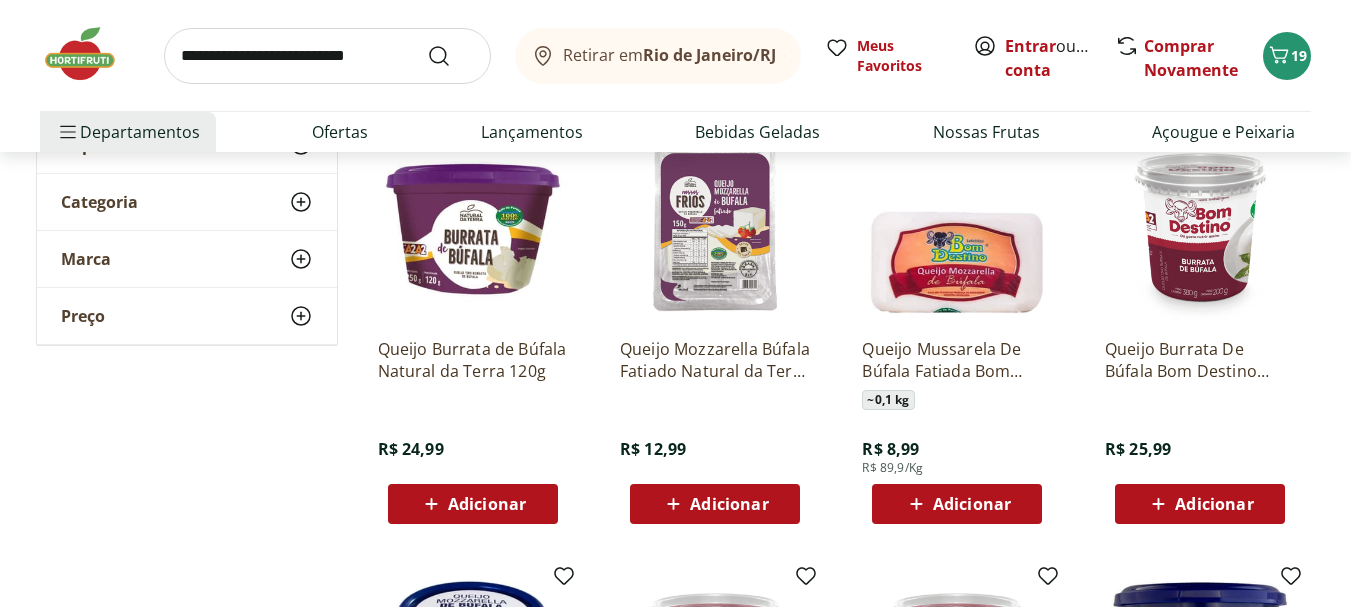 click at bounding box center (715, 227) 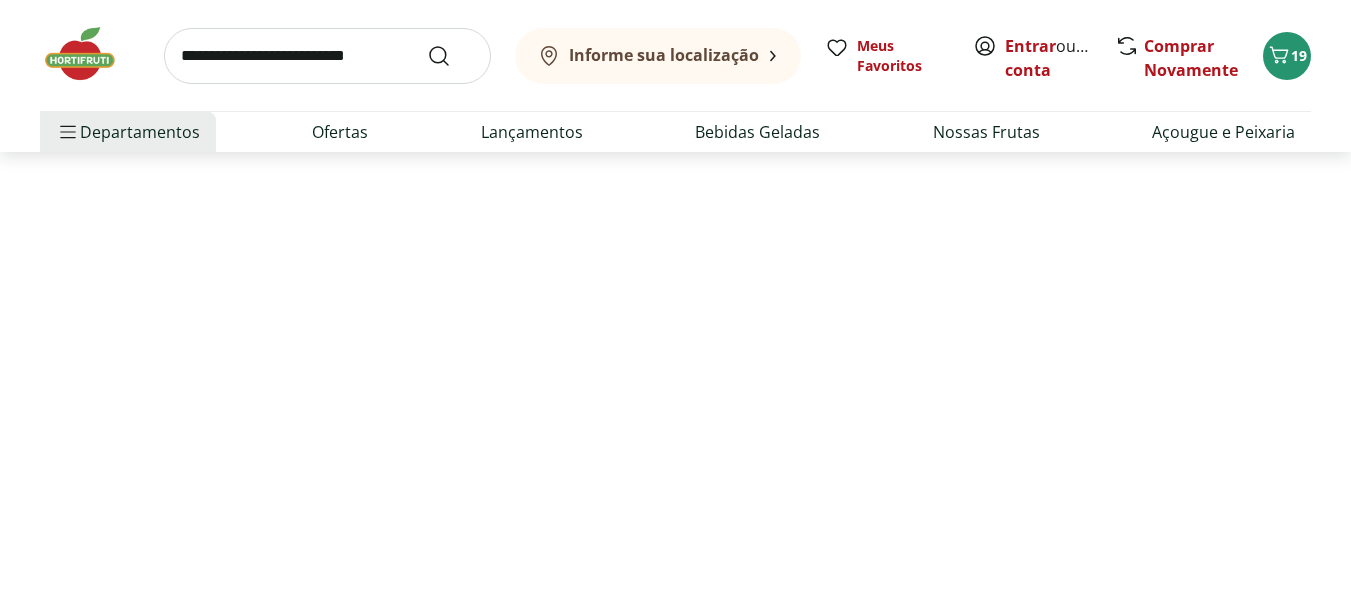 scroll, scrollTop: 0, scrollLeft: 0, axis: both 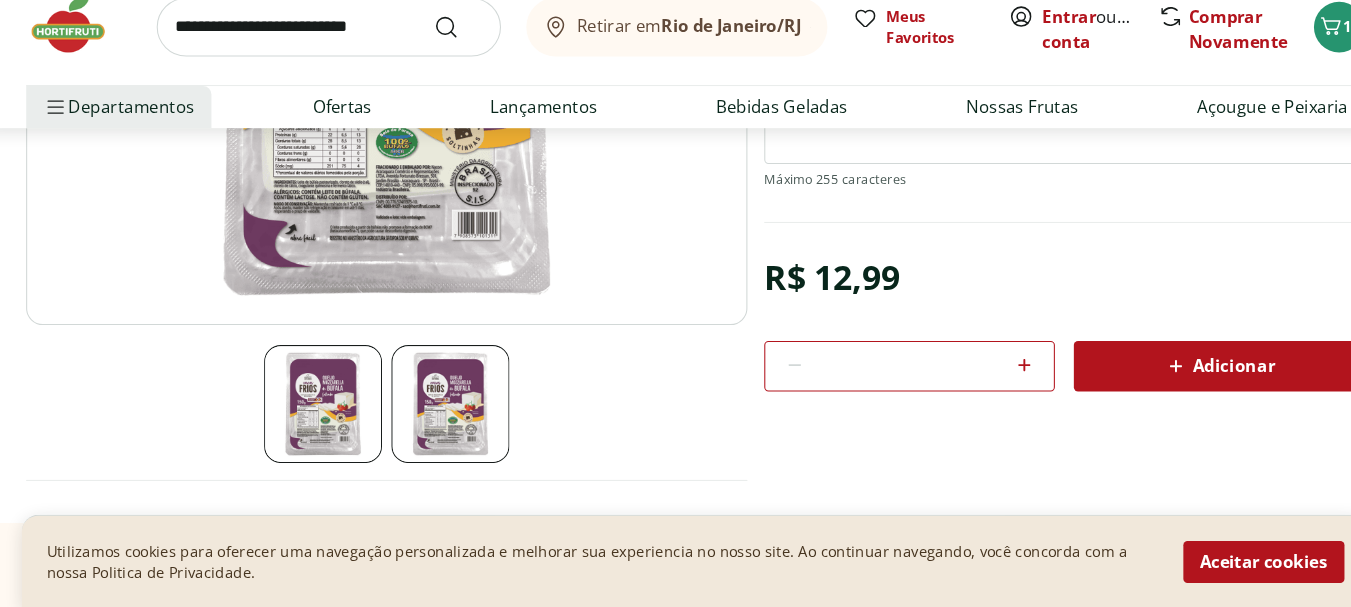 click 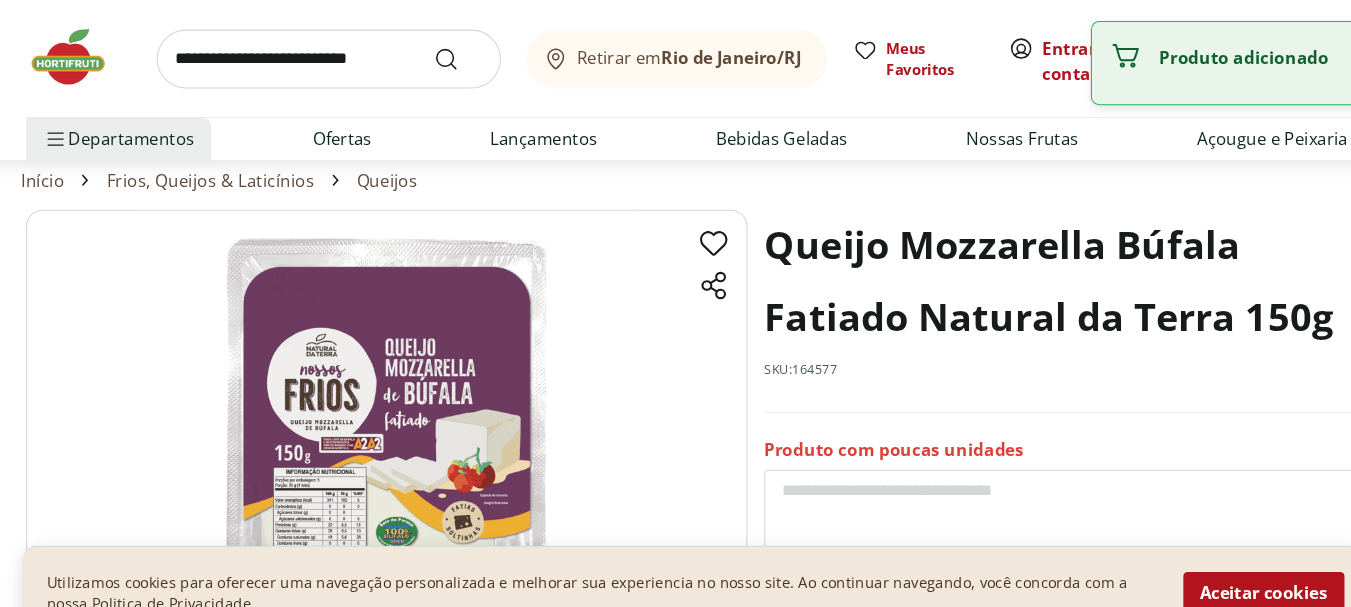 scroll, scrollTop: 0, scrollLeft: 0, axis: both 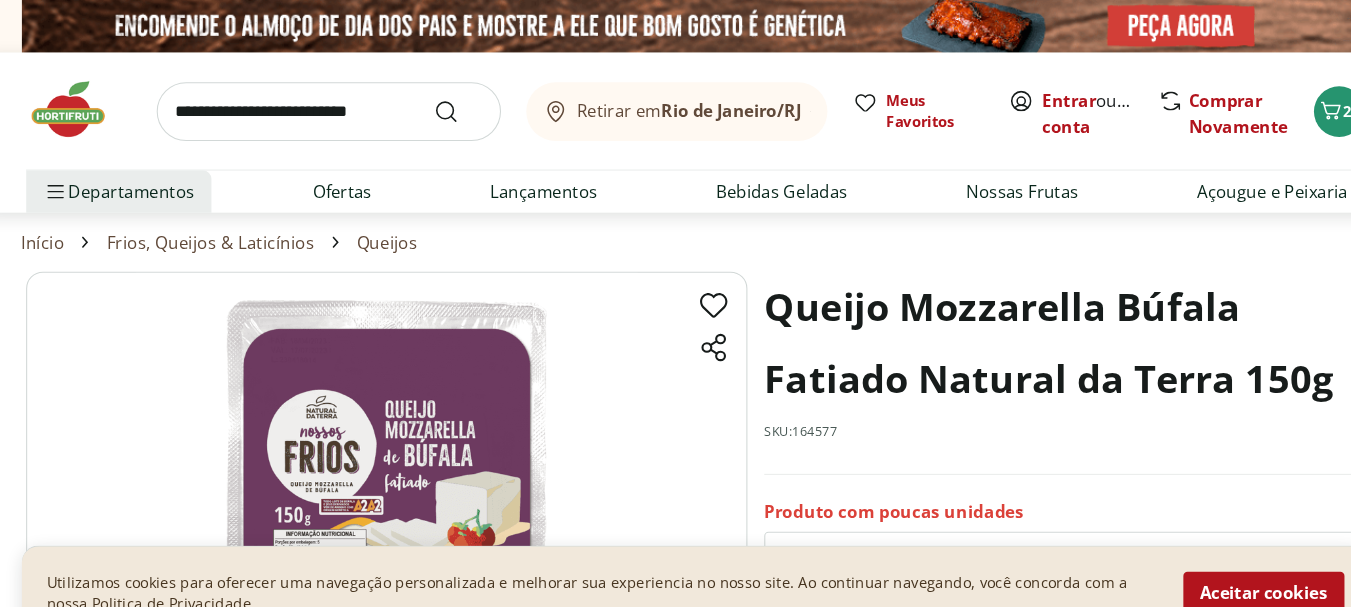 click at bounding box center (90, 104) 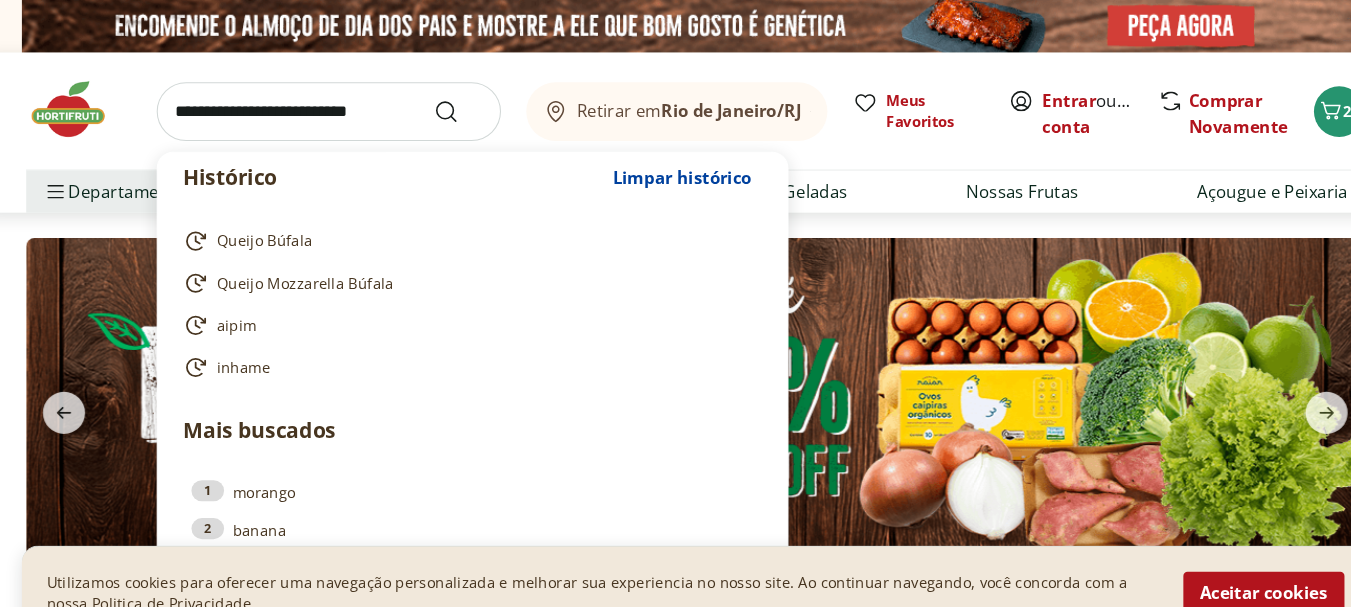 click at bounding box center (327, 106) 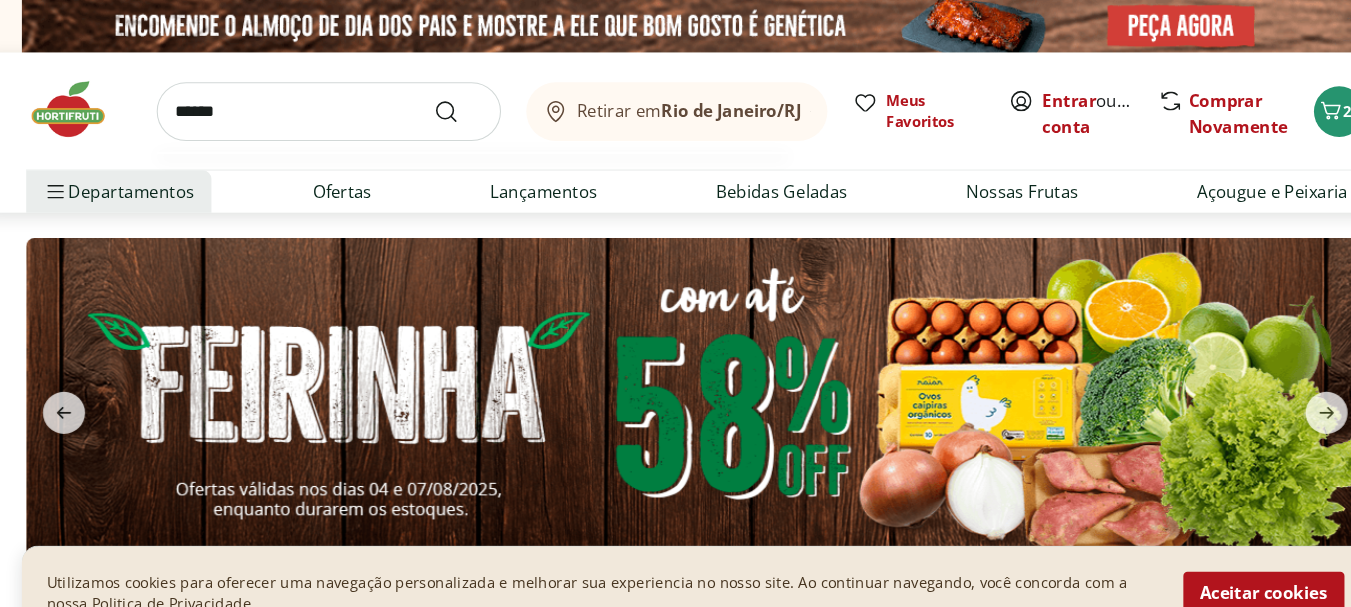 type on "******" 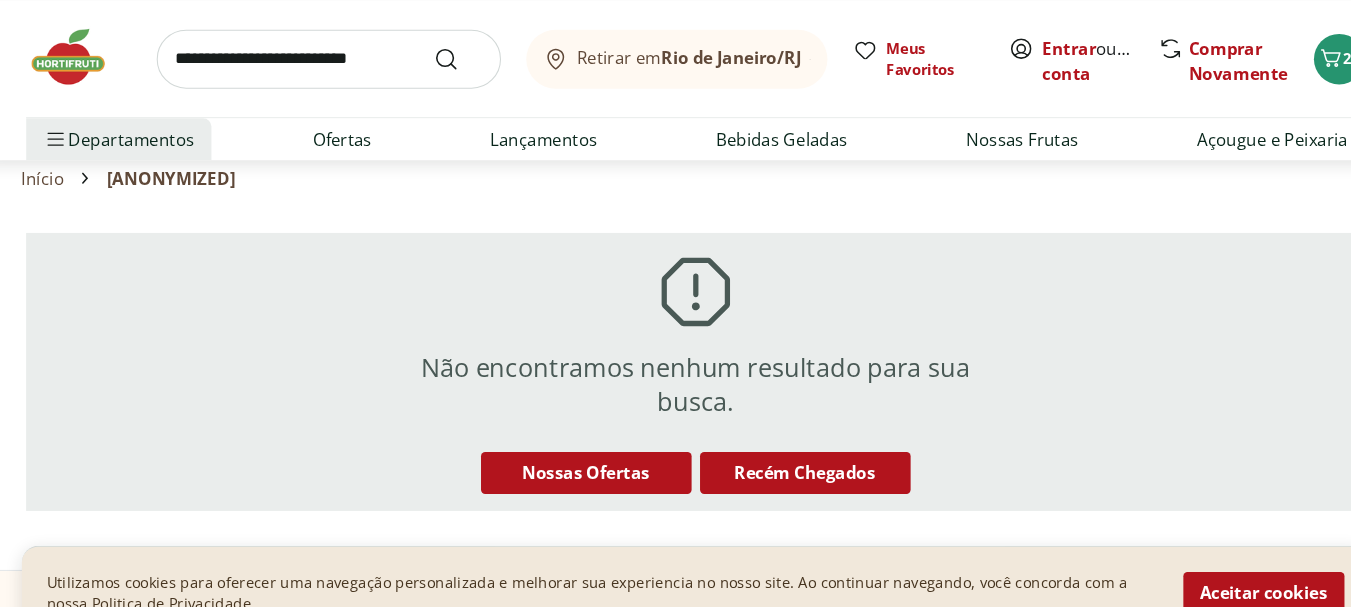 scroll, scrollTop: 0, scrollLeft: 0, axis: both 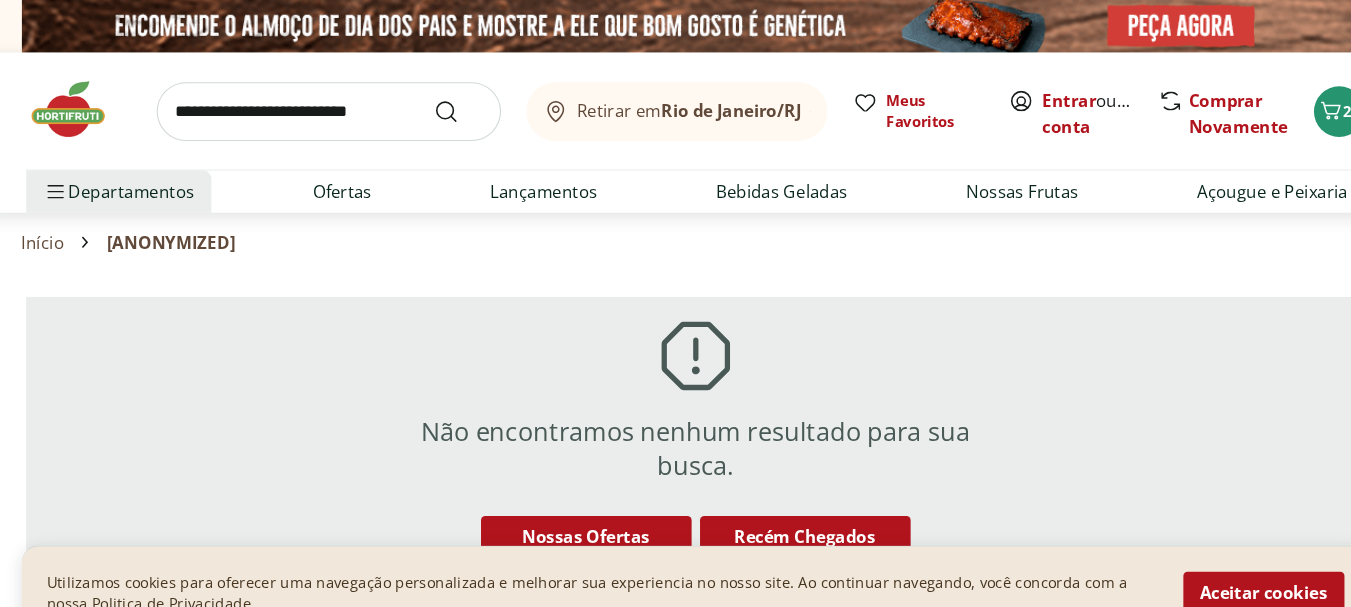 click at bounding box center [327, 106] 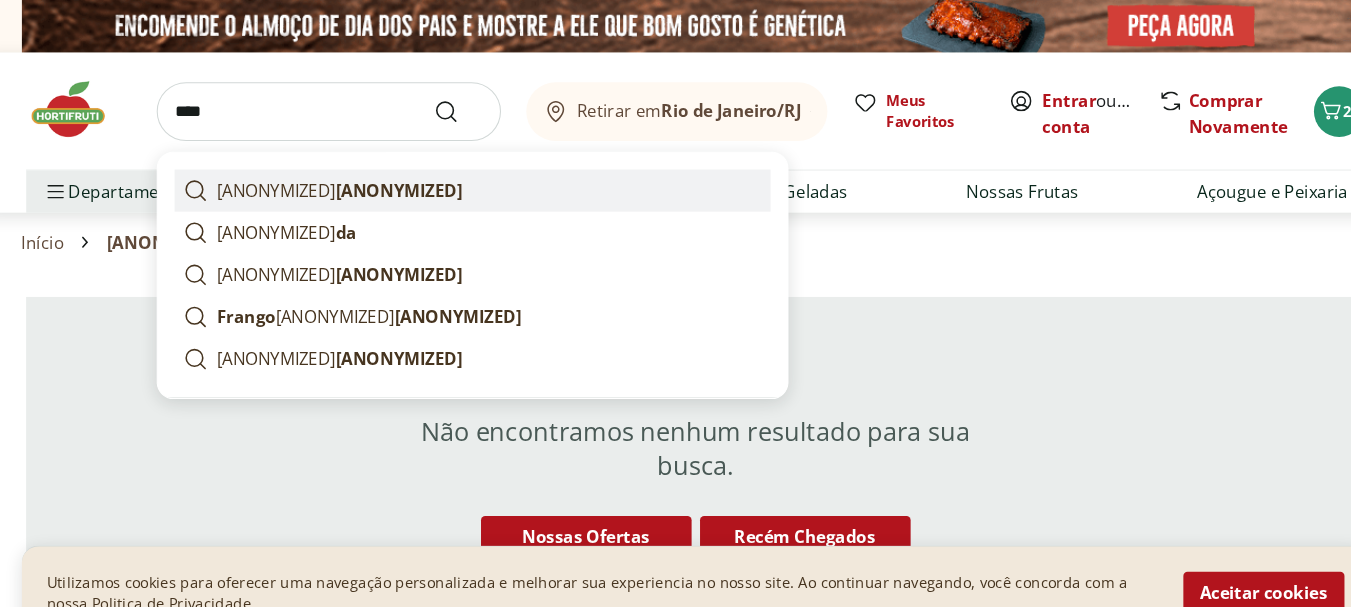 click on "empa dão" at bounding box center (464, 181) 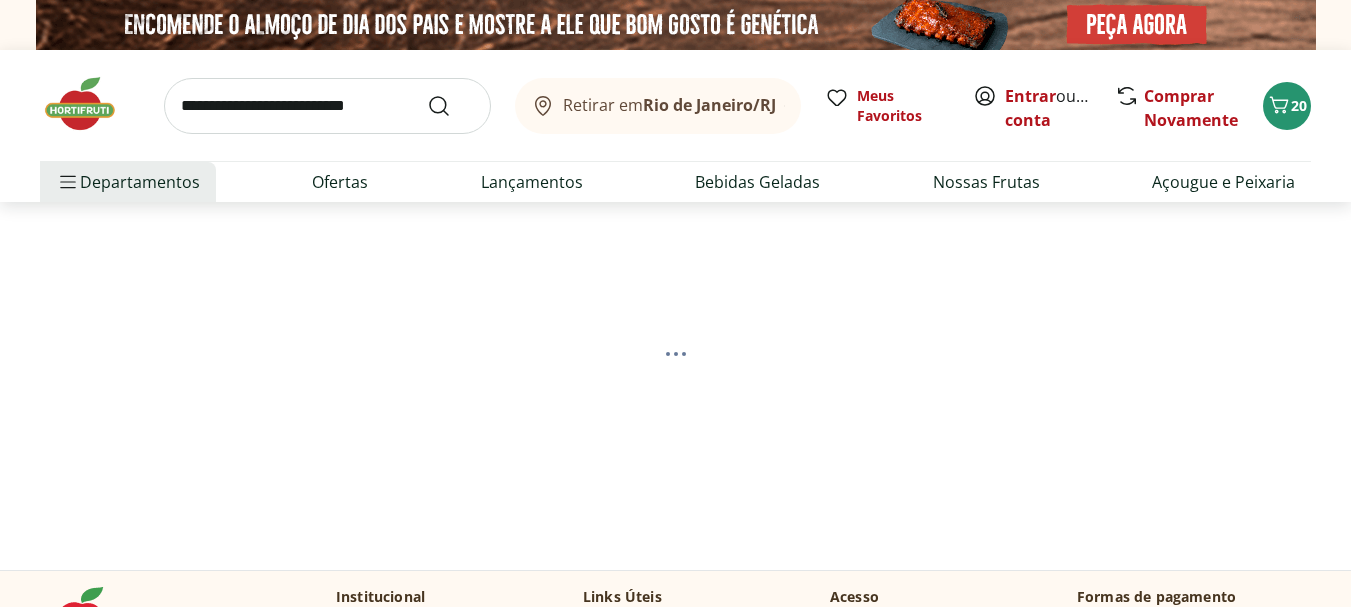 scroll, scrollTop: 0, scrollLeft: 0, axis: both 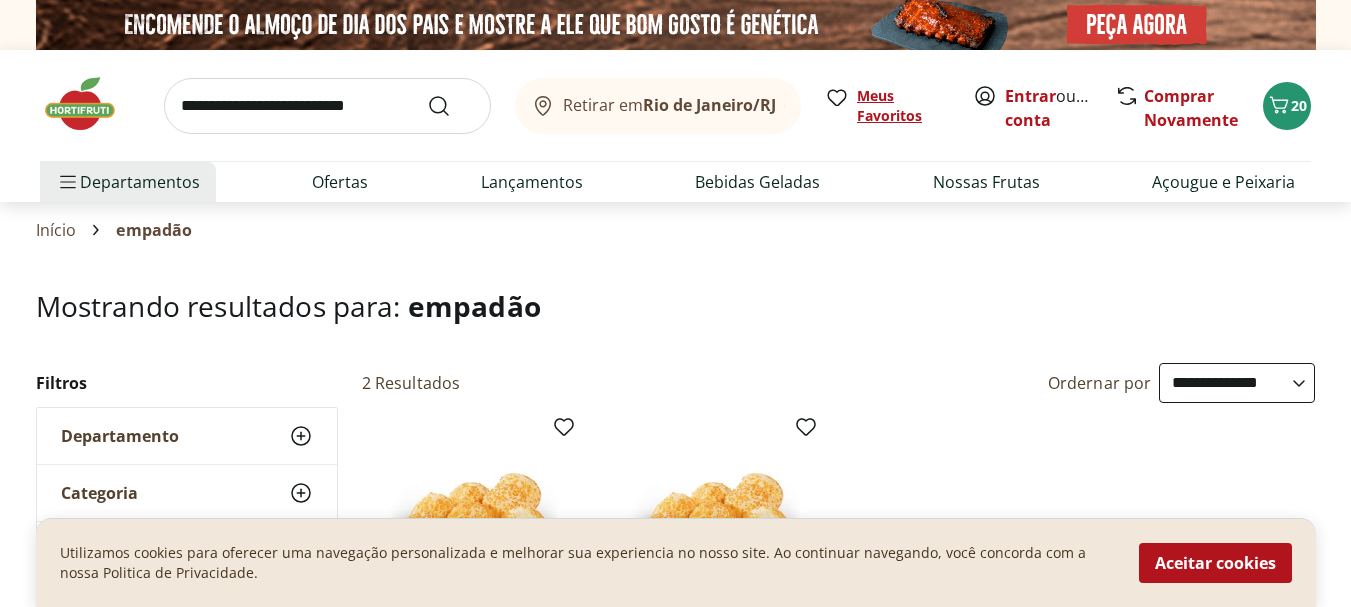 click on "Meus Favoritos" at bounding box center (903, 106) 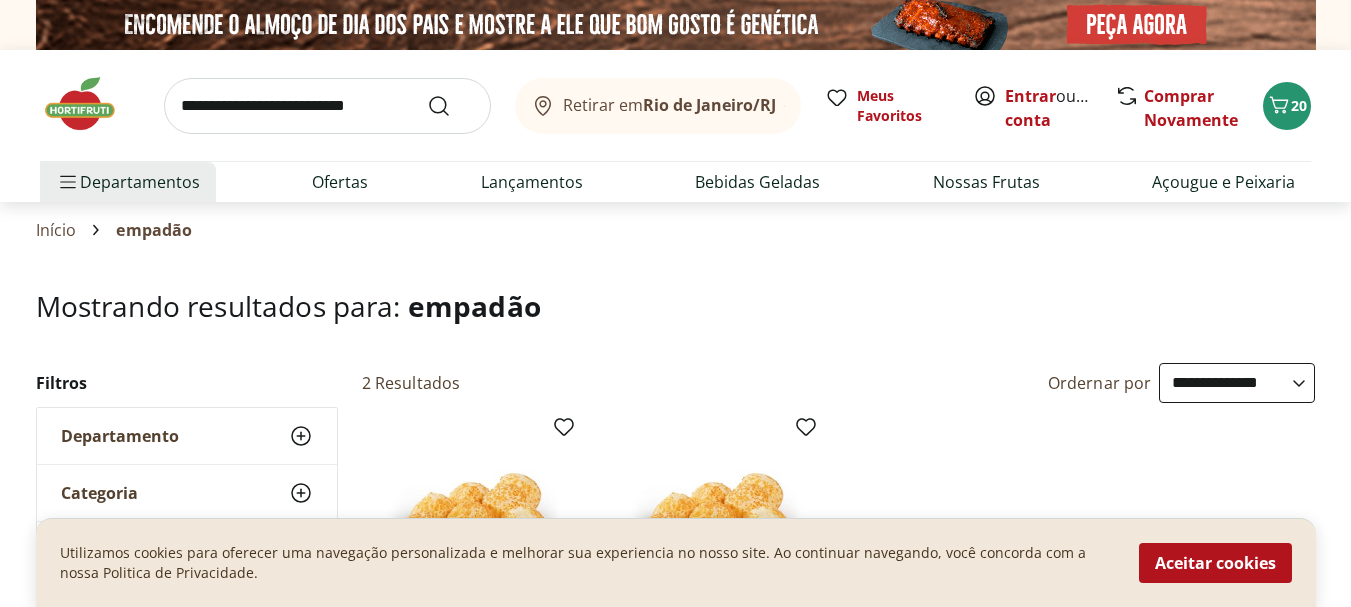 click at bounding box center [327, 106] 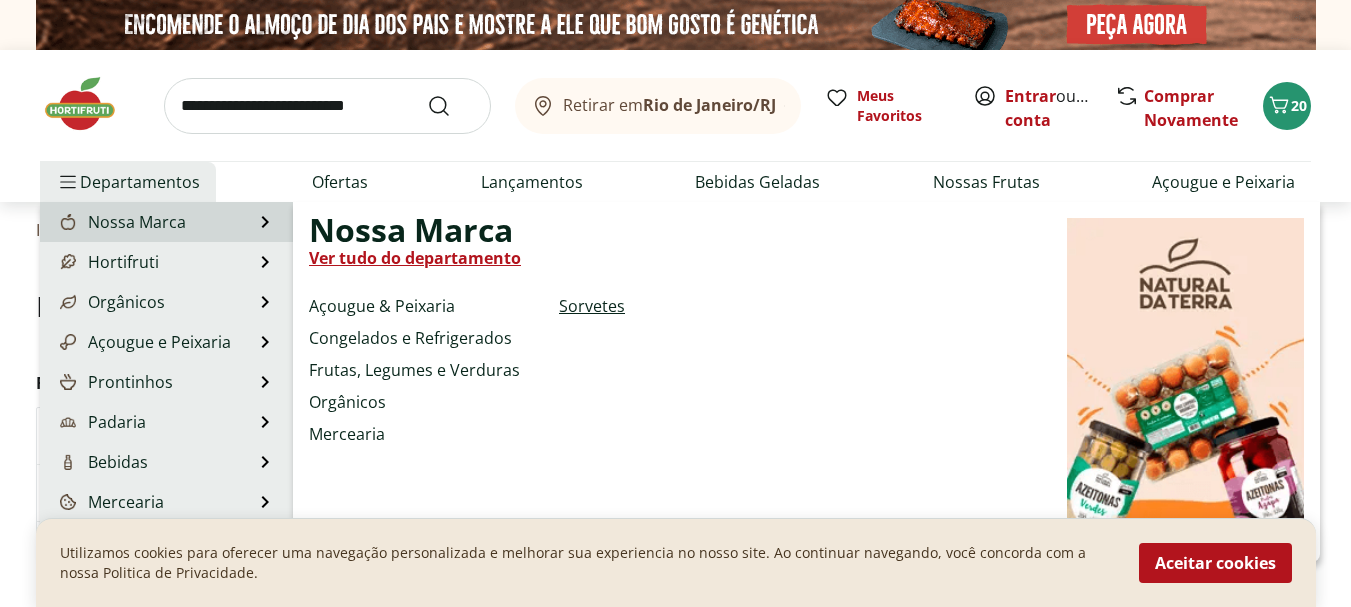 click on "Sorvetes" at bounding box center (592, 306) 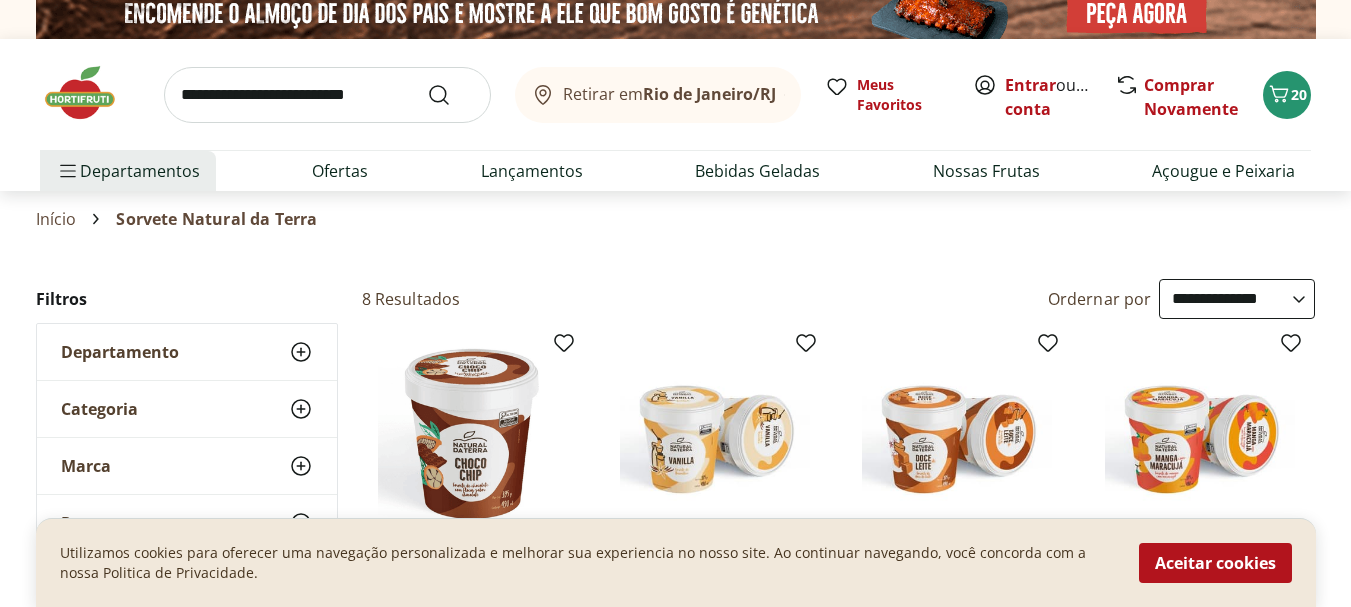 scroll, scrollTop: 0, scrollLeft: 0, axis: both 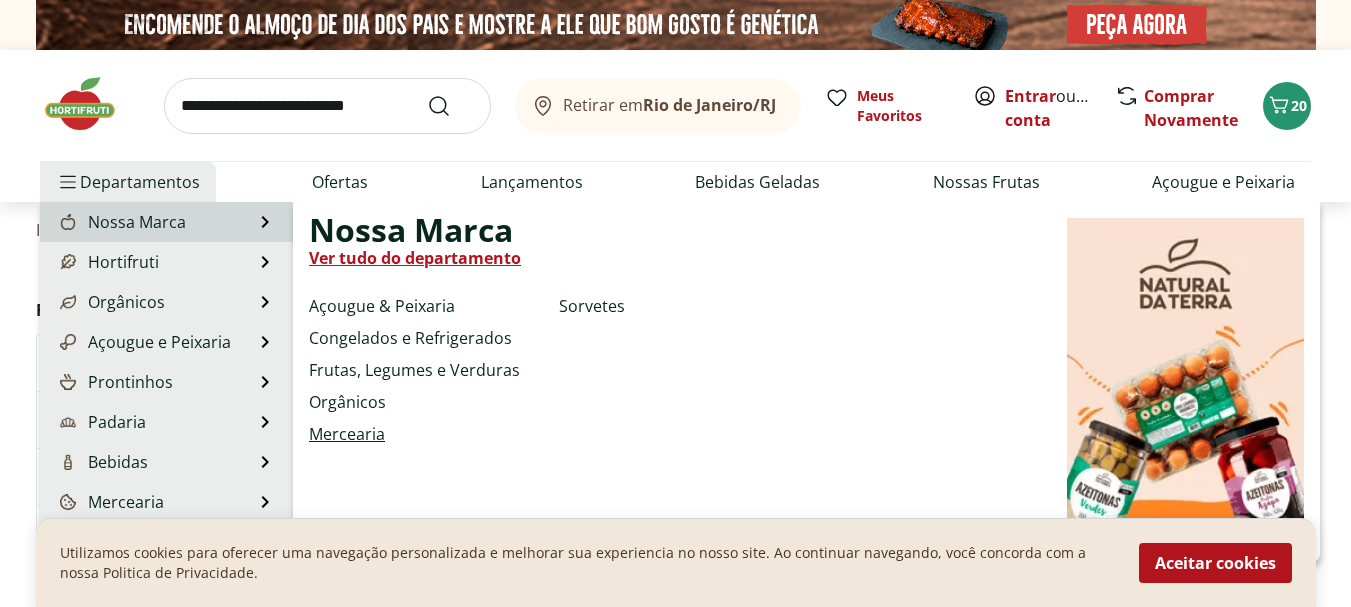 click on "Mercearia" at bounding box center [347, 434] 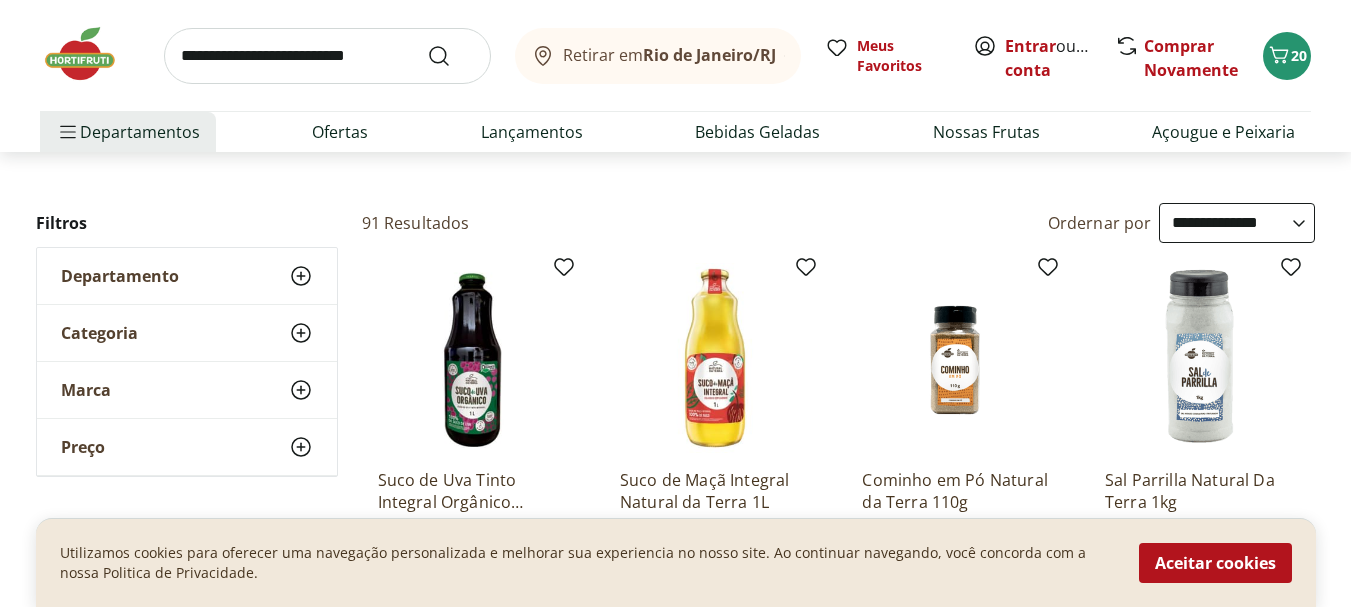 scroll, scrollTop: 0, scrollLeft: 0, axis: both 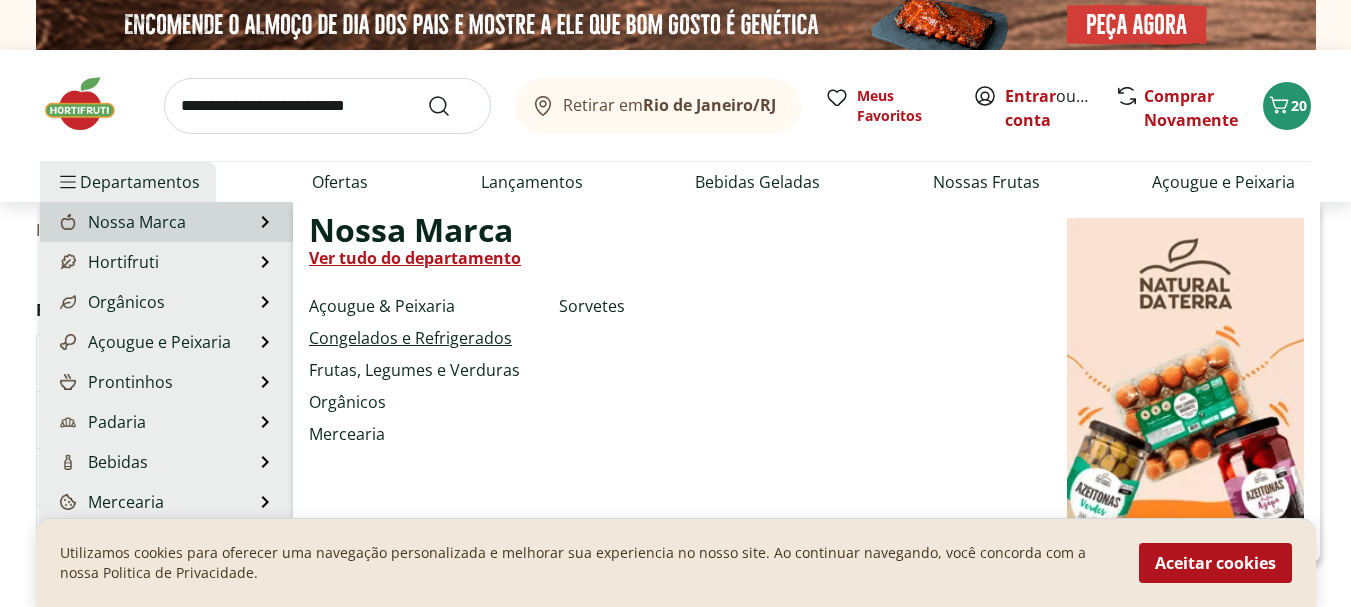 click on "Congelados e Refrigerados" at bounding box center (410, 338) 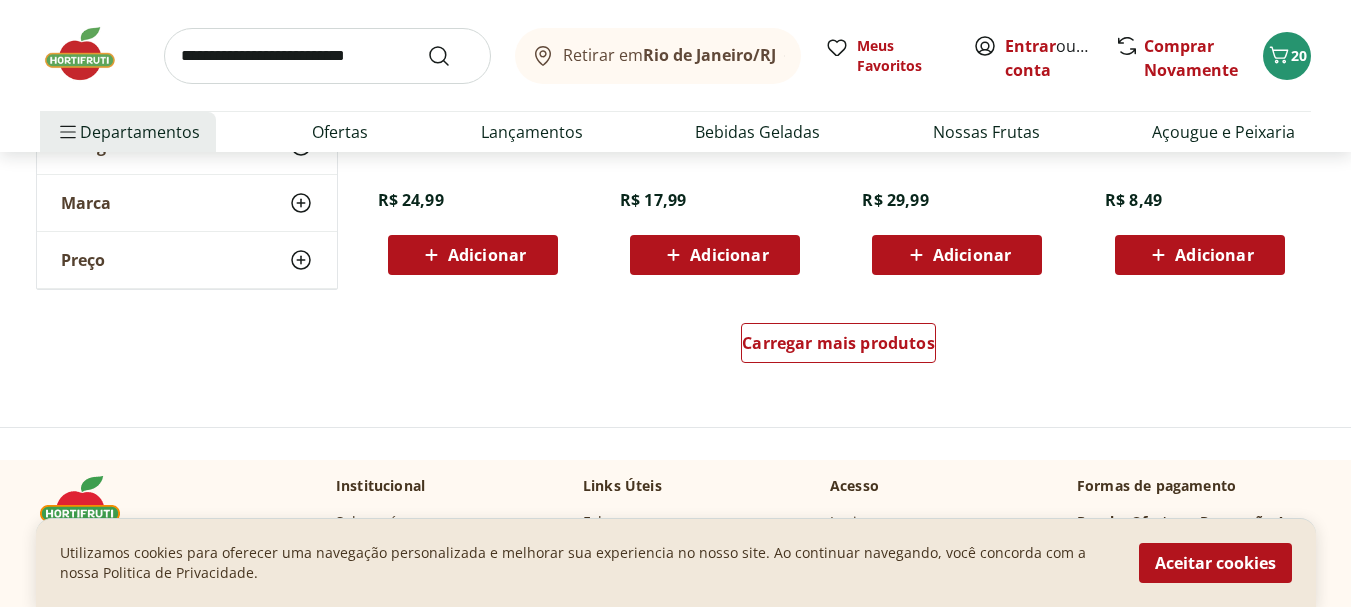 scroll, scrollTop: 1353, scrollLeft: 0, axis: vertical 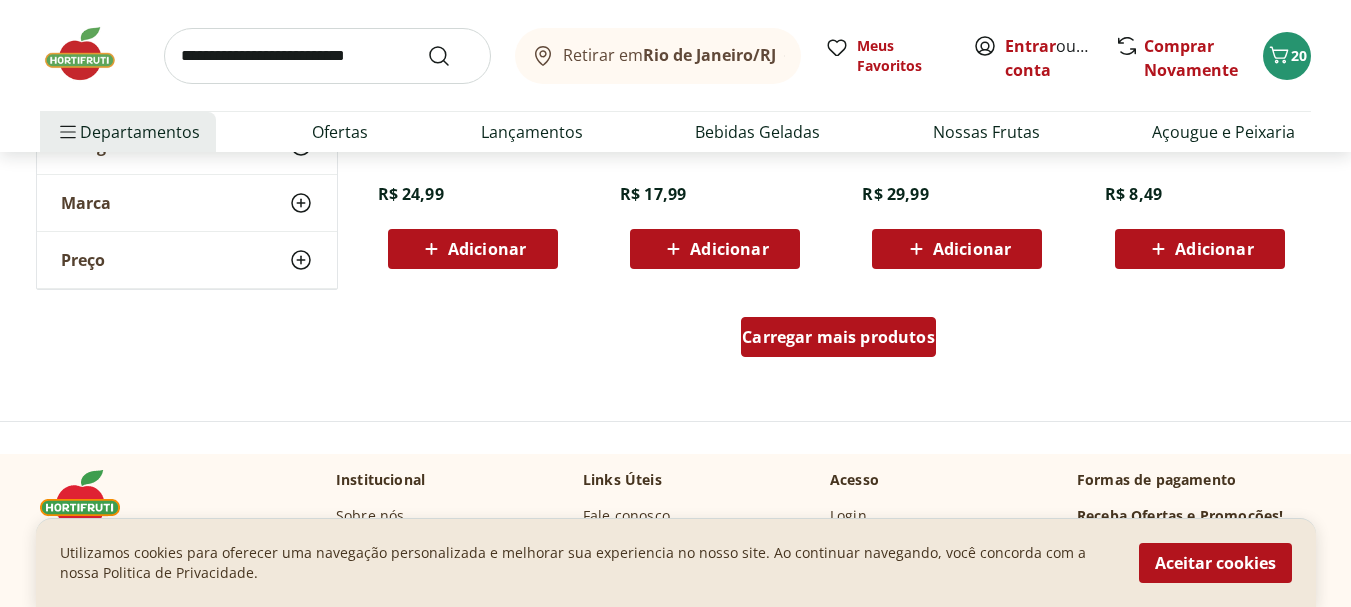 click on "Carregar mais produtos" at bounding box center [838, 337] 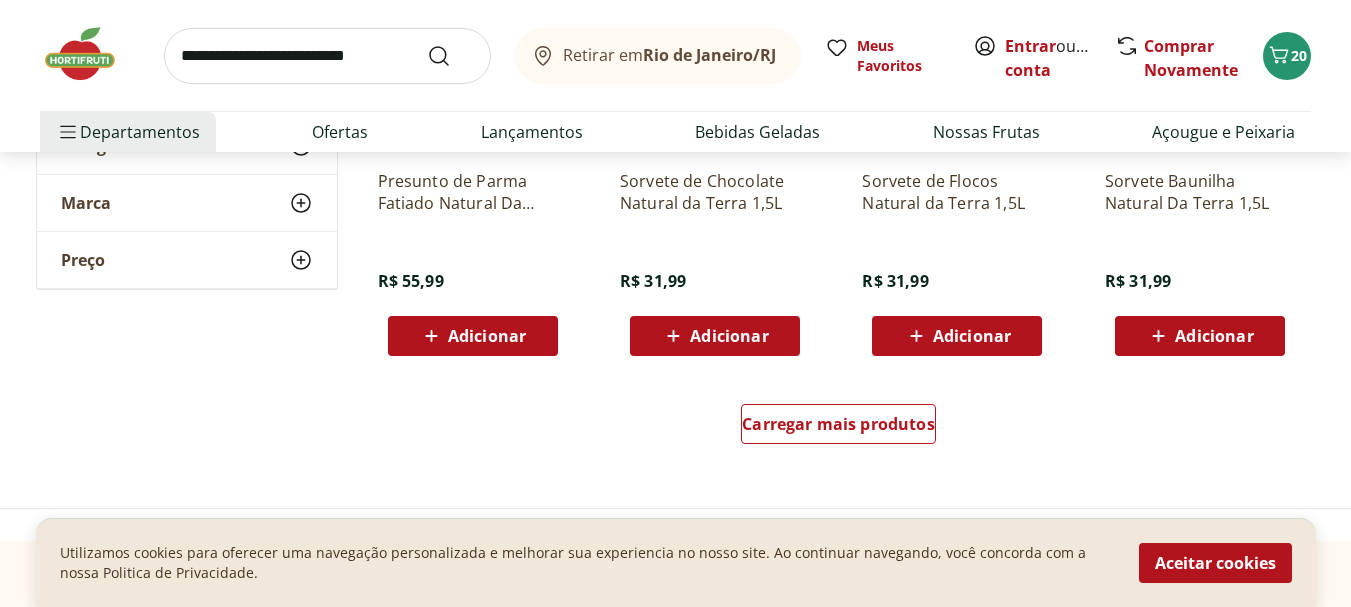 scroll, scrollTop: 2679, scrollLeft: 0, axis: vertical 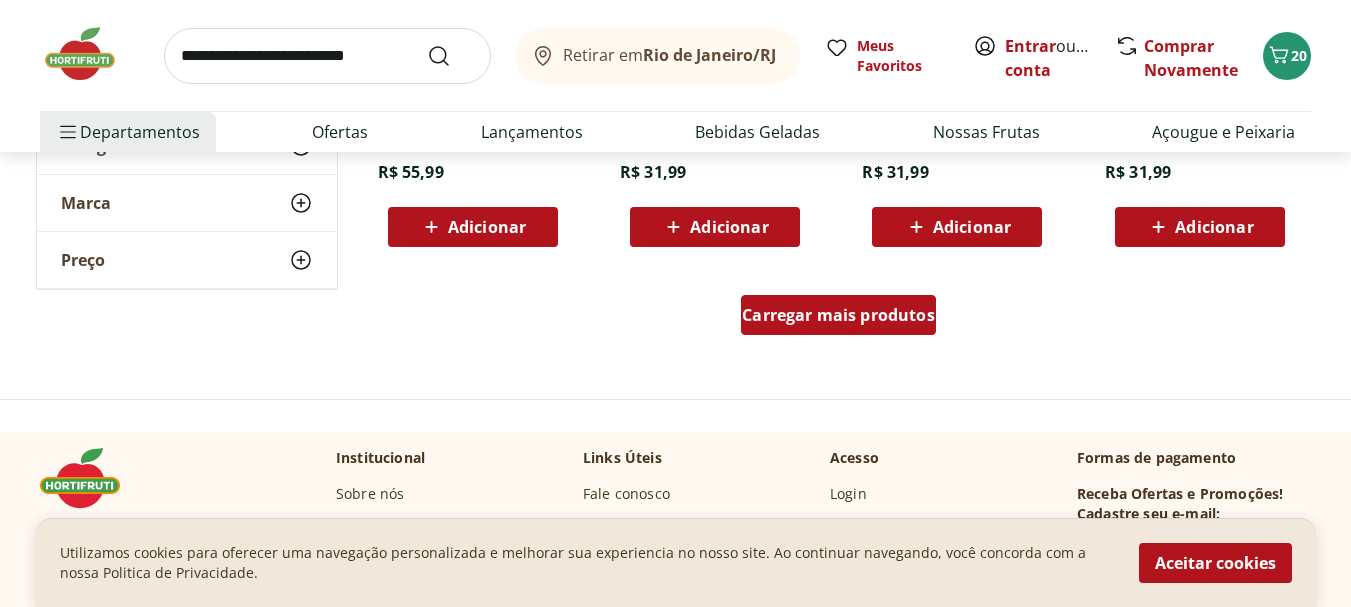 click on "Carregar mais produtos" at bounding box center (838, 315) 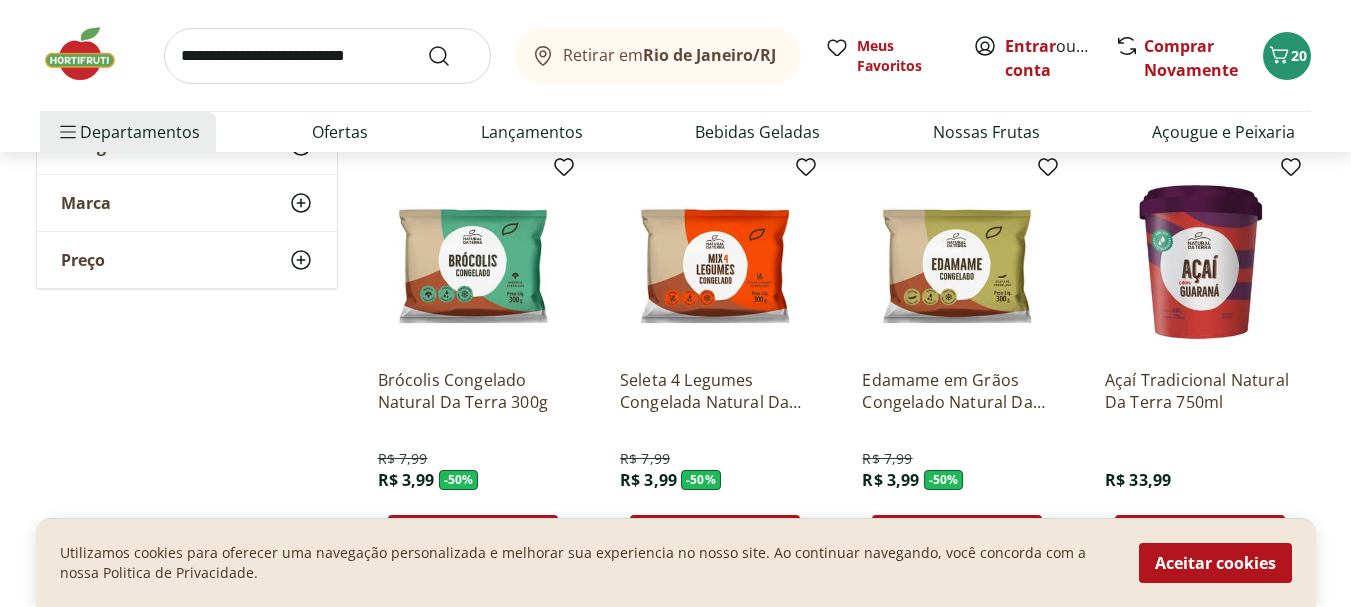 scroll, scrollTop: 2805, scrollLeft: 0, axis: vertical 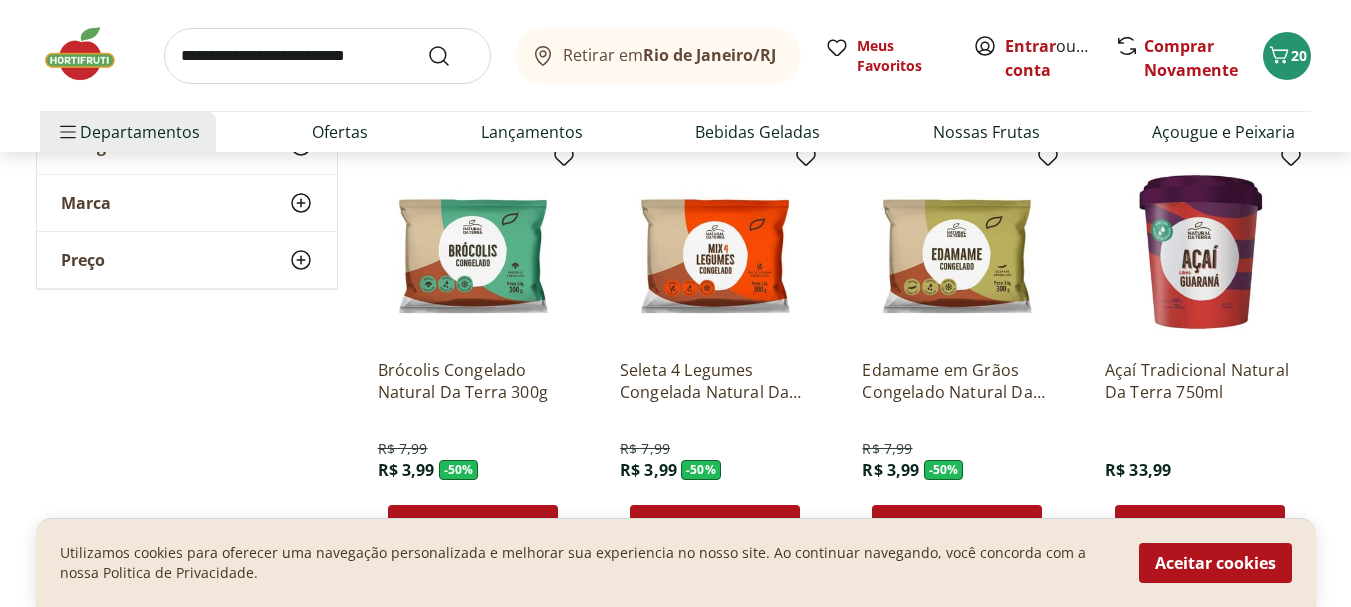 click on "Edamame em Grãos Congelado Natural Da Terra 300g" at bounding box center (957, 381) 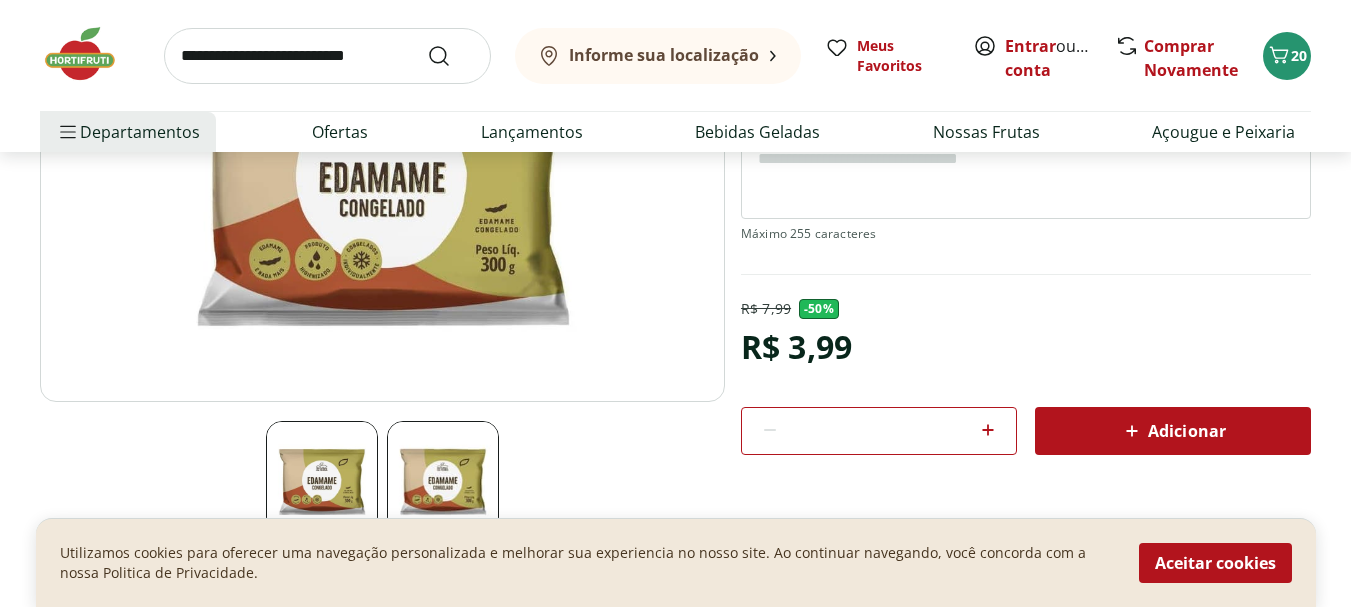 scroll, scrollTop: 0, scrollLeft: 0, axis: both 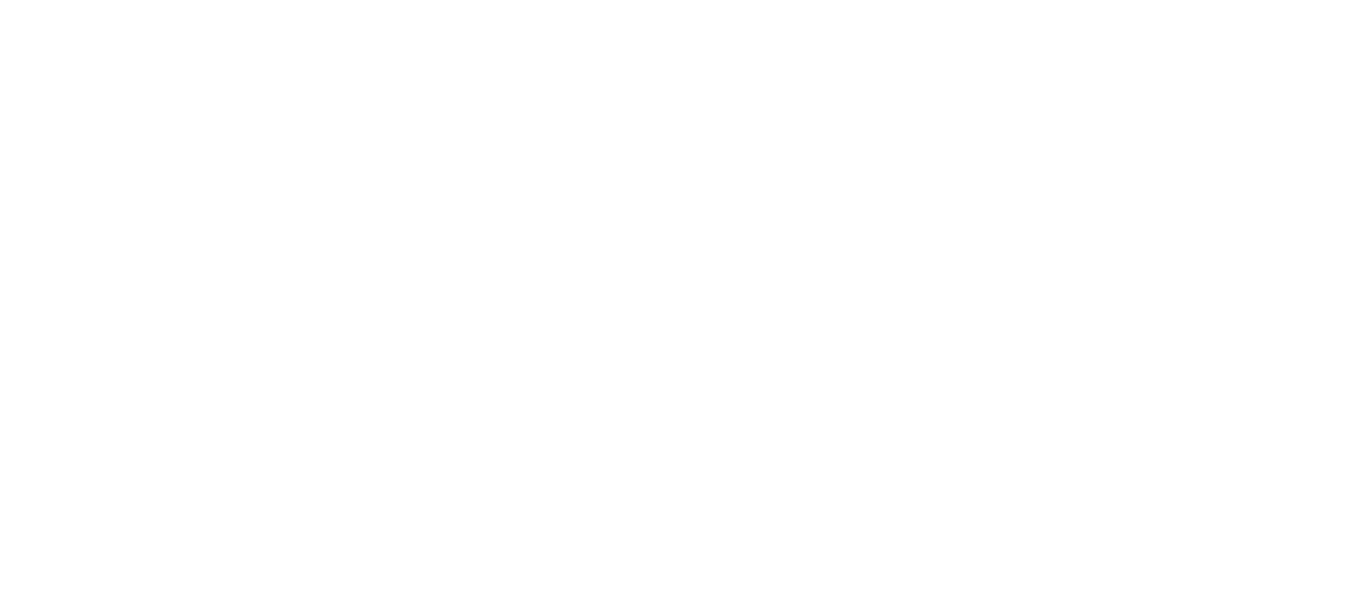 select on "**********" 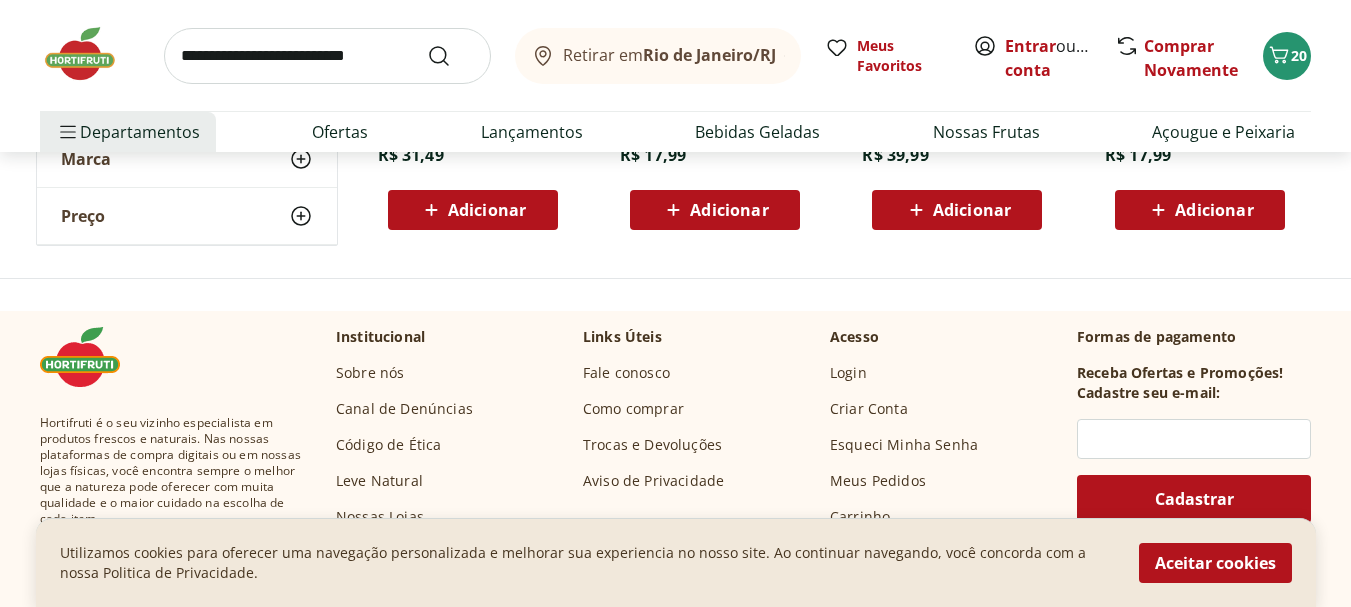 scroll, scrollTop: 3570, scrollLeft: 0, axis: vertical 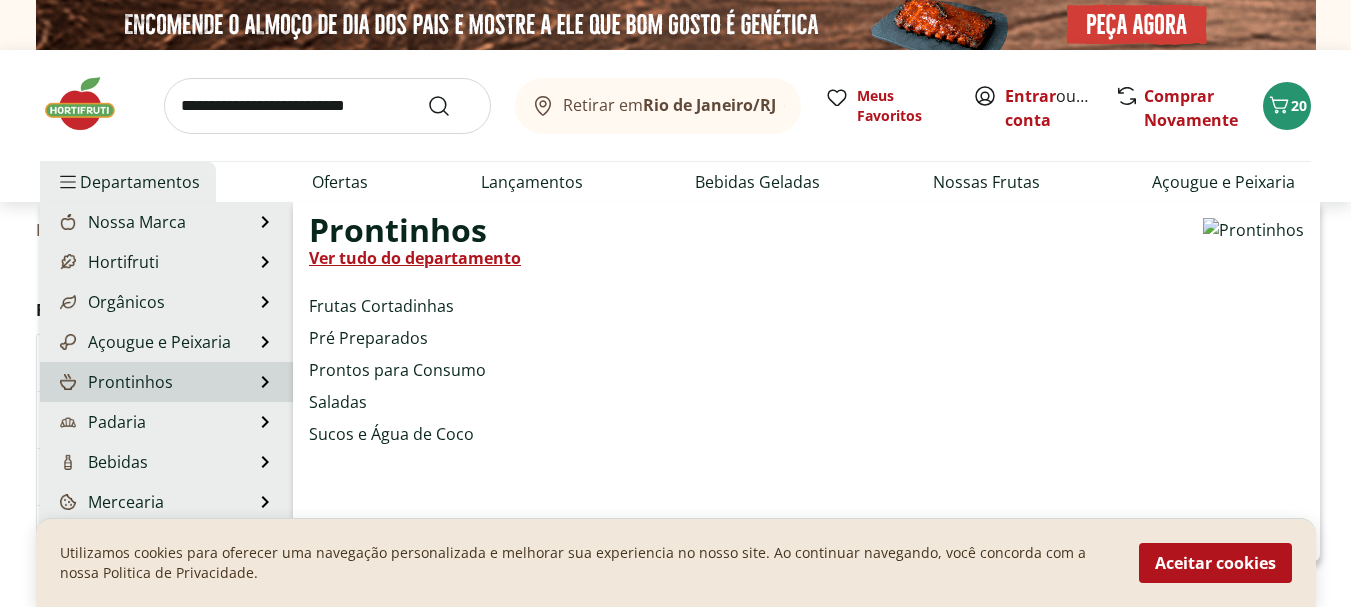 click on "Ver tudo do departamento" at bounding box center (415, 258) 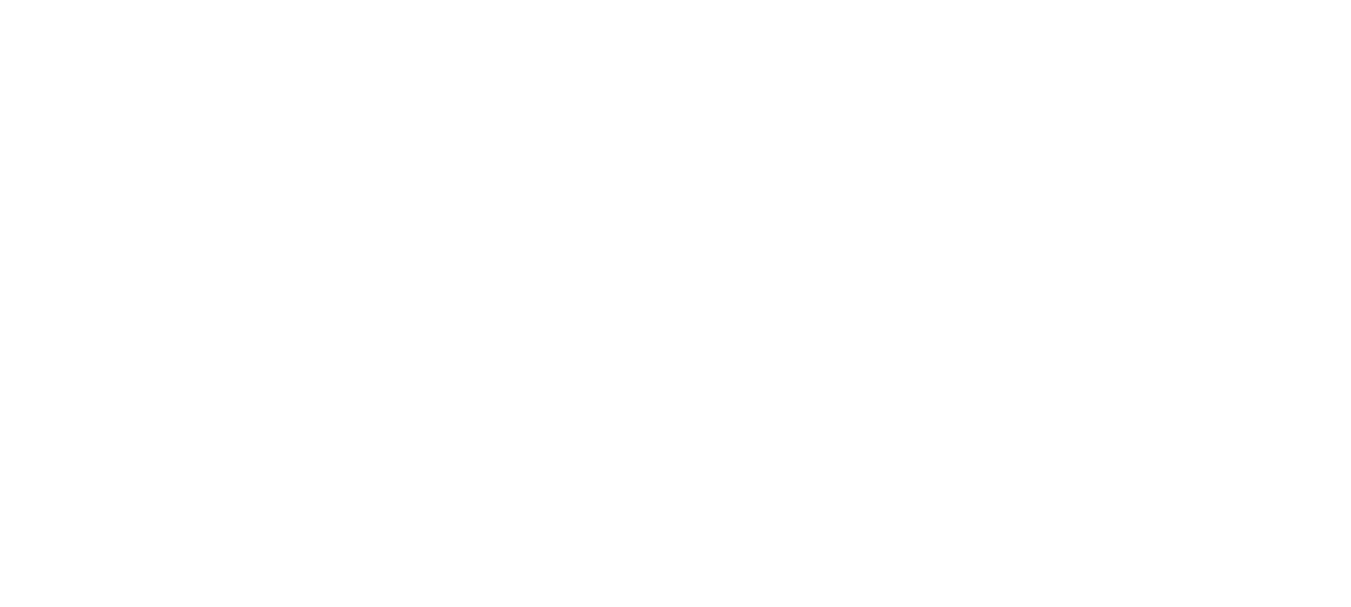 select on "**********" 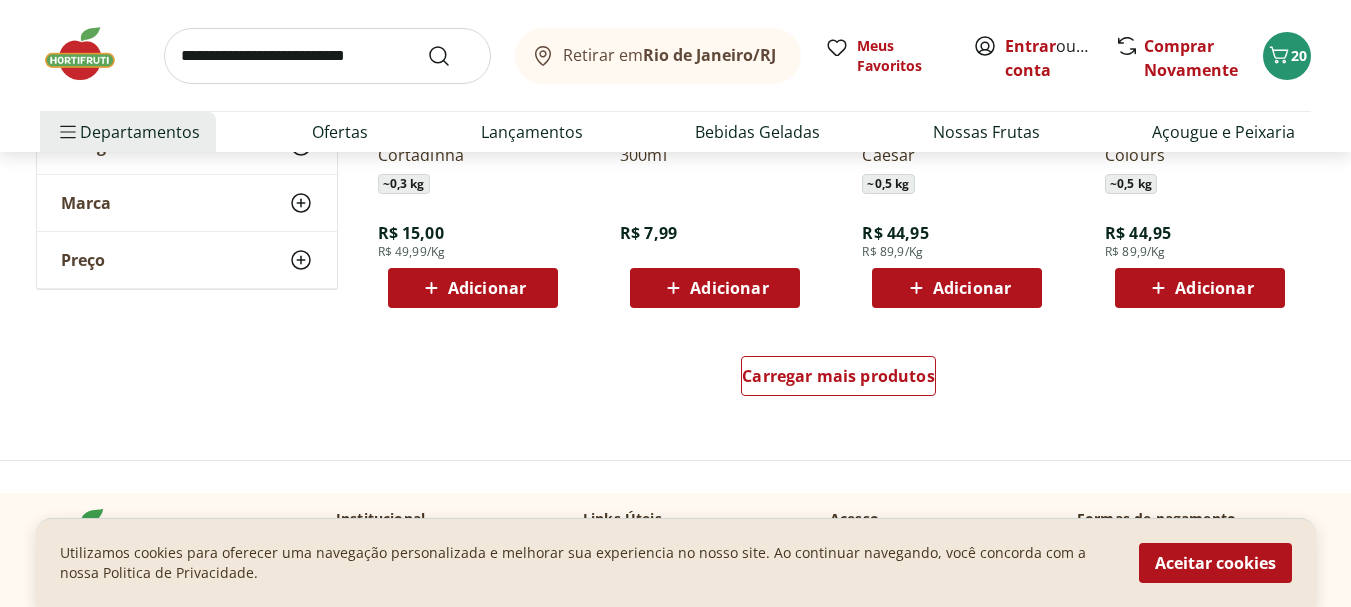 scroll, scrollTop: 1326, scrollLeft: 0, axis: vertical 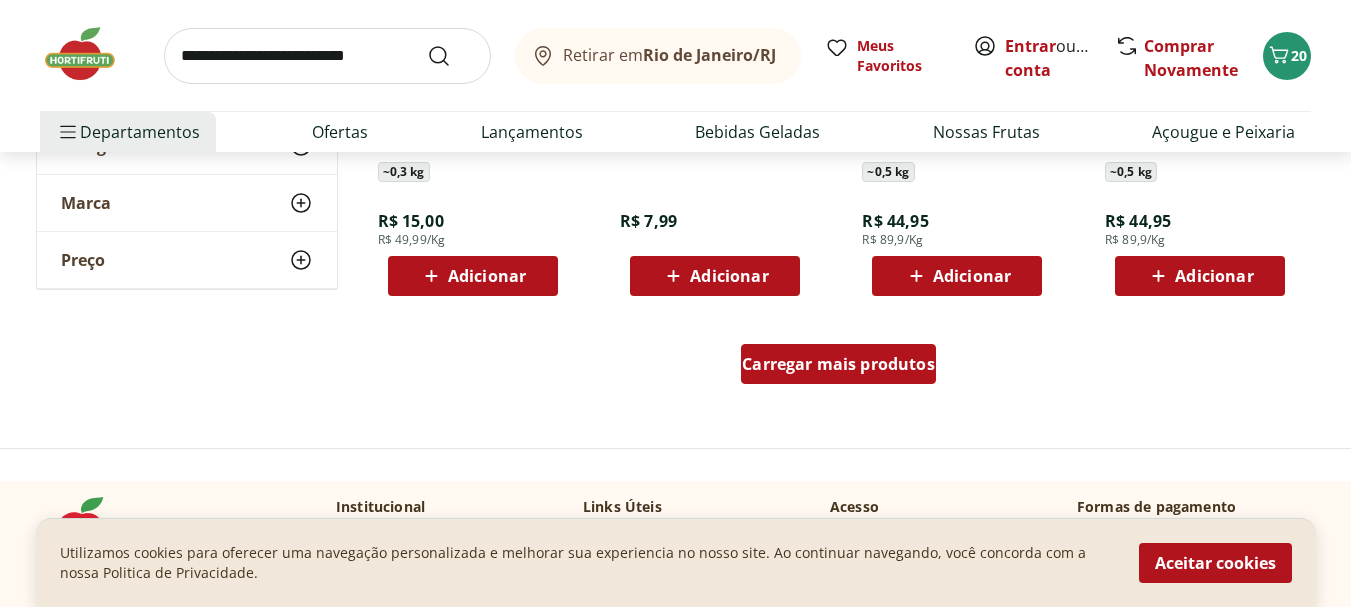click on "Carregar mais produtos" at bounding box center [838, 364] 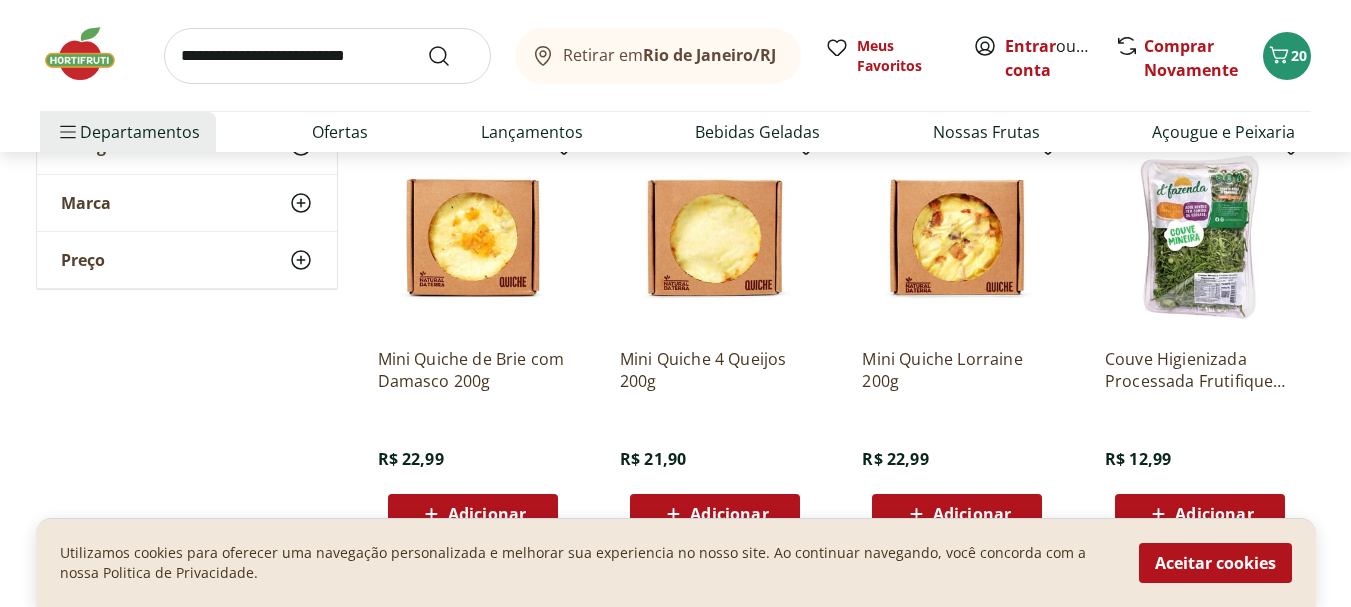 scroll, scrollTop: 2400, scrollLeft: 0, axis: vertical 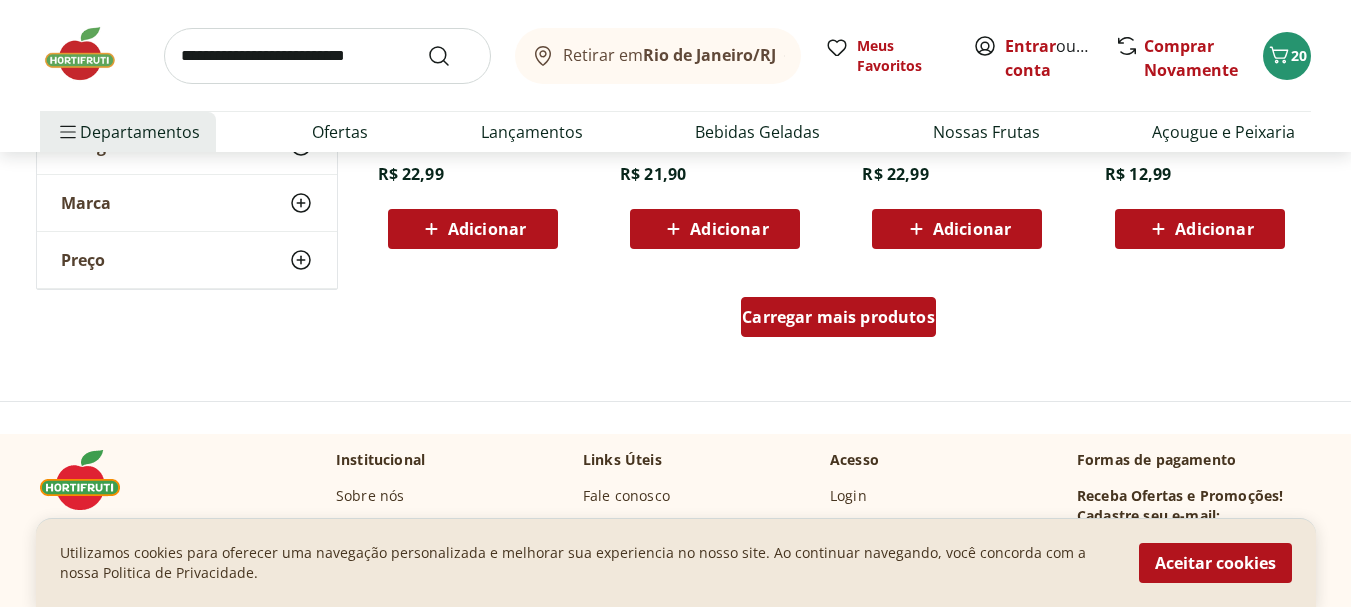 click on "Carregar mais produtos" at bounding box center [838, 317] 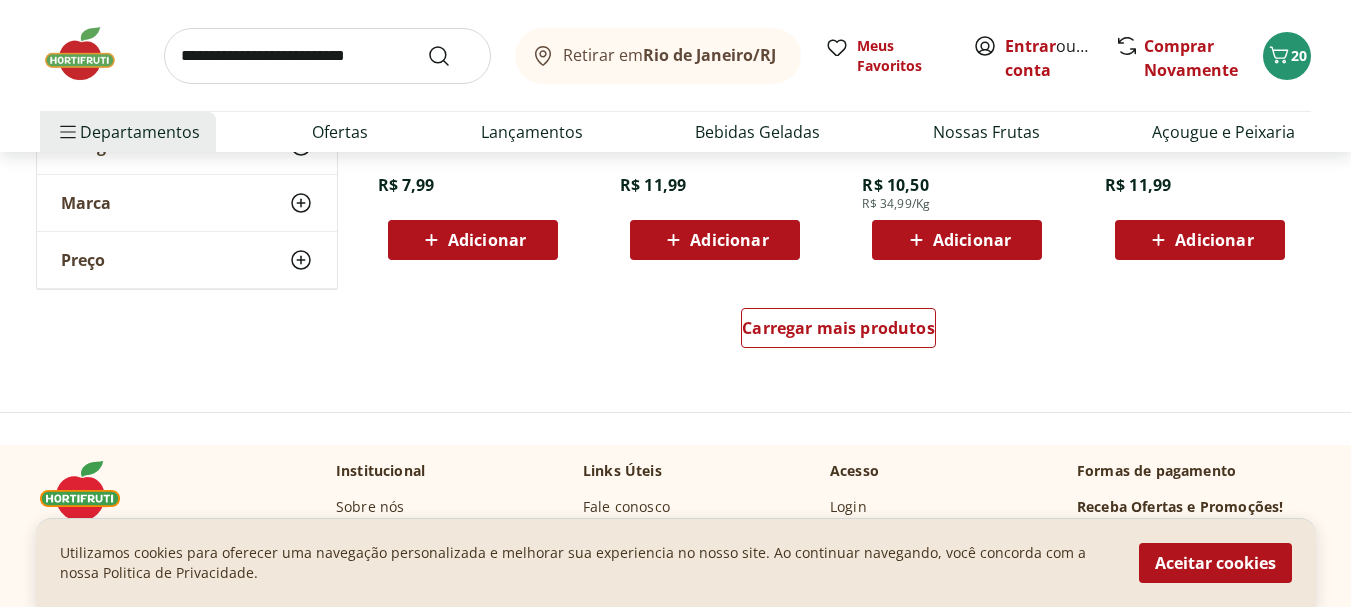 scroll, scrollTop: 4045, scrollLeft: 0, axis: vertical 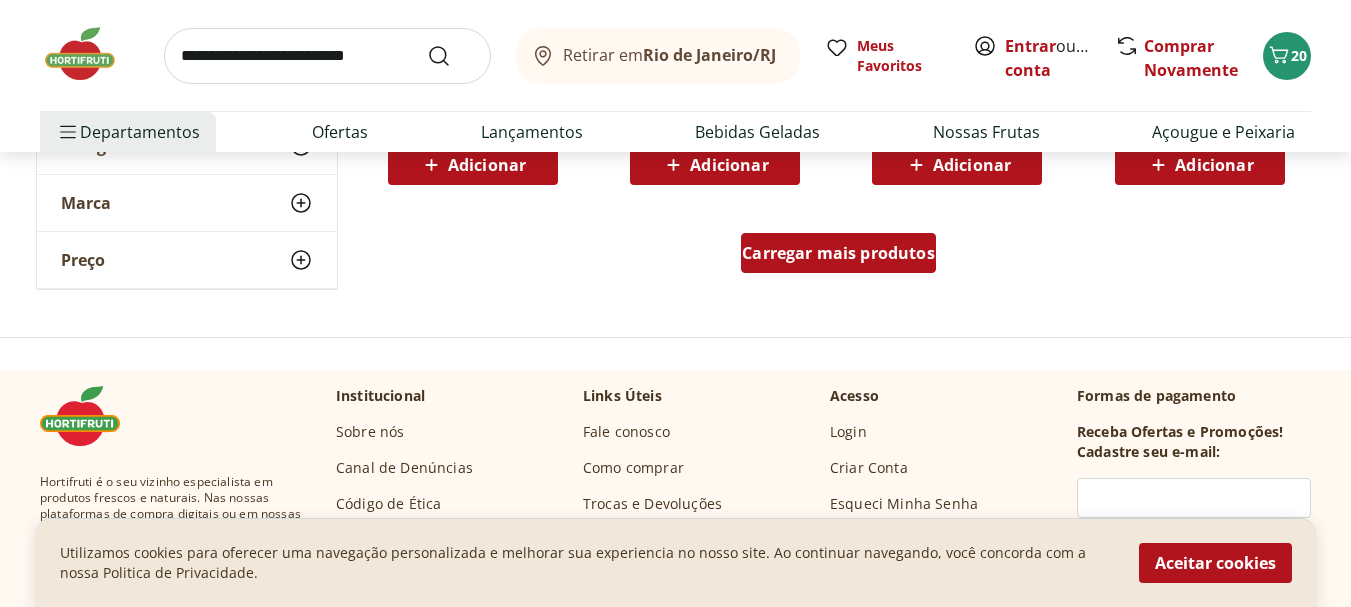 click on "Carregar mais produtos" at bounding box center (838, 253) 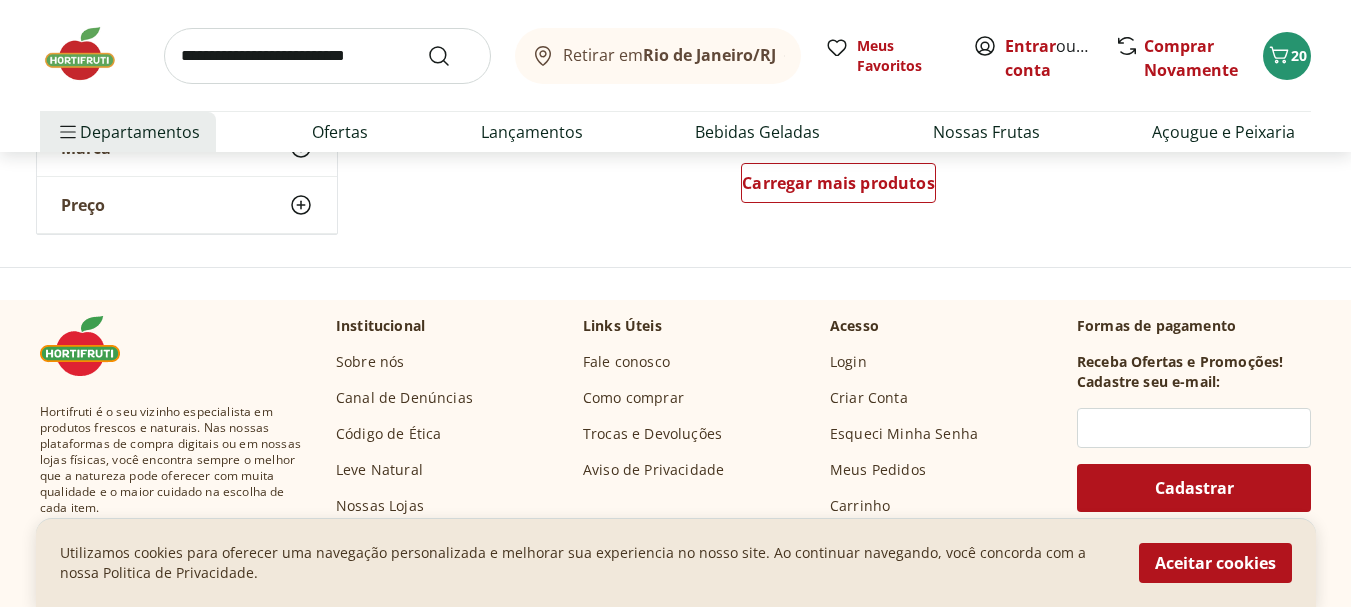 scroll, scrollTop: 5432, scrollLeft: 0, axis: vertical 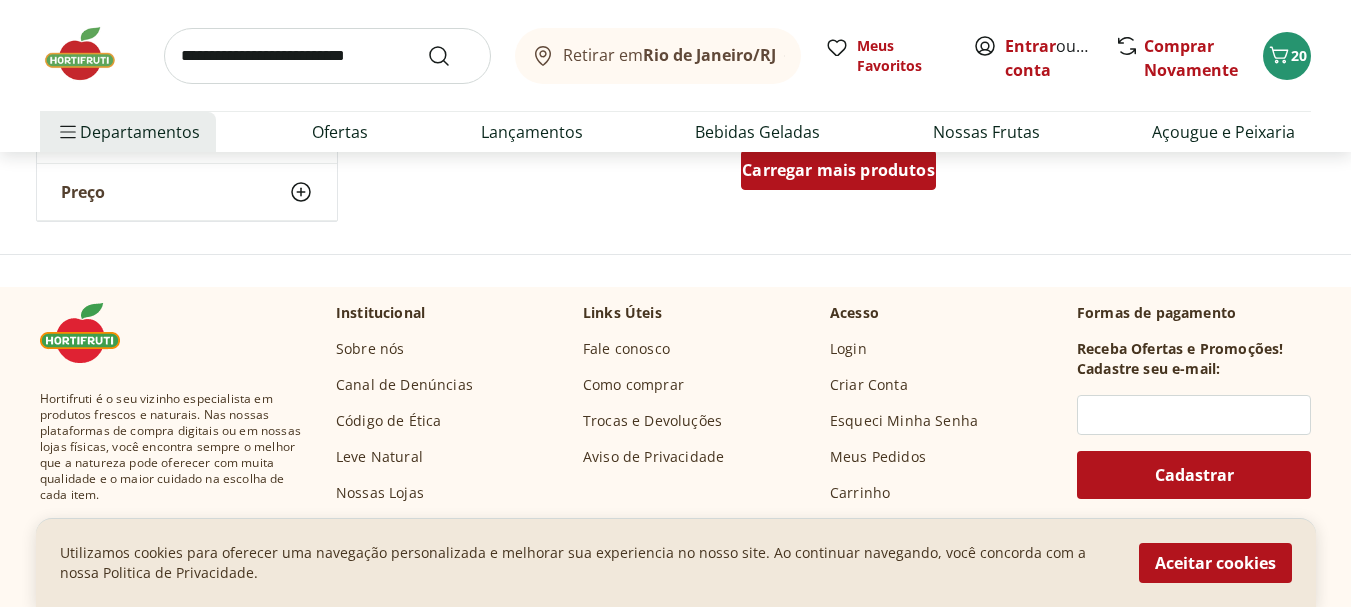 click on "Carregar mais produtos" at bounding box center (838, 170) 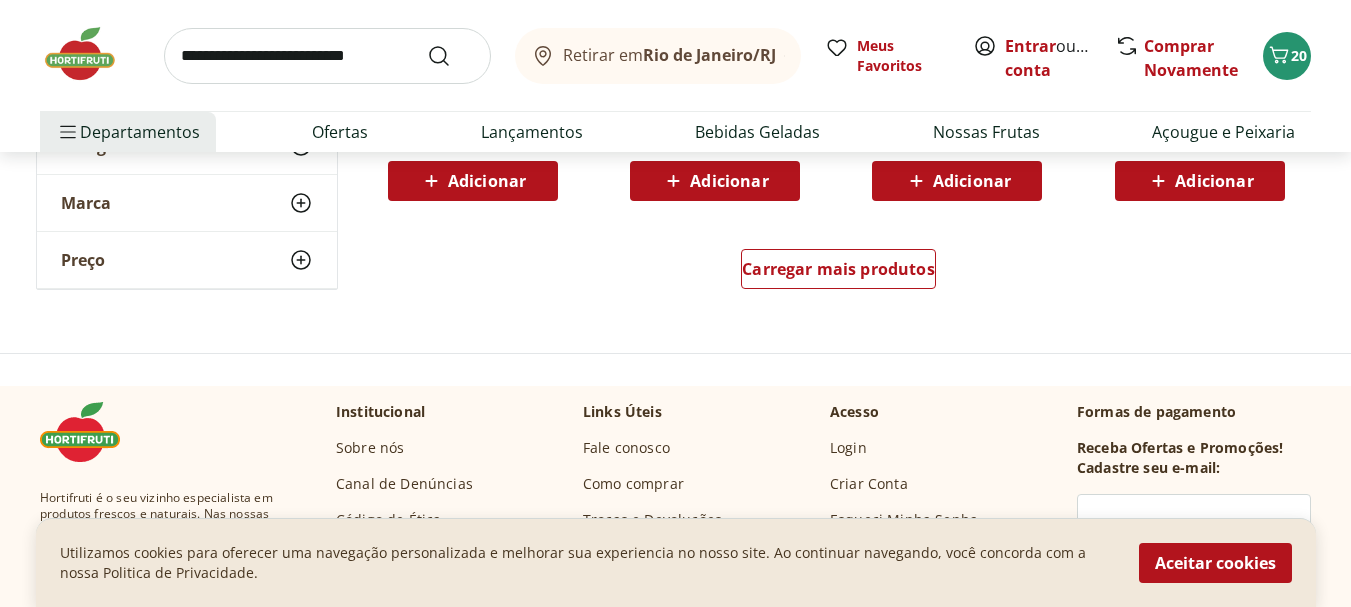 scroll, scrollTop: 6668, scrollLeft: 0, axis: vertical 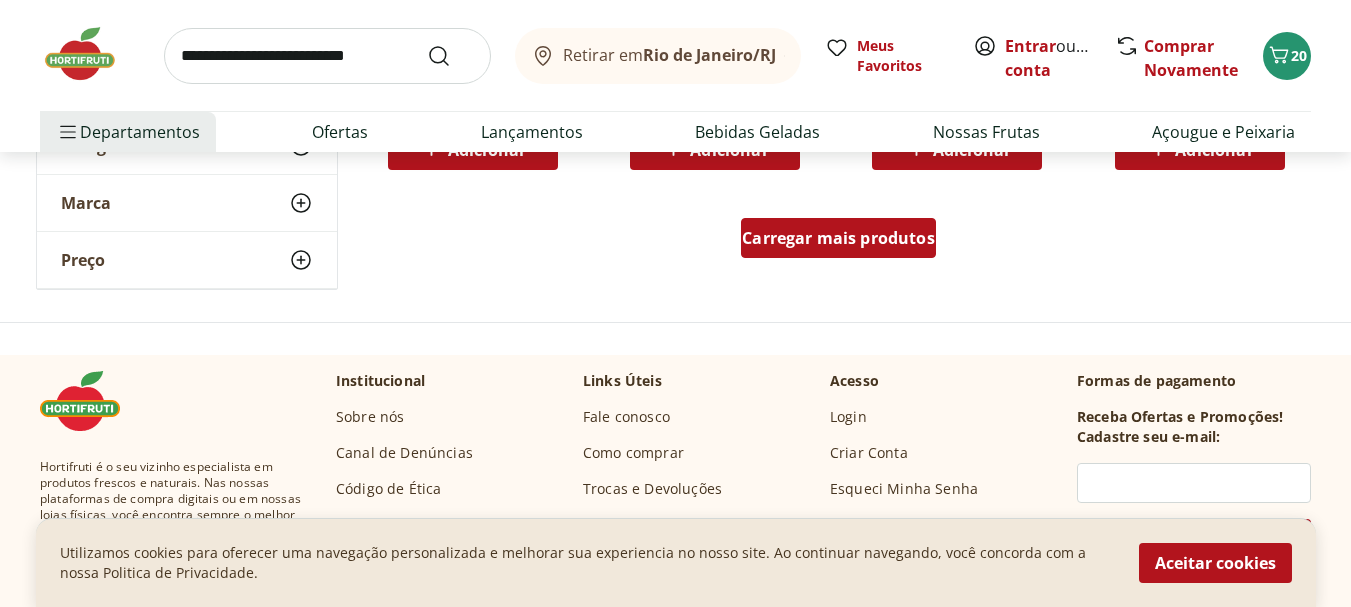 click on "Carregar mais produtos" at bounding box center (838, 238) 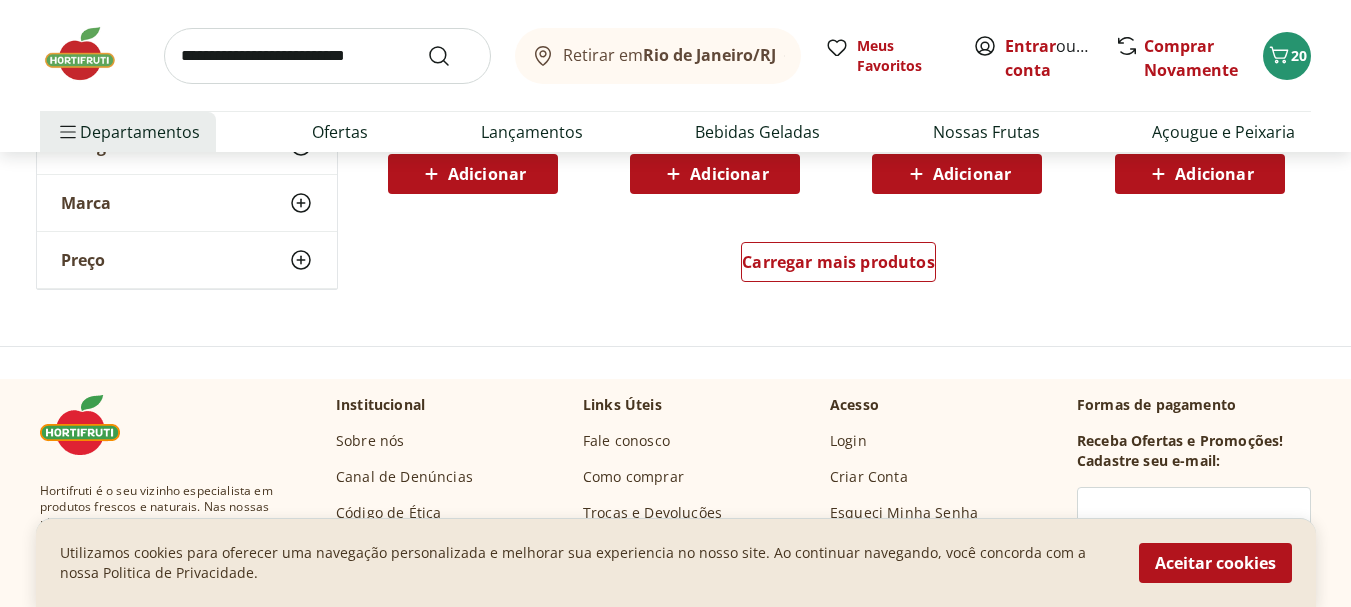 scroll, scrollTop: 7896, scrollLeft: 0, axis: vertical 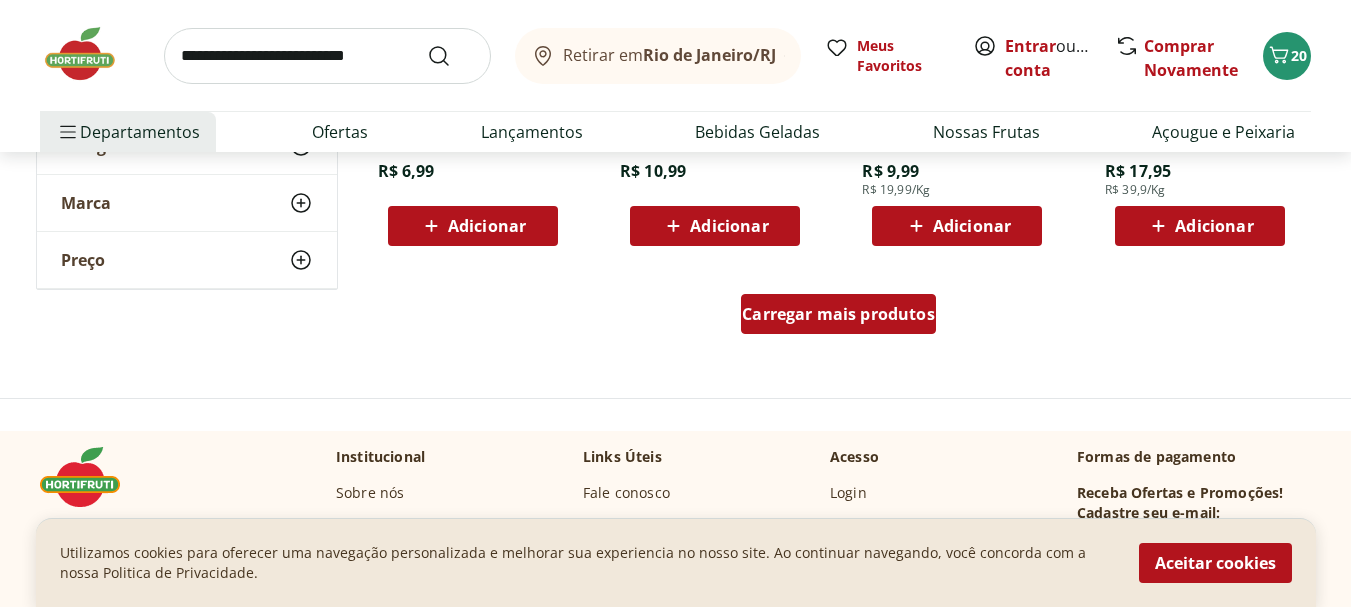 click on "Carregar mais produtos" at bounding box center (838, 314) 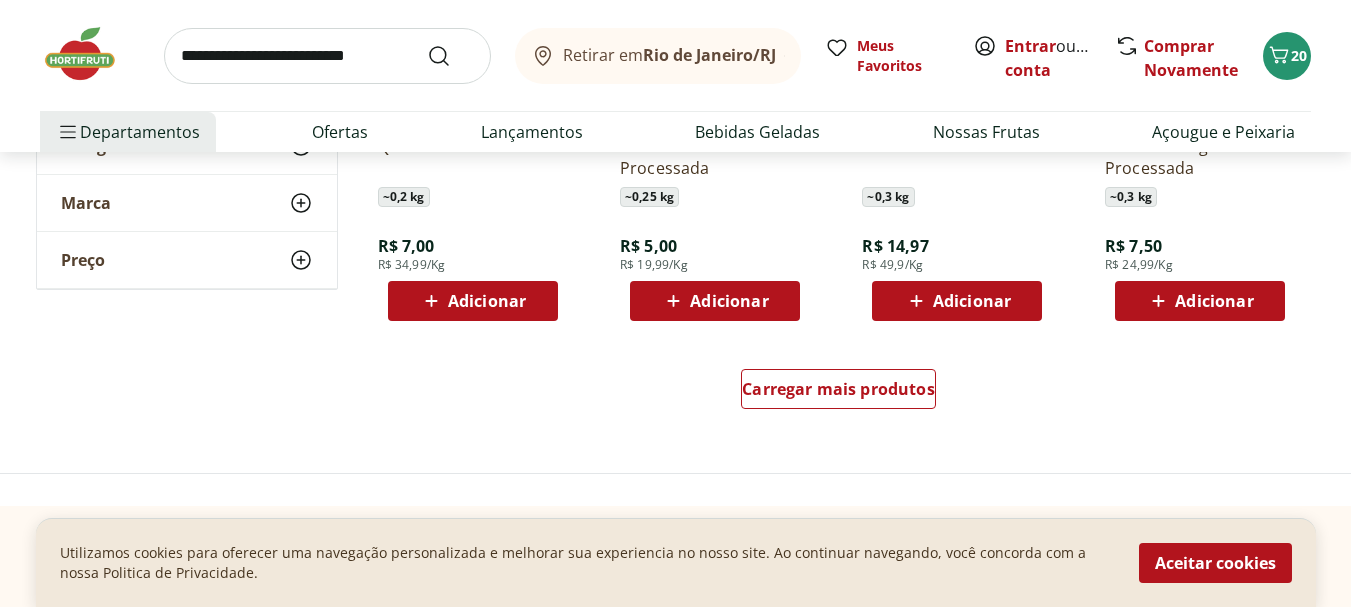 scroll, scrollTop: 9264, scrollLeft: 0, axis: vertical 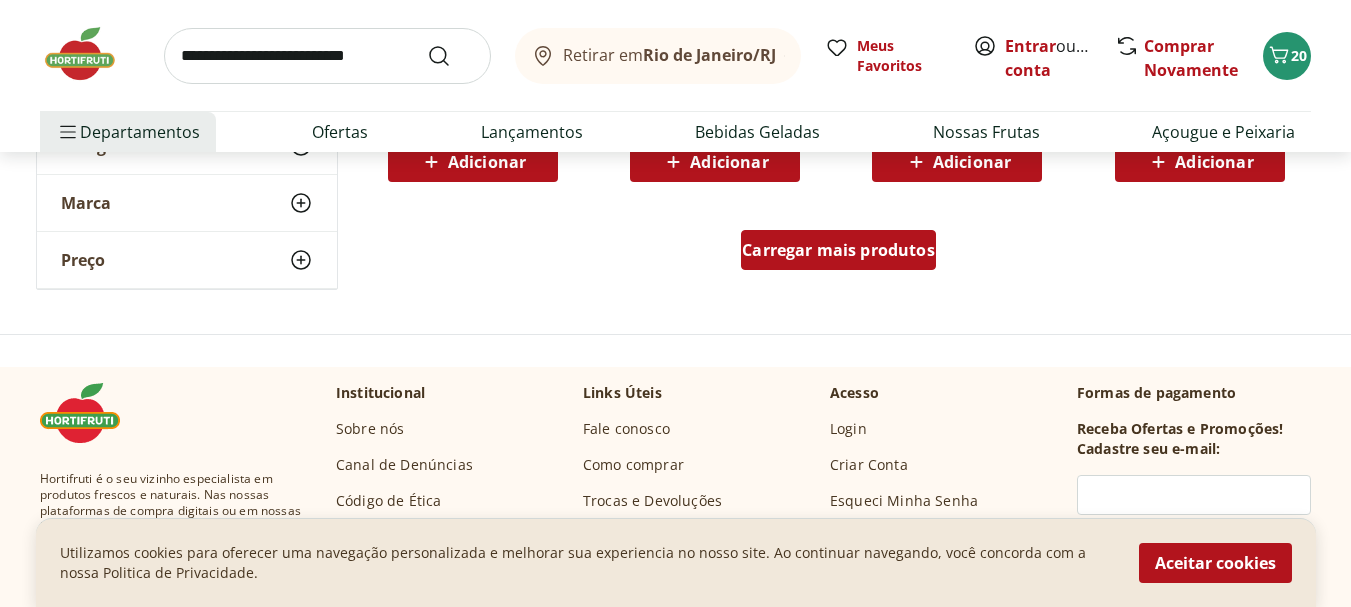 click on "Carregar mais produtos" at bounding box center [838, 250] 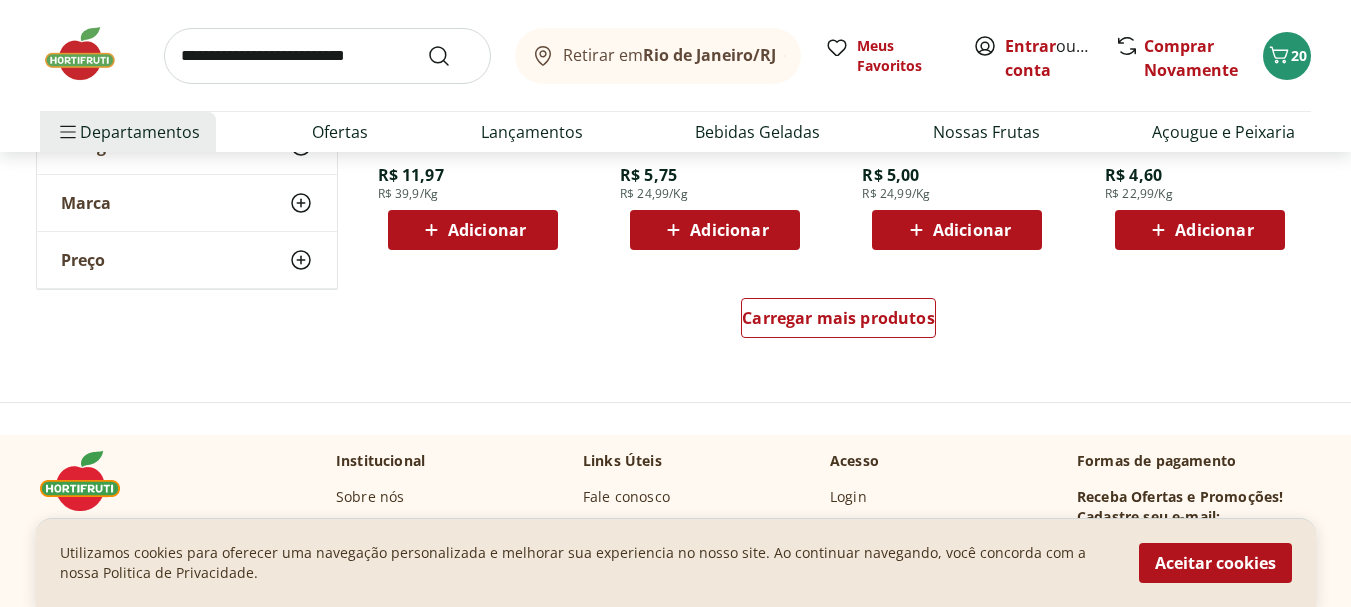 scroll, scrollTop: 10566, scrollLeft: 0, axis: vertical 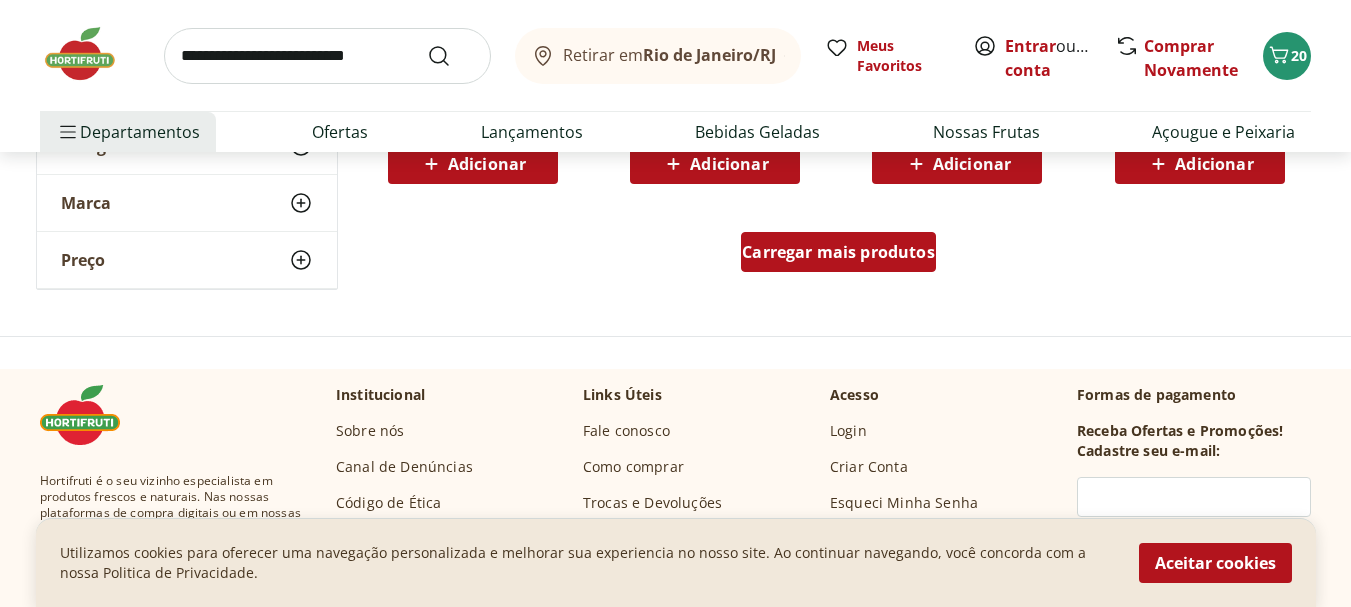 click on "Carregar mais produtos" at bounding box center (838, 252) 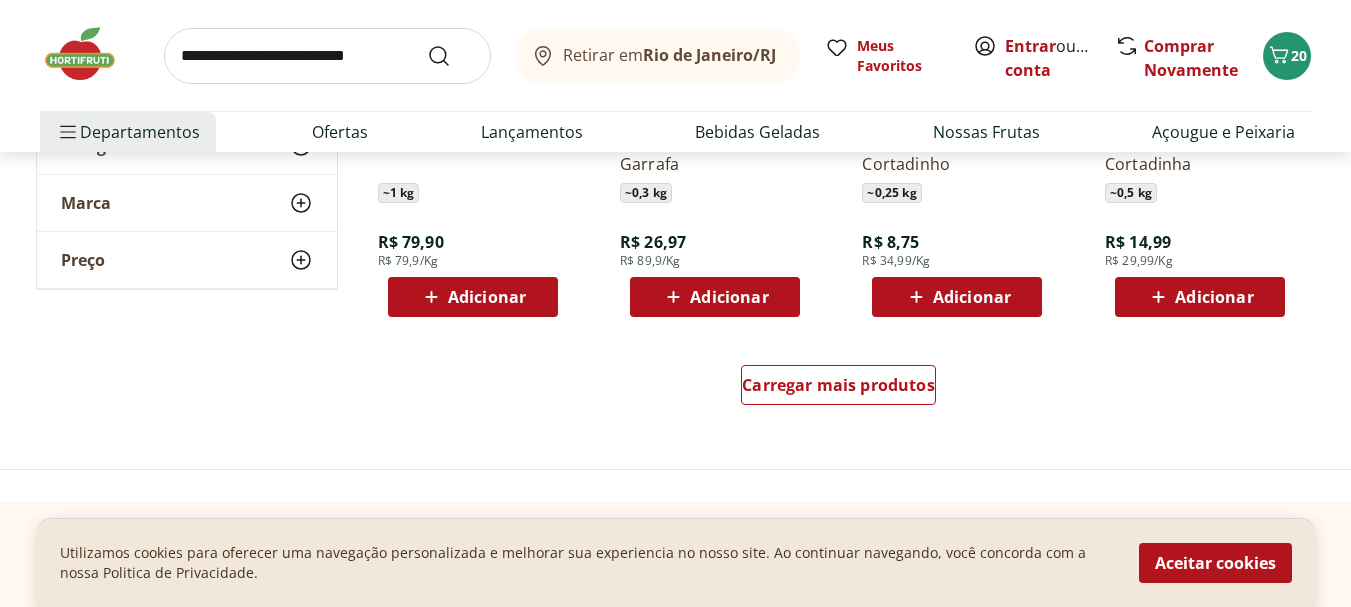 scroll, scrollTop: 11810, scrollLeft: 0, axis: vertical 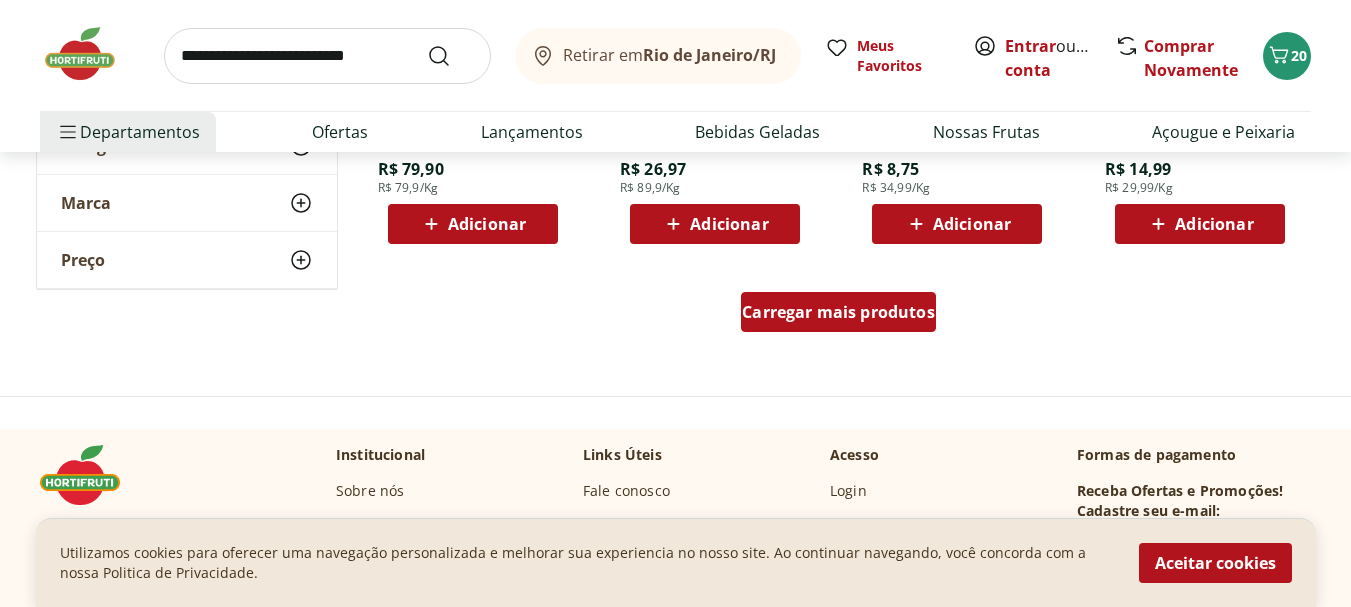 click on "Carregar mais produtos" at bounding box center [838, 312] 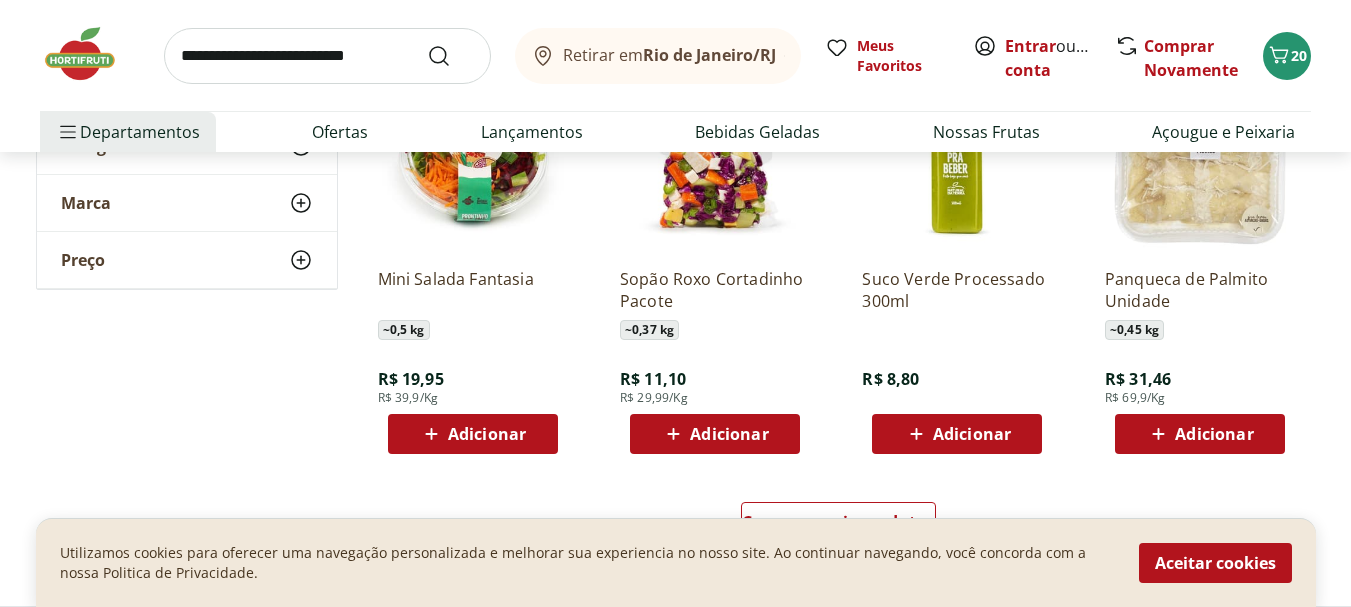 scroll, scrollTop: 13064, scrollLeft: 0, axis: vertical 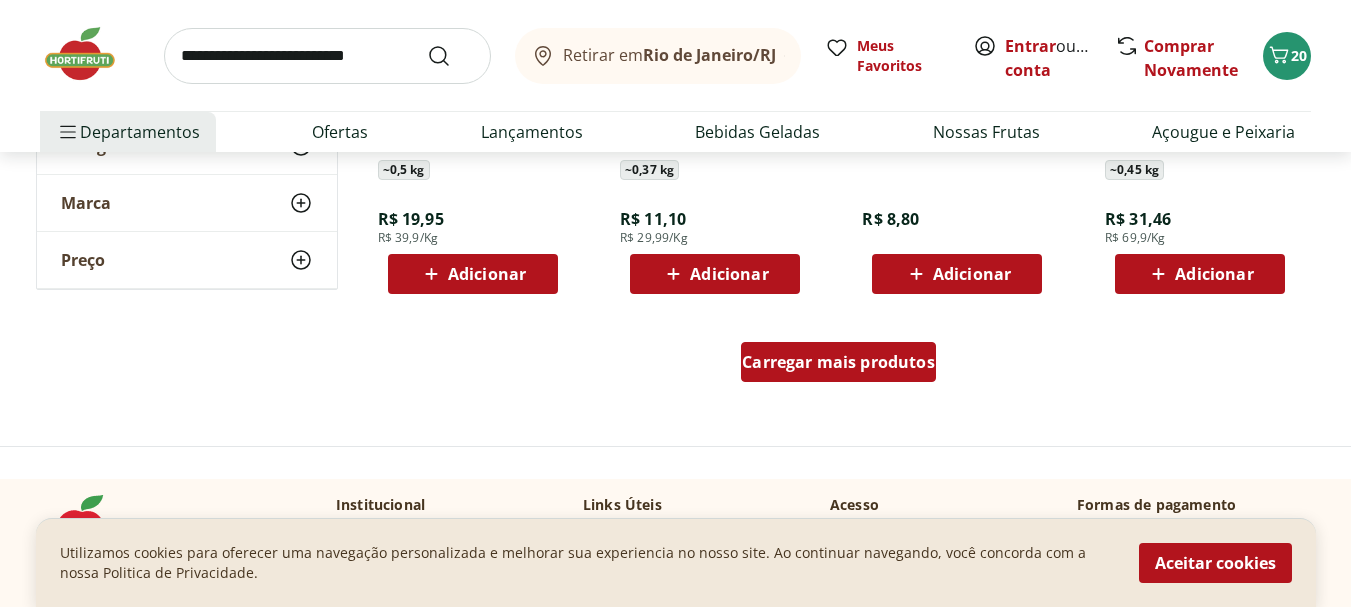 click on "Carregar mais produtos" at bounding box center (838, 362) 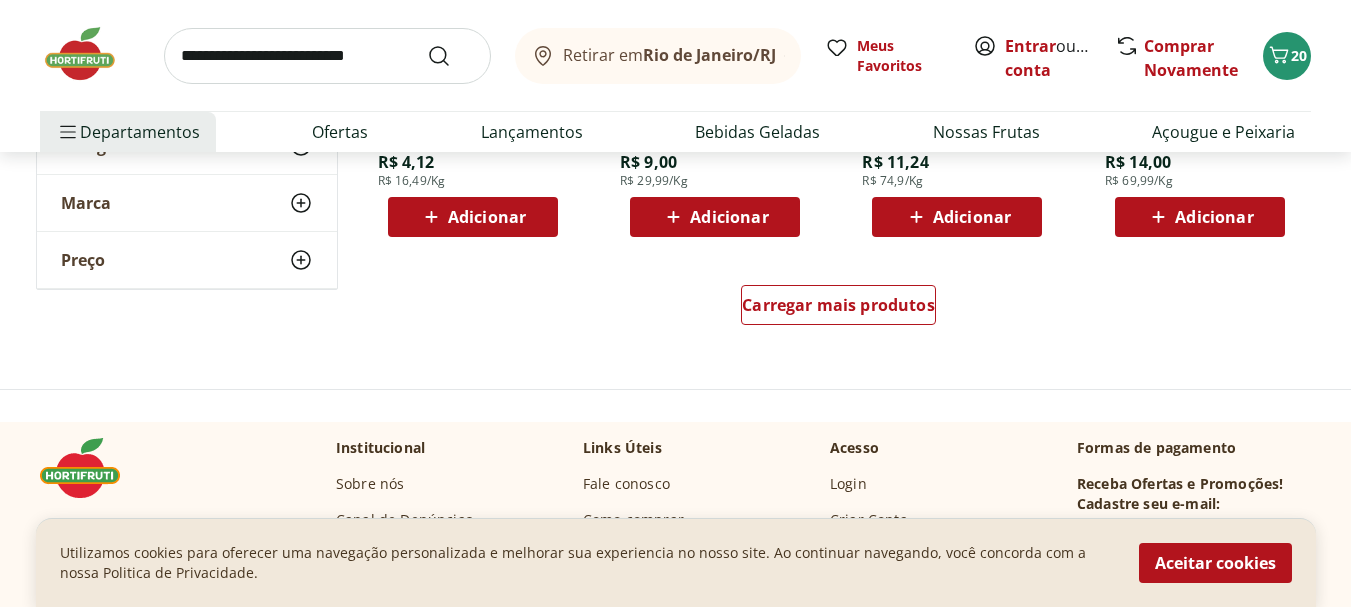 scroll, scrollTop: 14280, scrollLeft: 0, axis: vertical 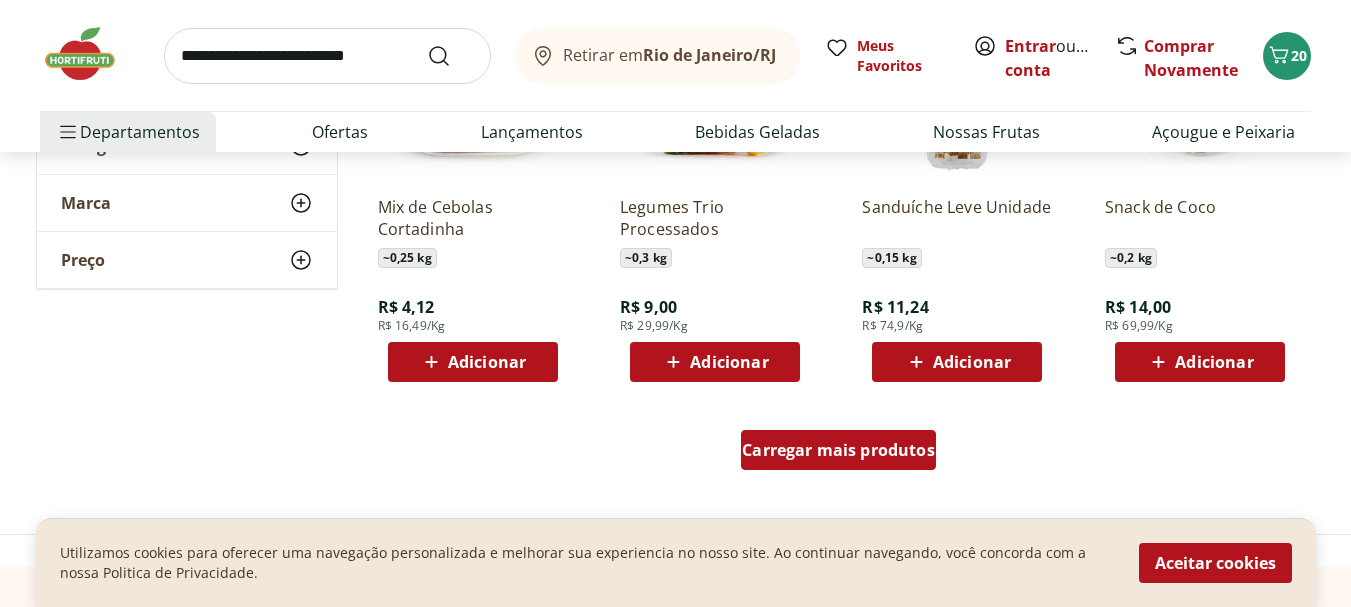 click on "Carregar mais produtos" at bounding box center (838, 450) 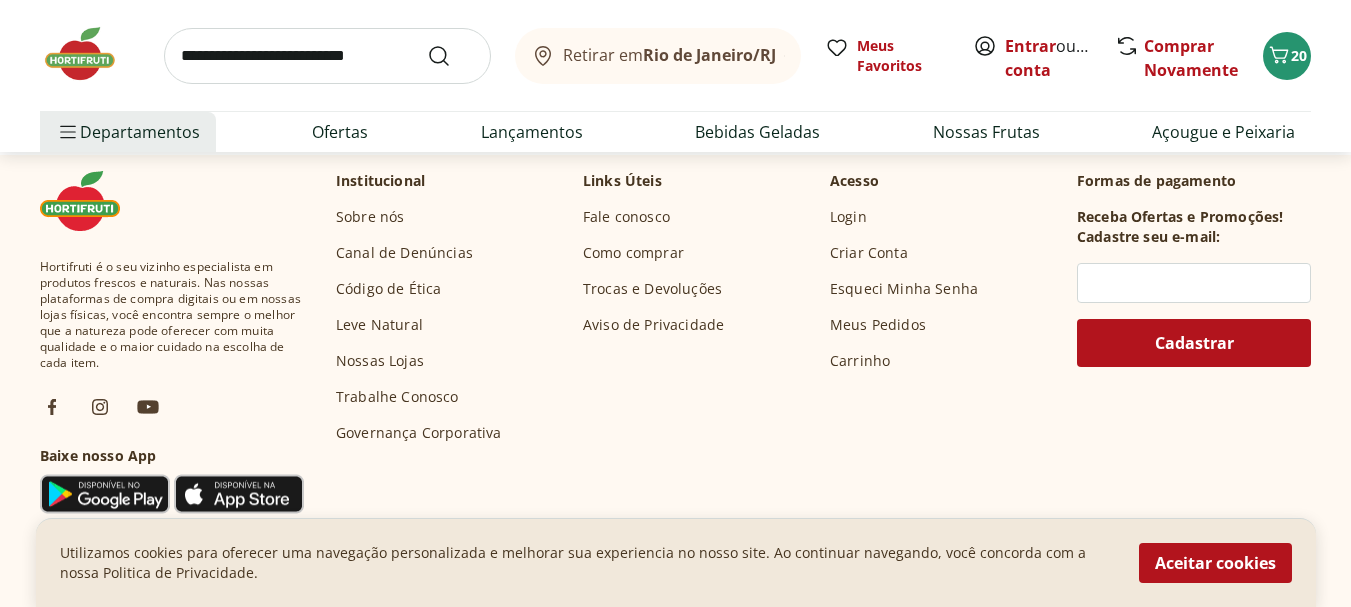 scroll, scrollTop: 15809, scrollLeft: 0, axis: vertical 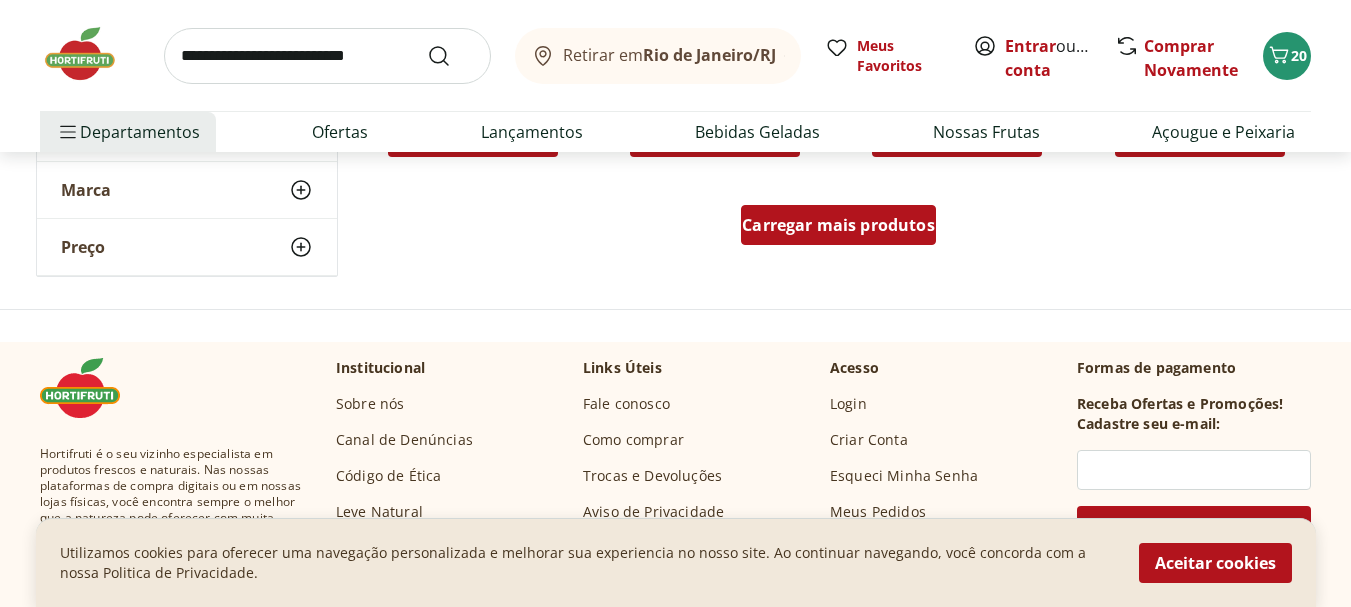 click on "Carregar mais produtos" at bounding box center [838, 225] 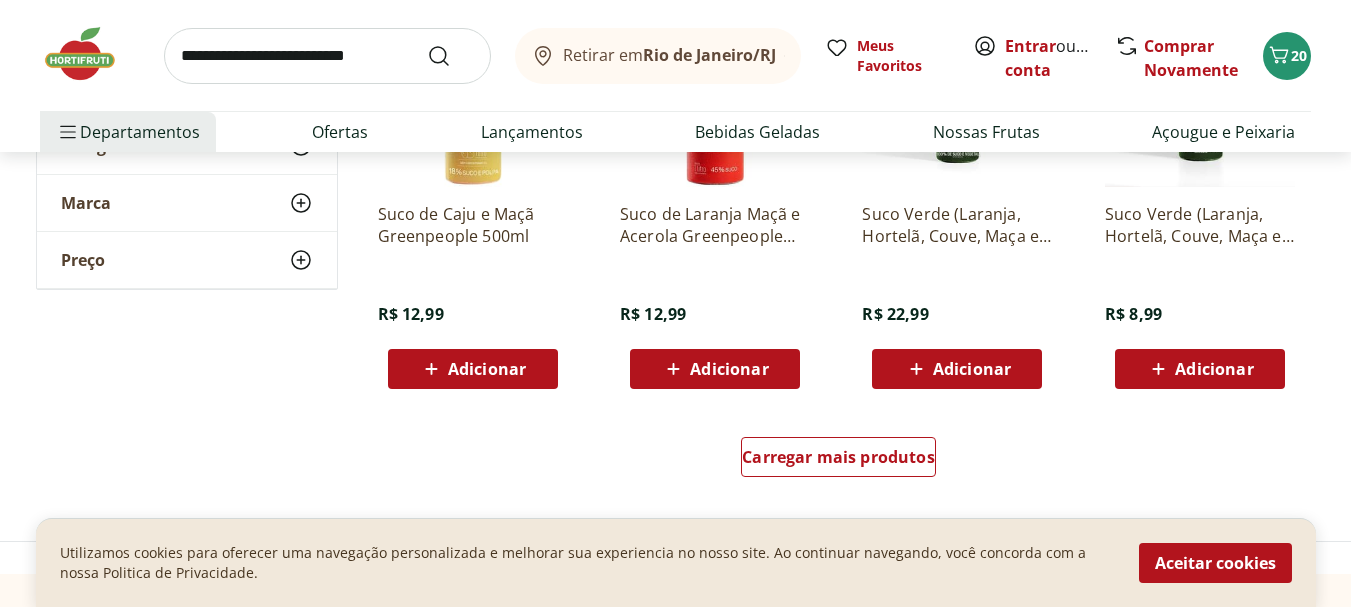 scroll, scrollTop: 16915, scrollLeft: 0, axis: vertical 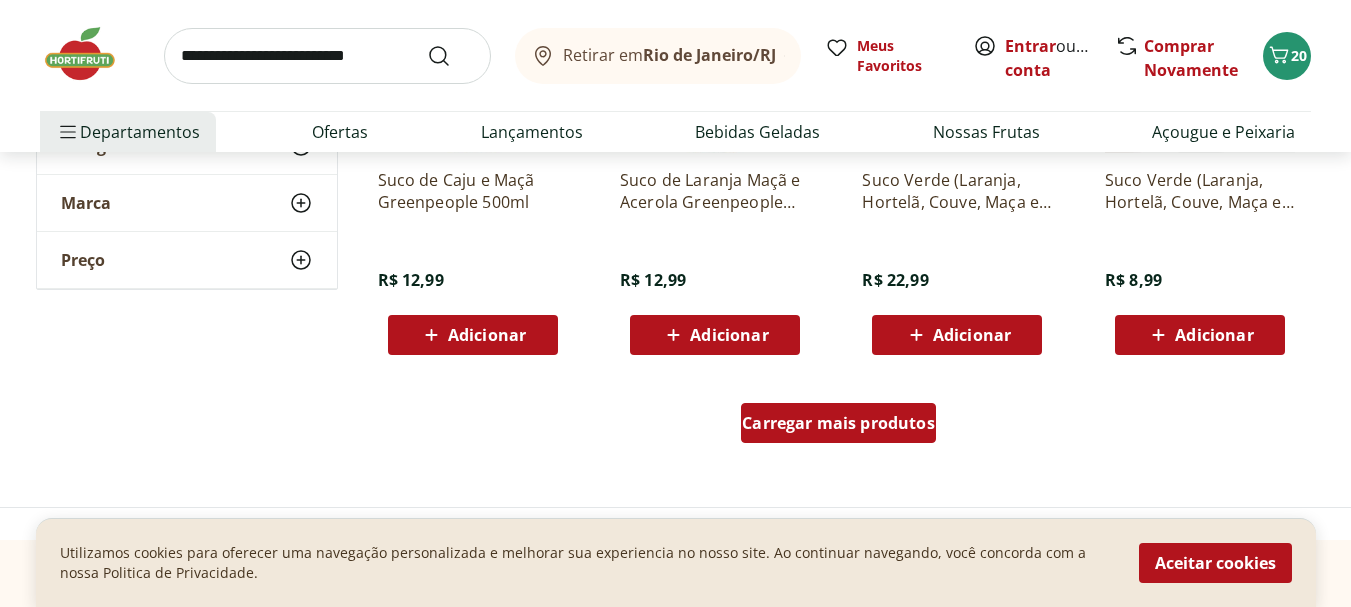click on "Carregar mais produtos" at bounding box center [838, 423] 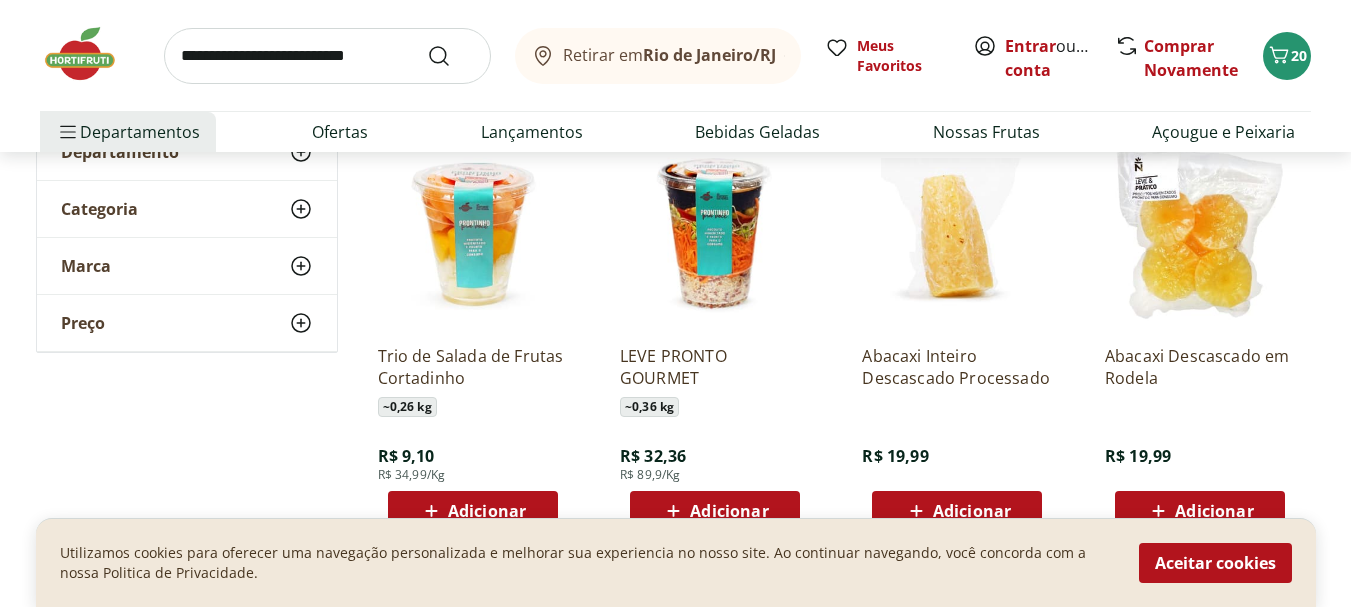 scroll, scrollTop: 0, scrollLeft: 0, axis: both 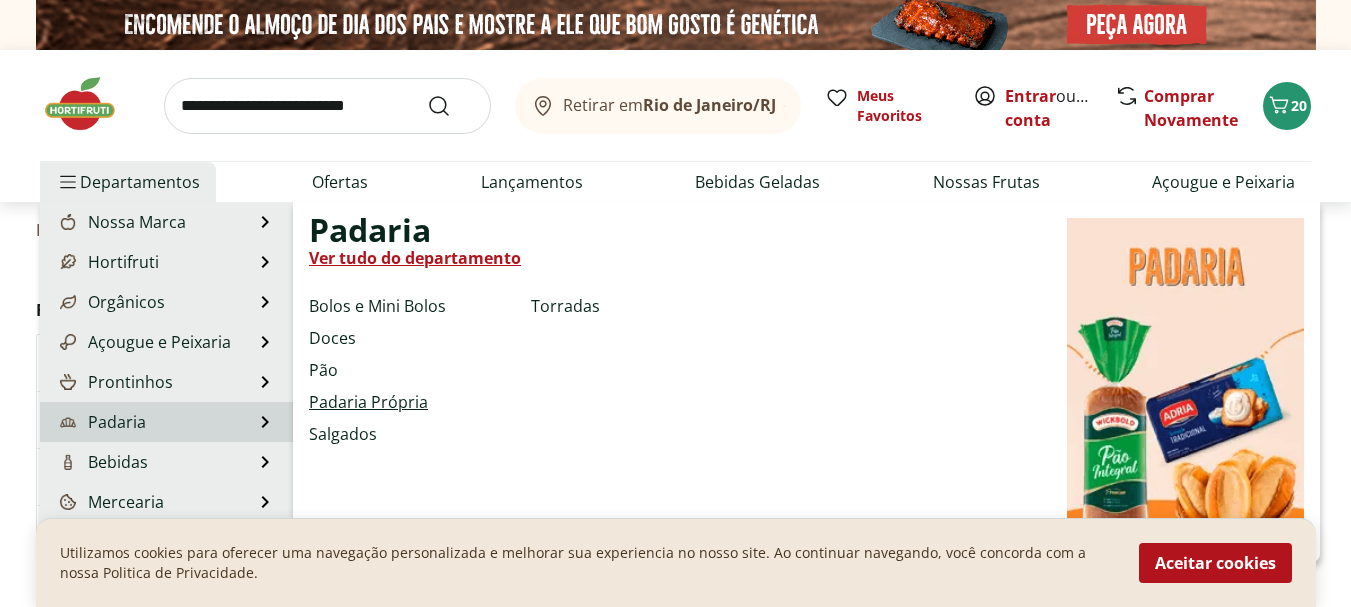 click on "Padaria Própria" at bounding box center [368, 402] 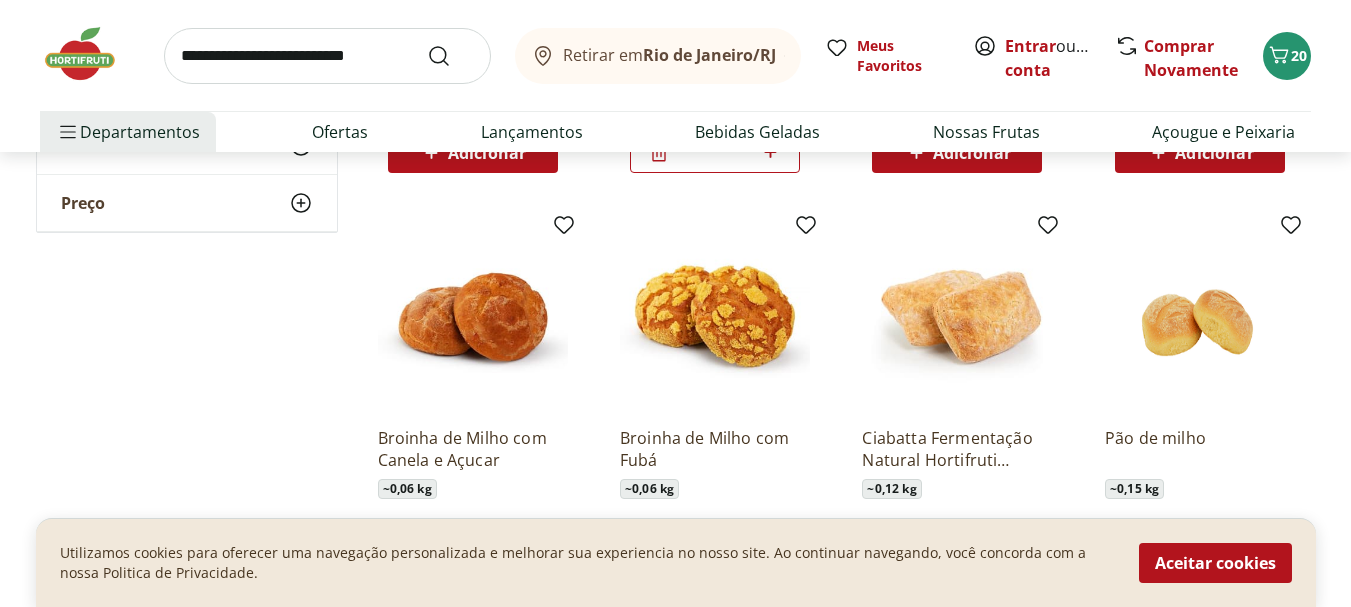 scroll, scrollTop: 1021, scrollLeft: 0, axis: vertical 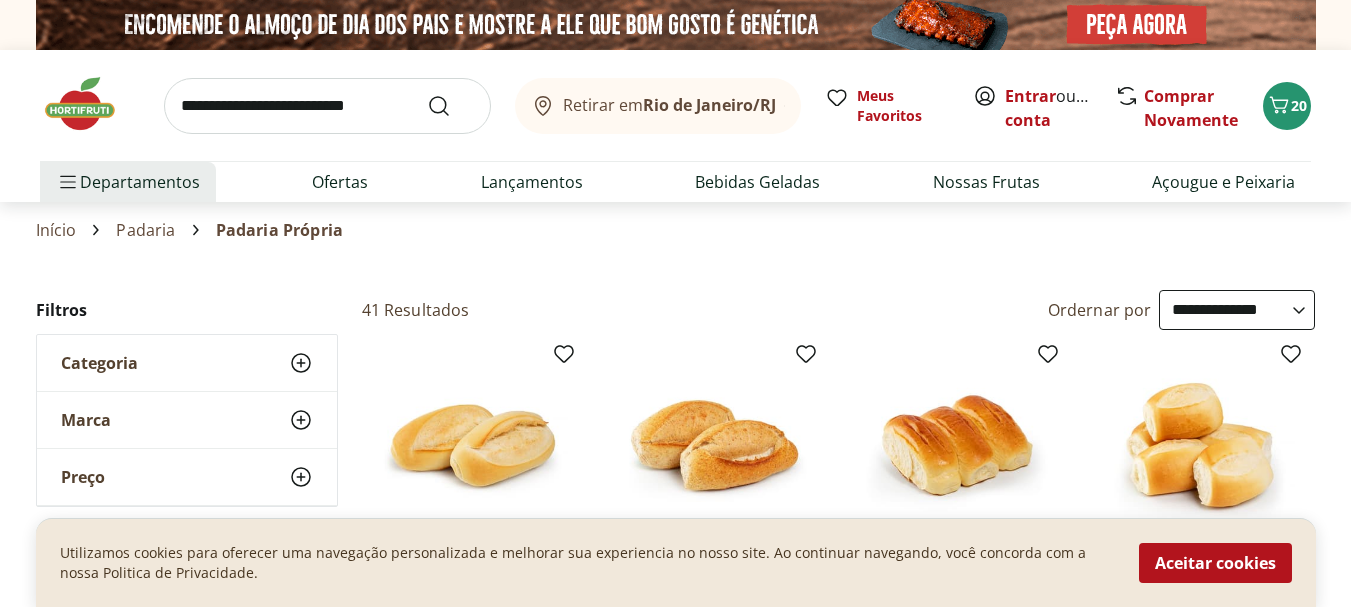 select on "**********" 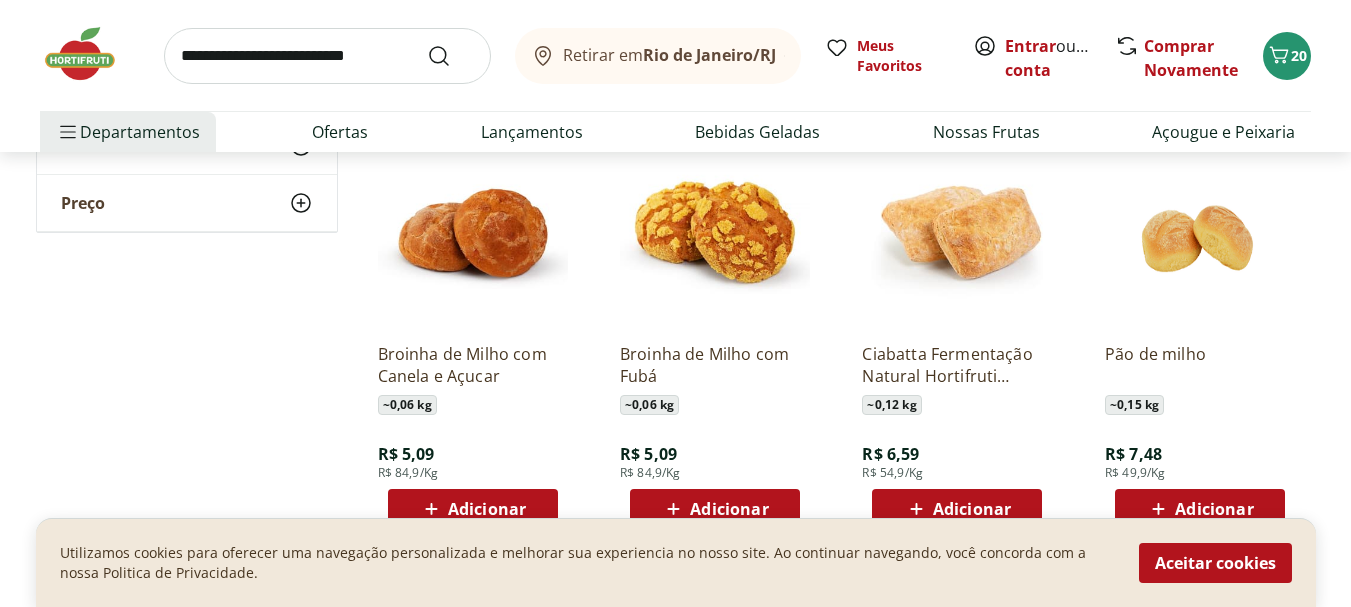 scroll, scrollTop: 0, scrollLeft: 0, axis: both 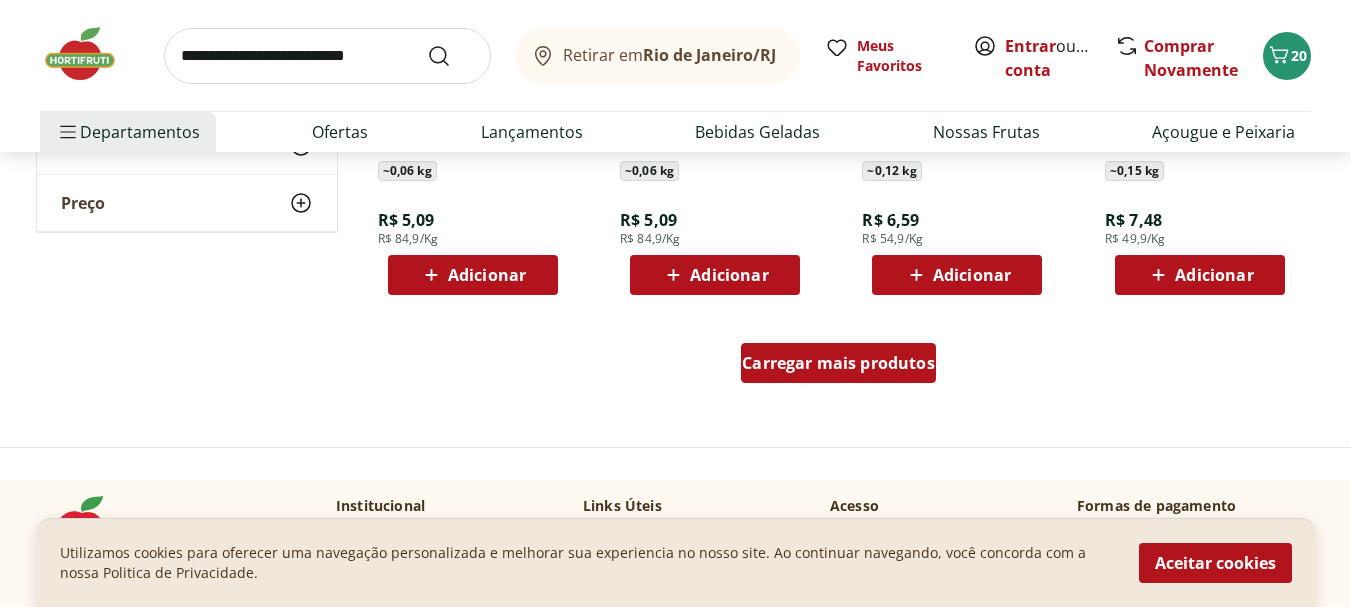 click on "Carregar mais produtos" at bounding box center [838, 363] 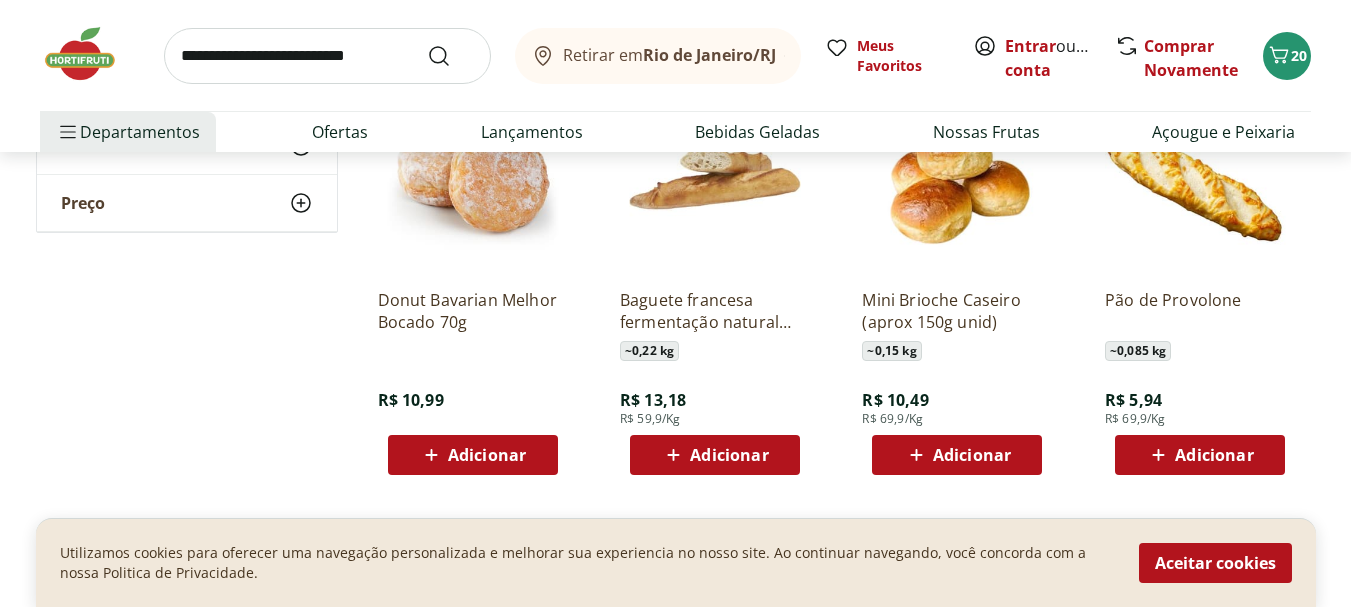 scroll, scrollTop: 2434, scrollLeft: 0, axis: vertical 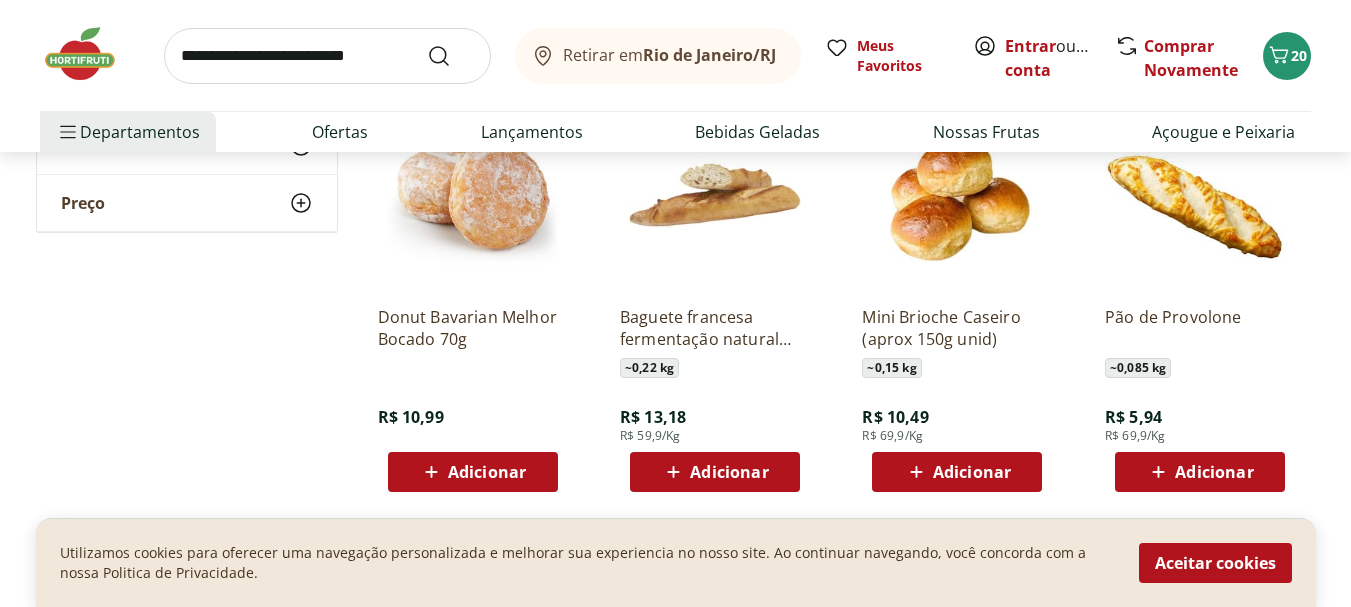 click at bounding box center (473, 195) 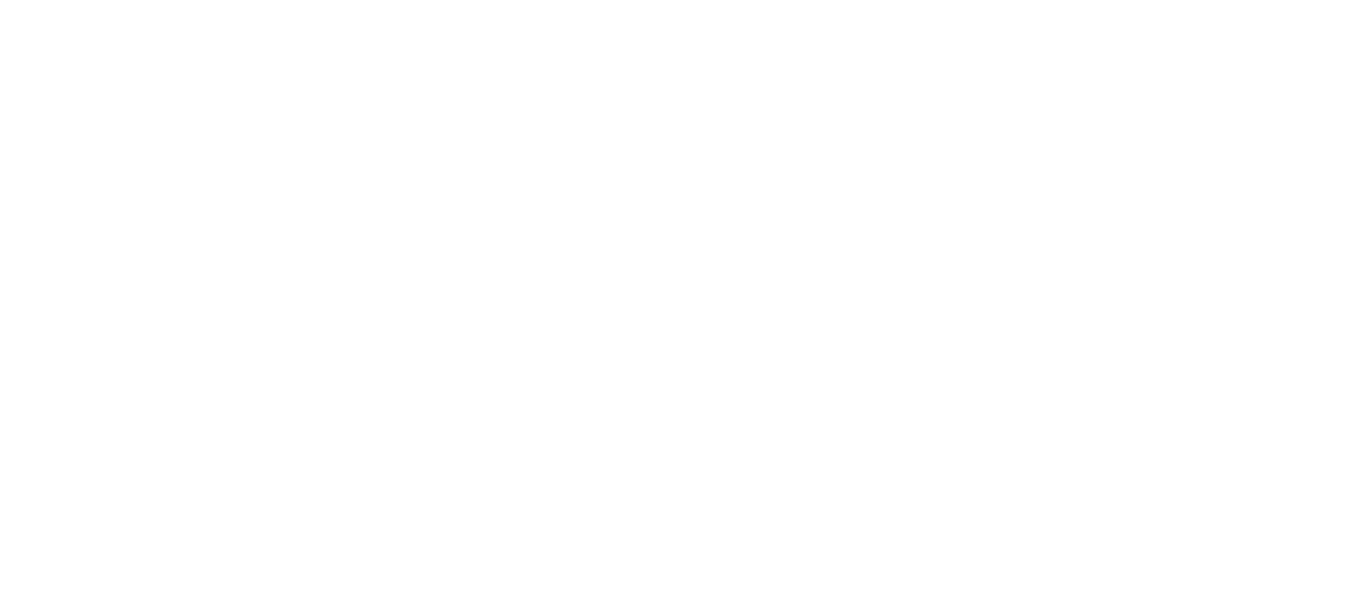 scroll, scrollTop: 0, scrollLeft: 0, axis: both 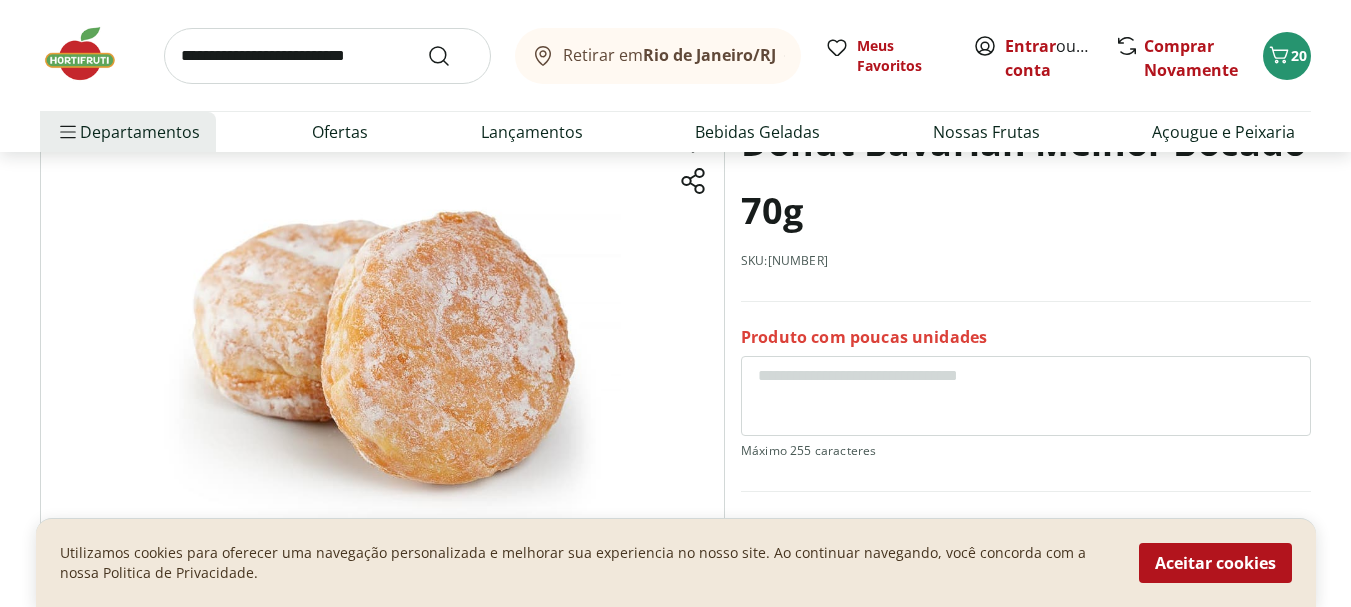 click at bounding box center [382, 349] 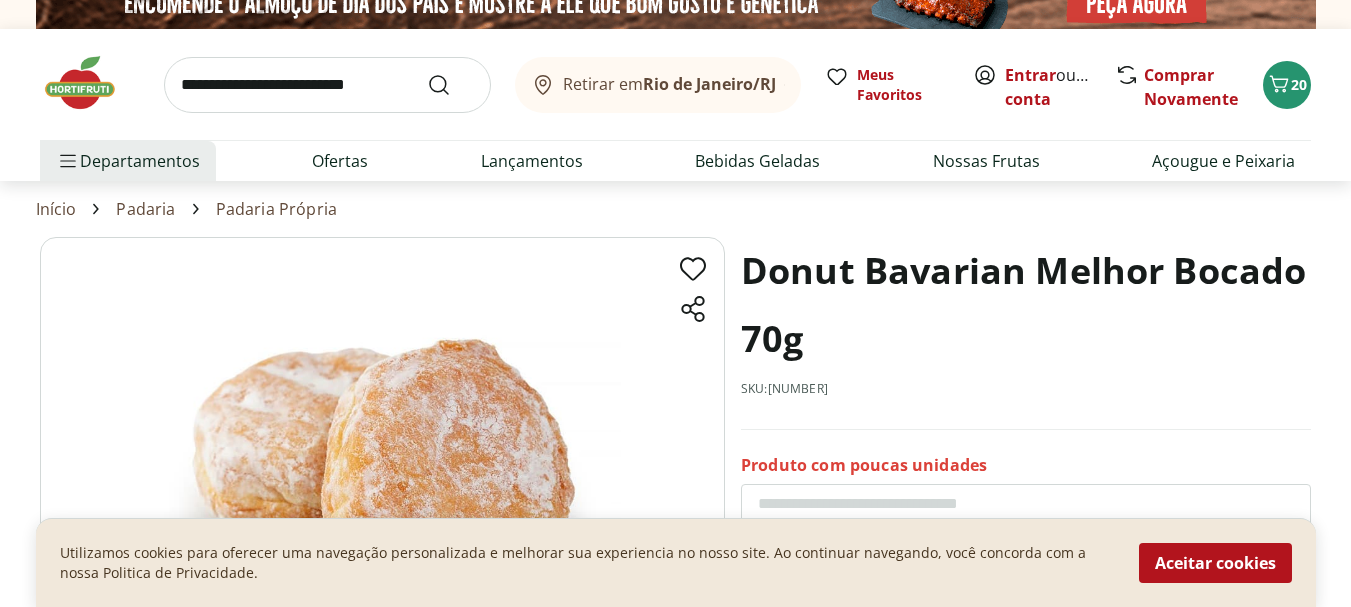 scroll, scrollTop: 17, scrollLeft: 0, axis: vertical 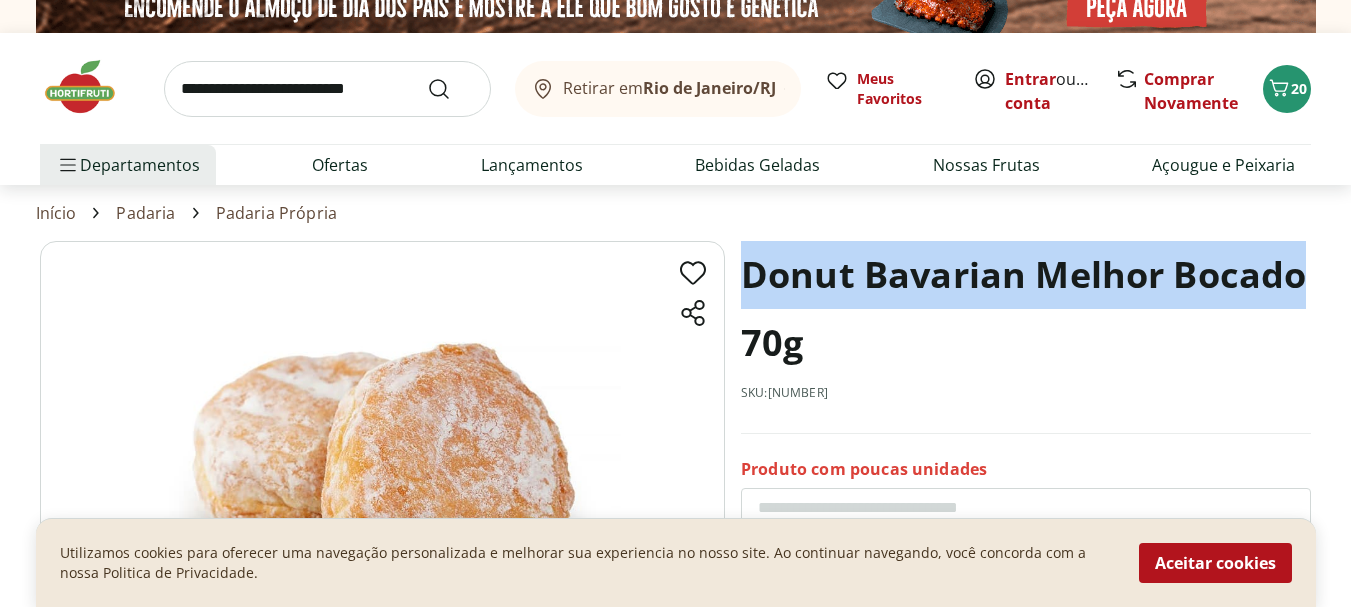 drag, startPoint x: 751, startPoint y: 267, endPoint x: 1310, endPoint y: 271, distance: 559.0143 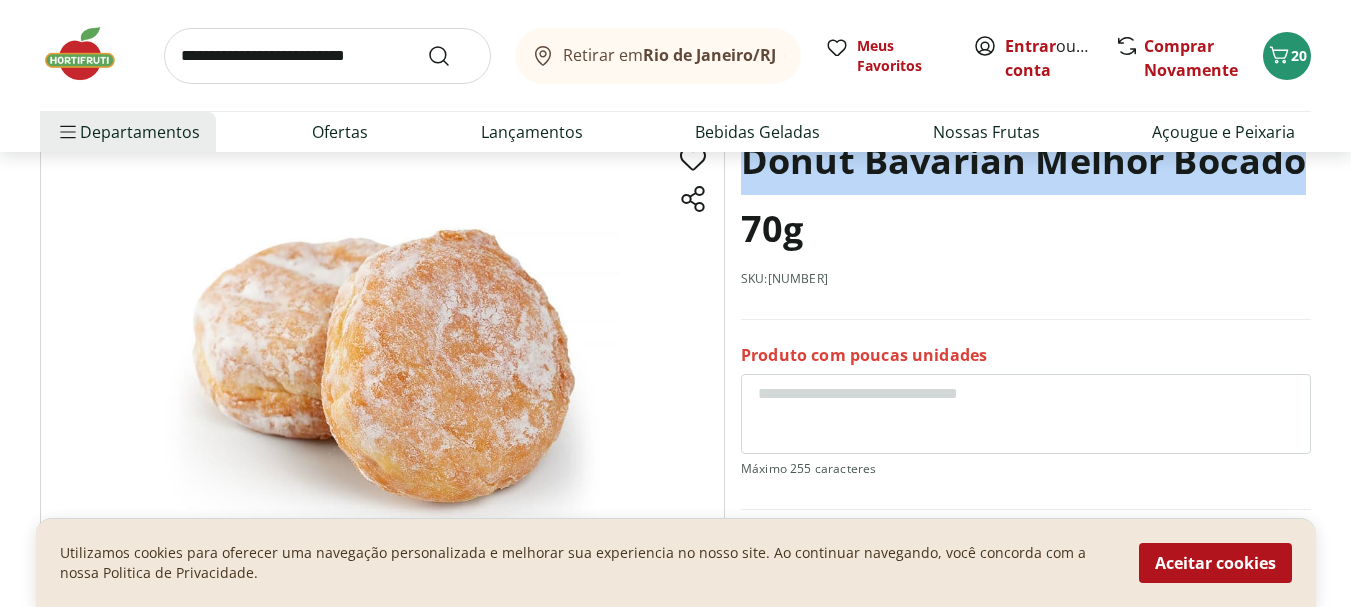 scroll, scrollTop: 0, scrollLeft: 0, axis: both 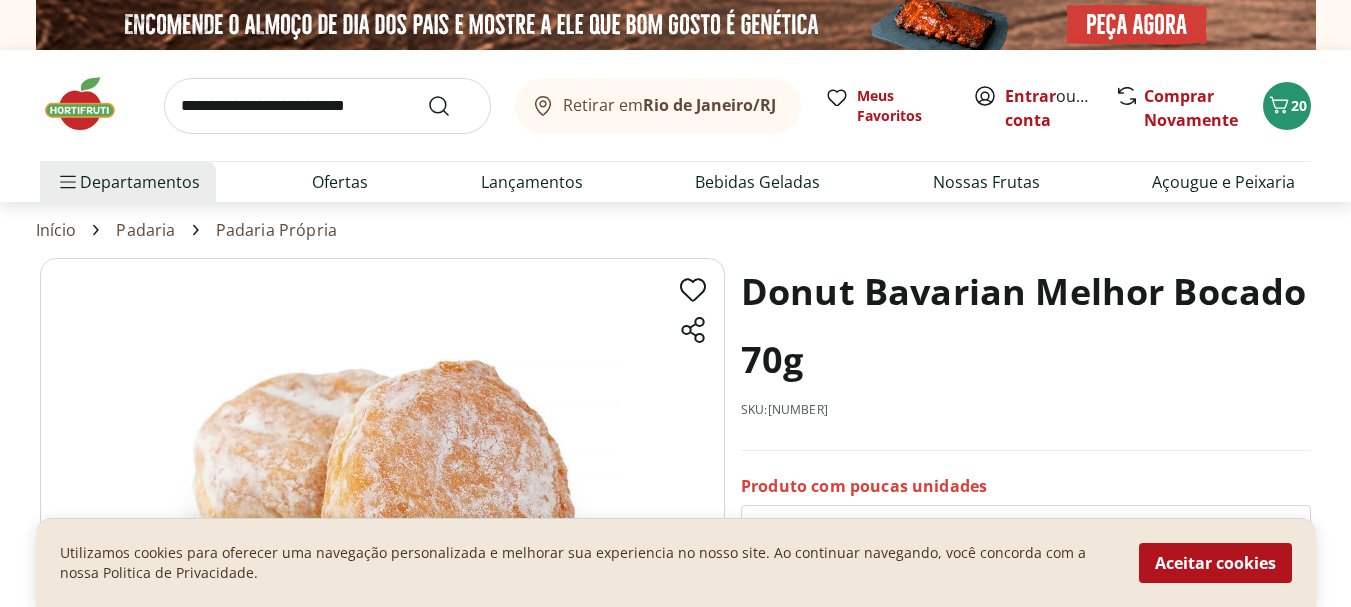 select on "**********" 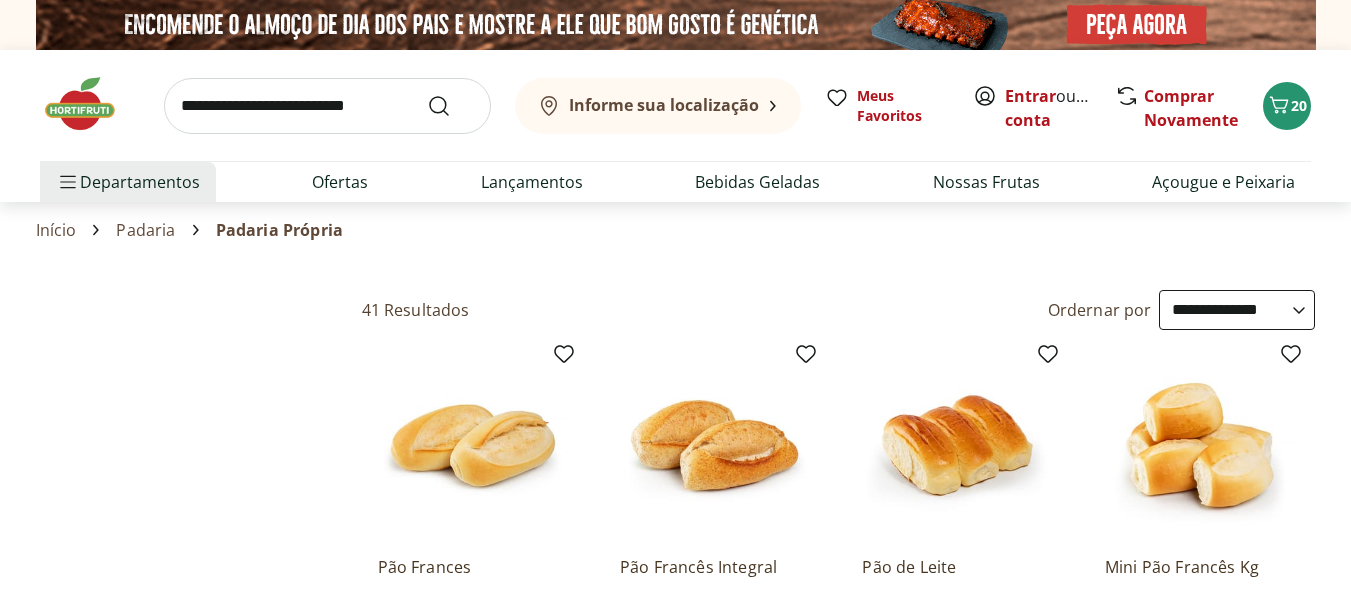 type on "*" 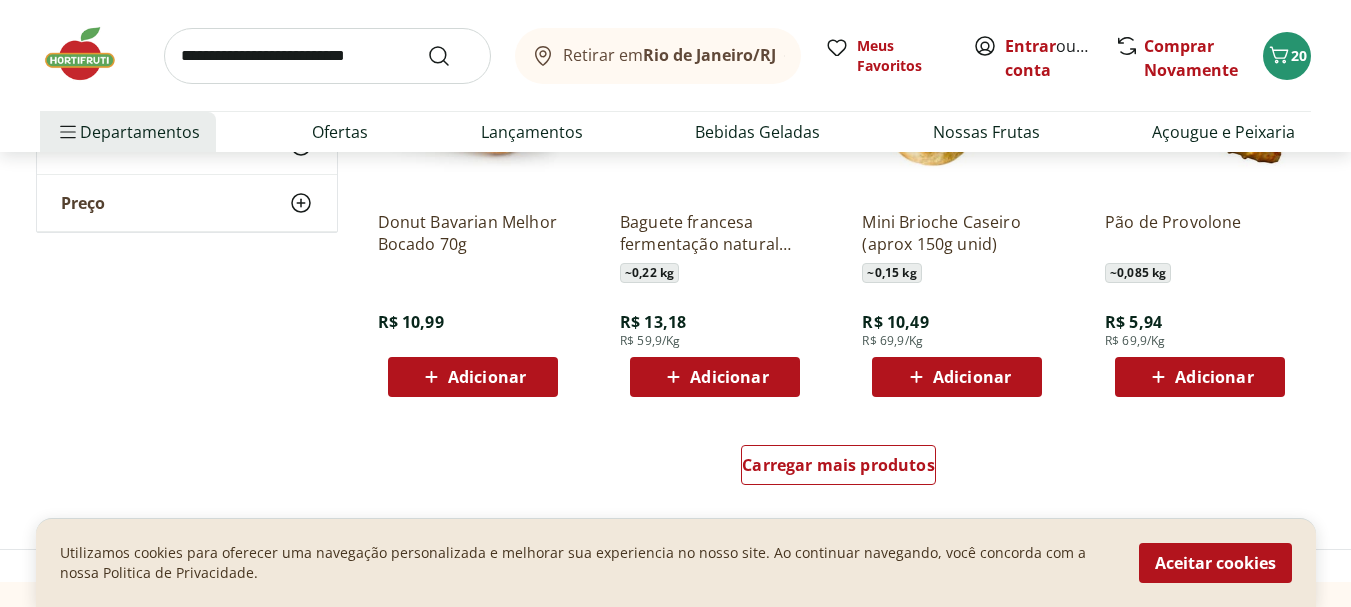 scroll, scrollTop: 2537, scrollLeft: 0, axis: vertical 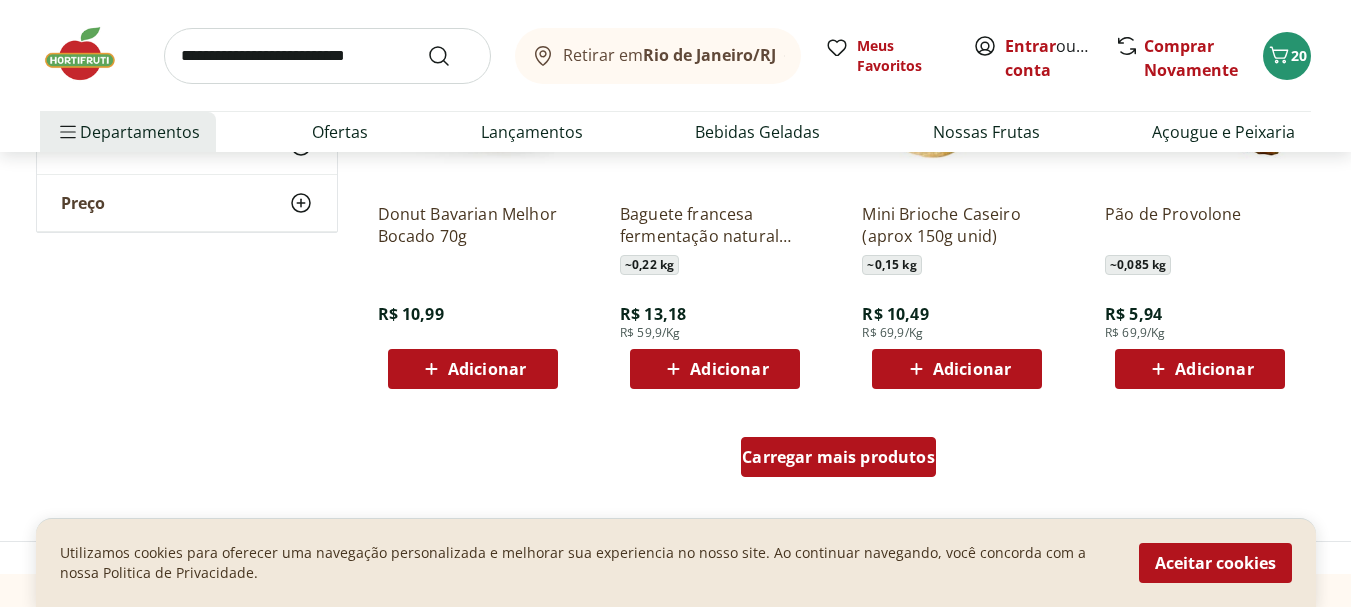click on "Carregar mais produtos" at bounding box center [838, 457] 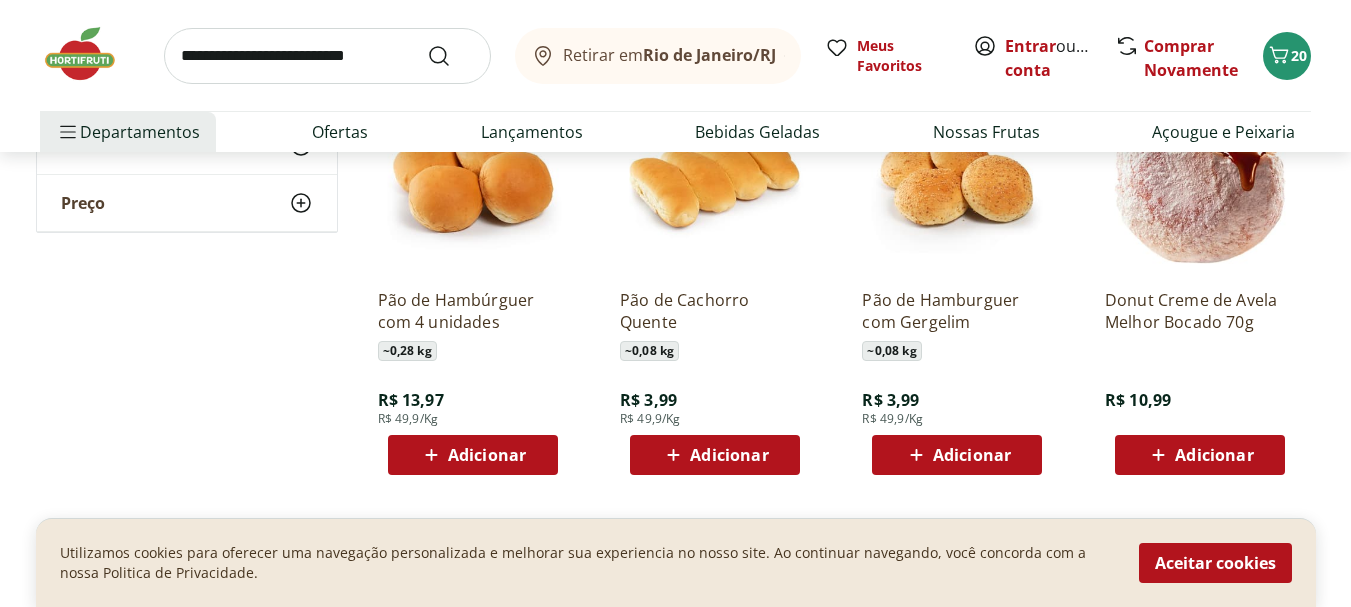 scroll, scrollTop: 3777, scrollLeft: 0, axis: vertical 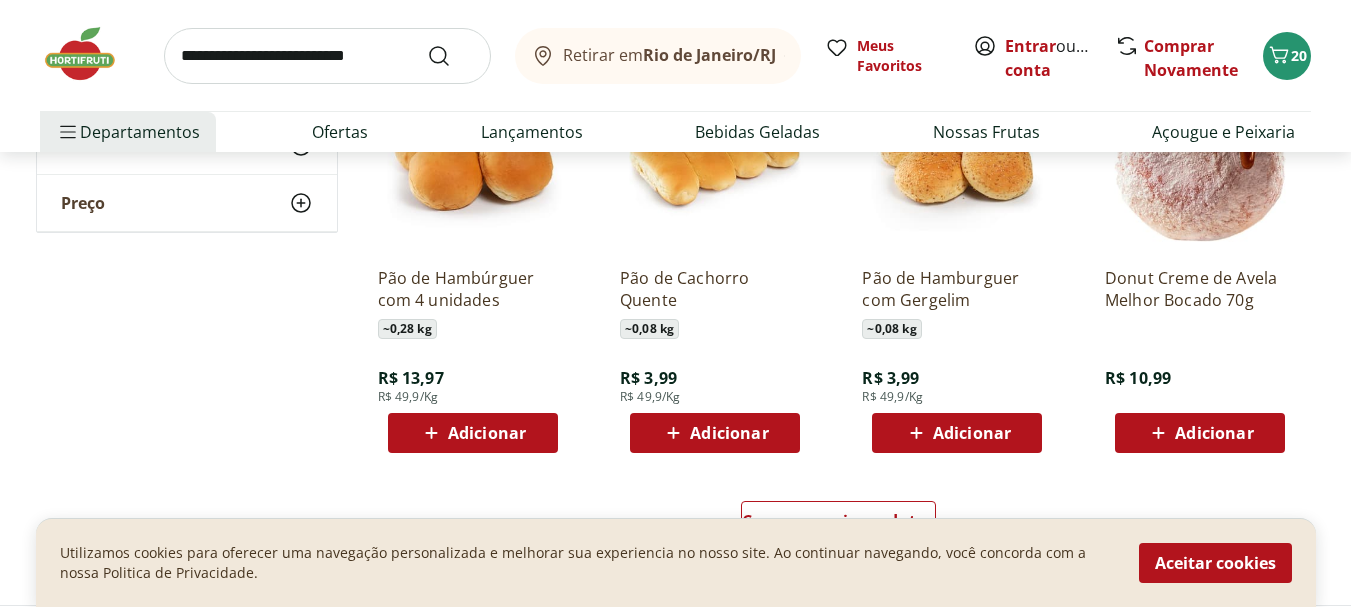 click on "Adicionar" at bounding box center (1200, 433) 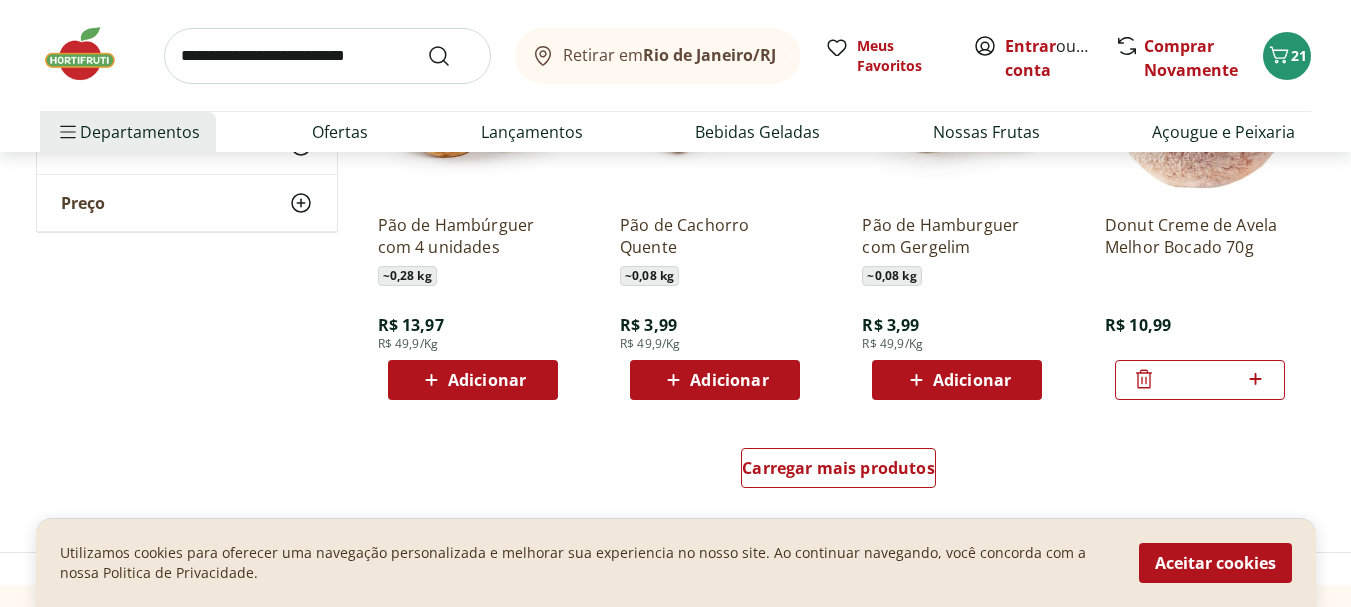 scroll, scrollTop: 3851, scrollLeft: 0, axis: vertical 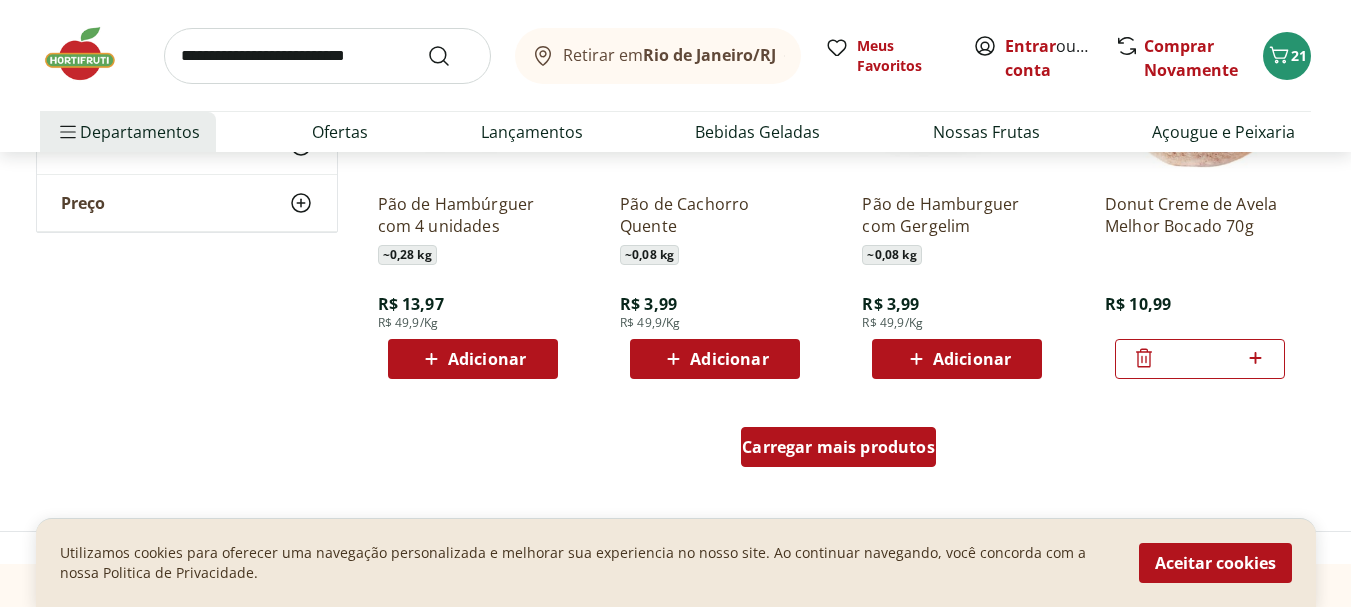 click on "Carregar mais produtos" at bounding box center (838, 447) 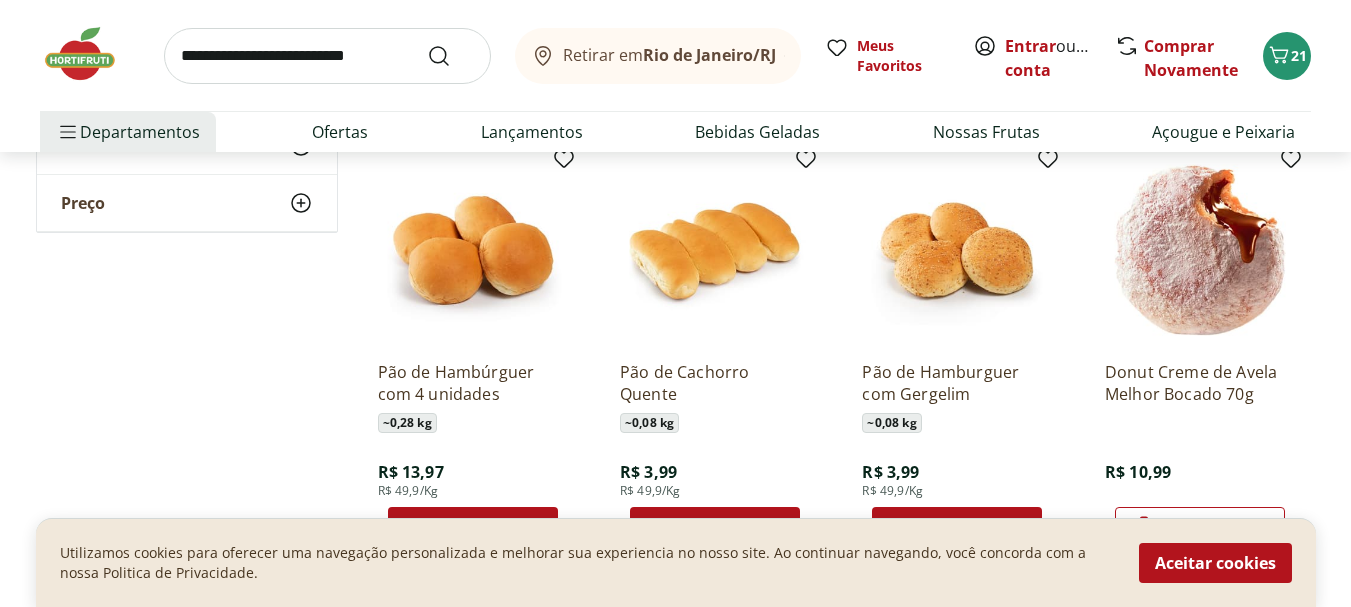 scroll, scrollTop: 3695, scrollLeft: 0, axis: vertical 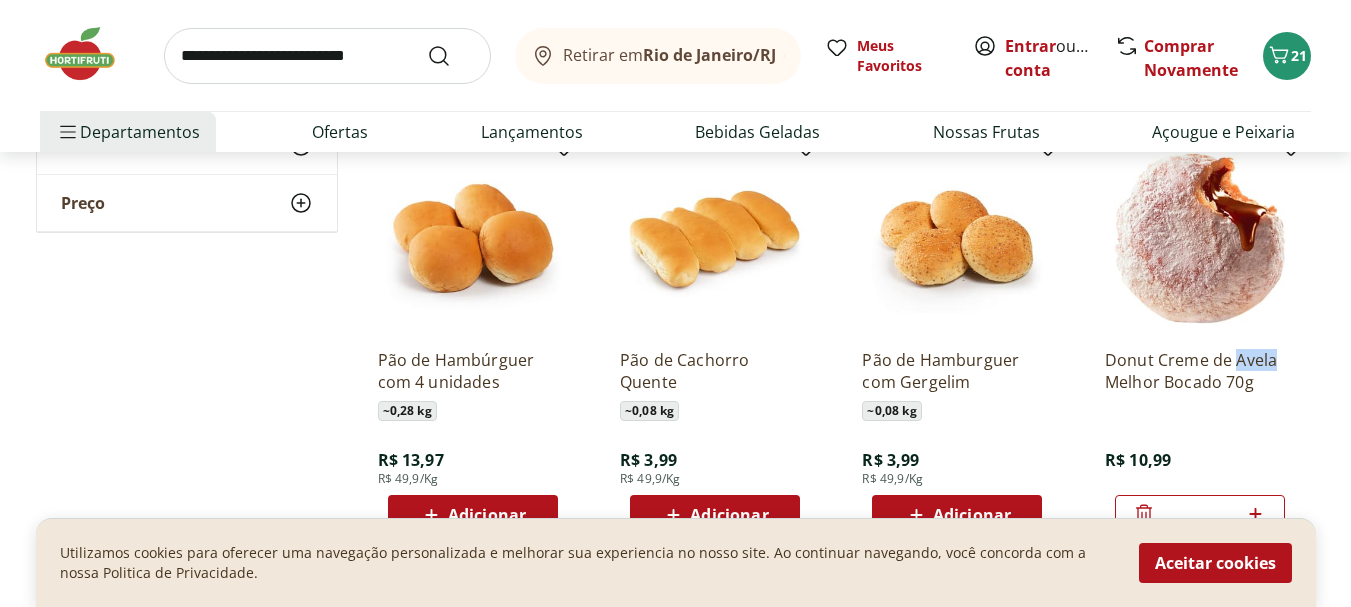drag, startPoint x: 1355, startPoint y: 354, endPoint x: 1345, endPoint y: 341, distance: 16.40122 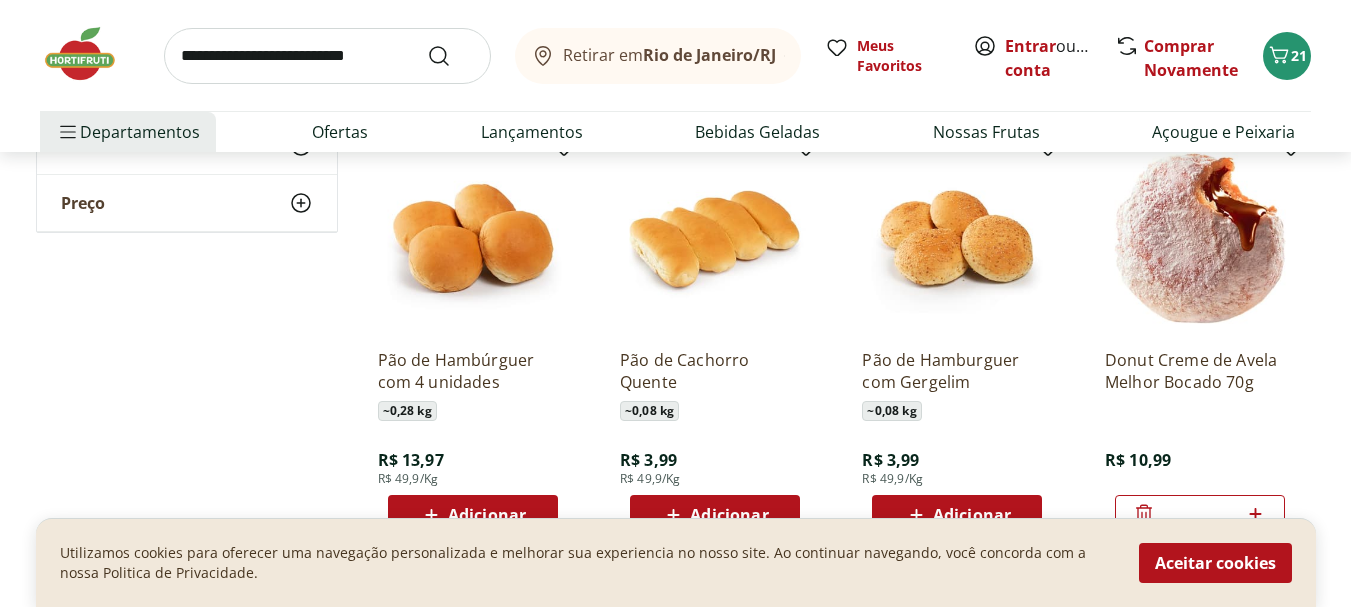 click on "**********" at bounding box center [675, -995] 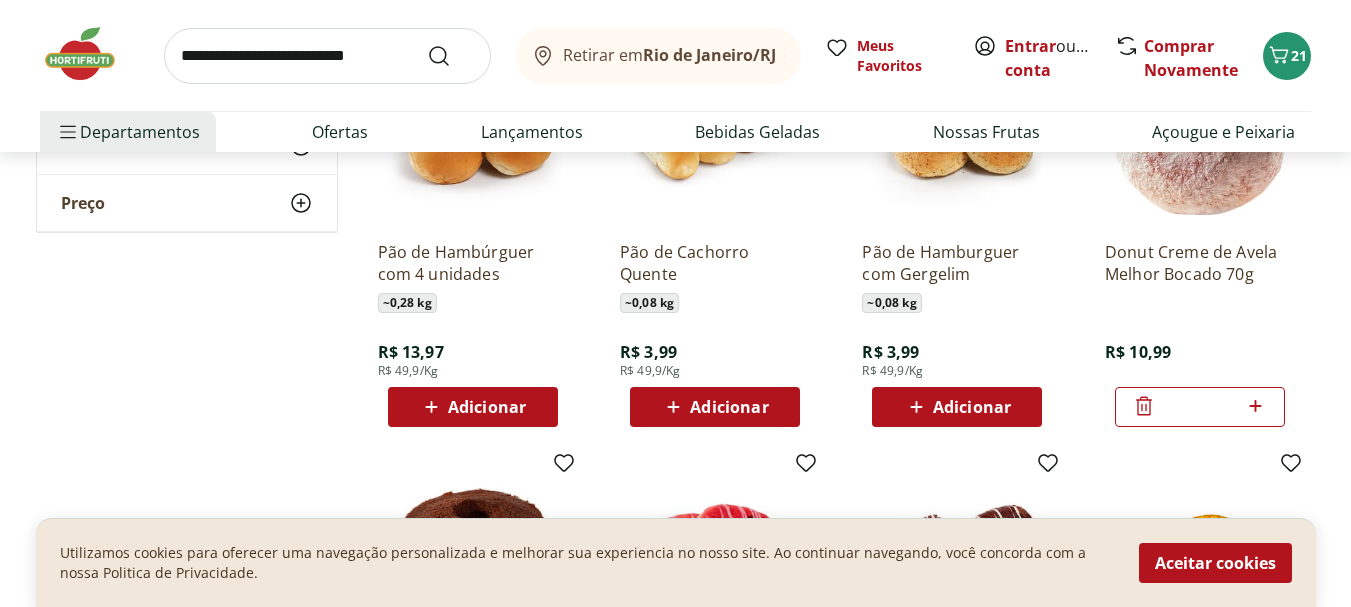 scroll, scrollTop: 3743, scrollLeft: 0, axis: vertical 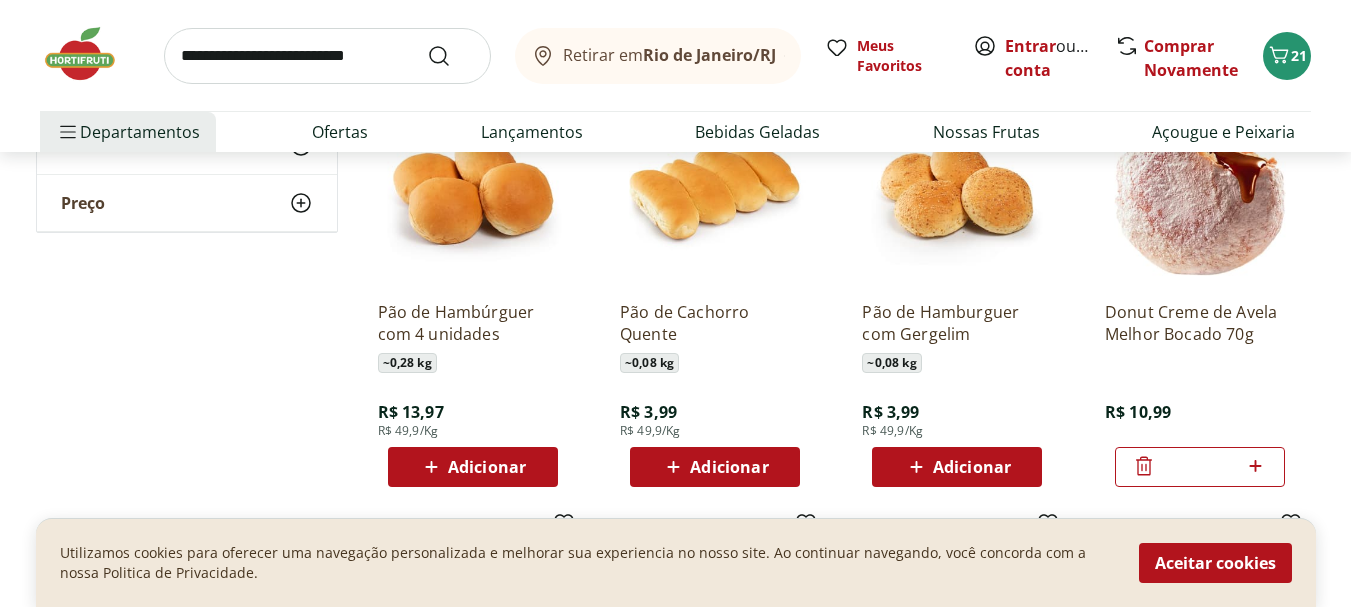 click on "Adicionar" at bounding box center [729, 467] 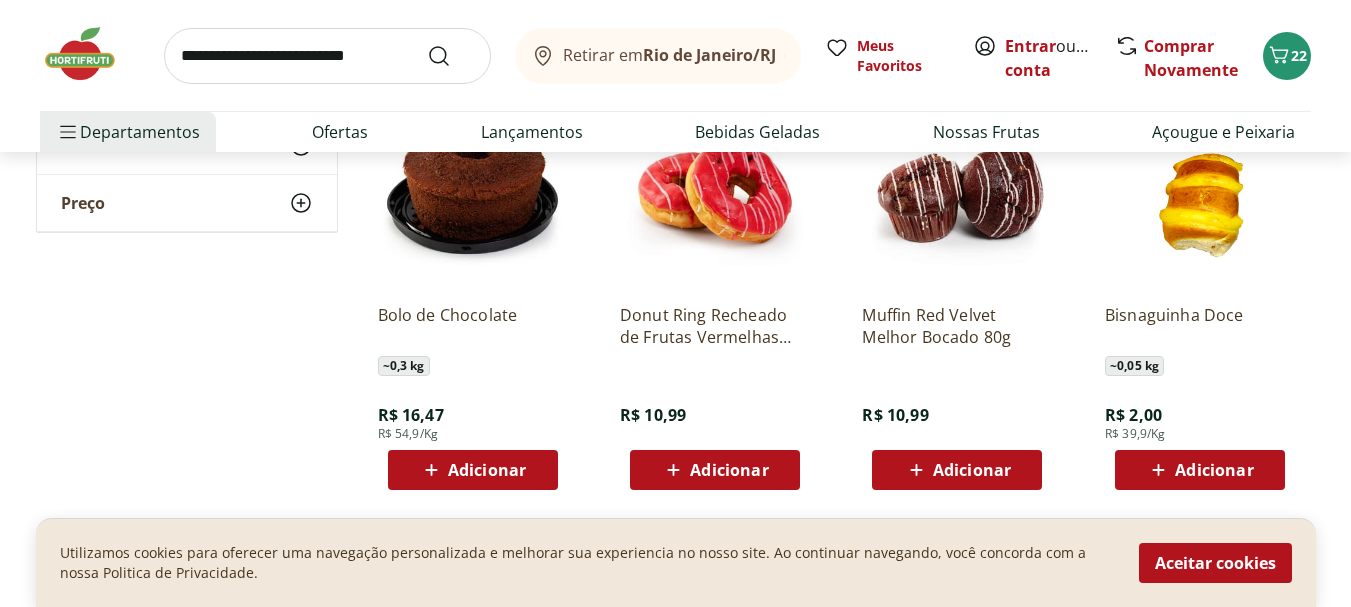 scroll, scrollTop: 4188, scrollLeft: 0, axis: vertical 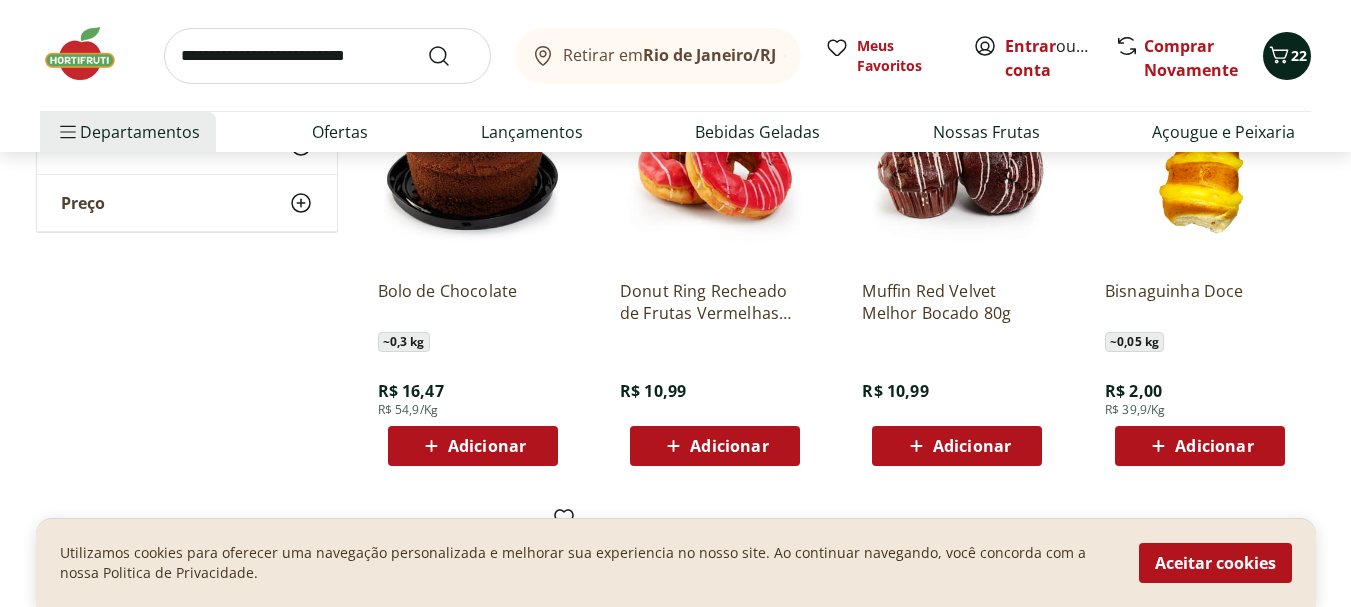 click on "22" at bounding box center [1287, 56] 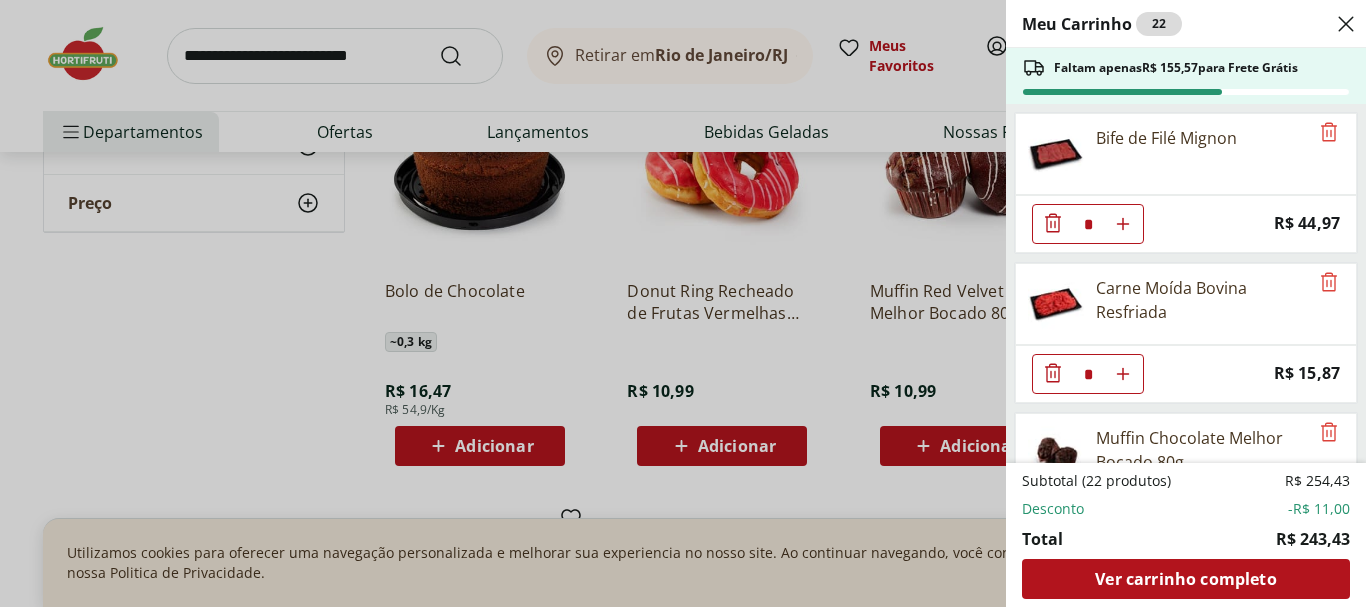 click 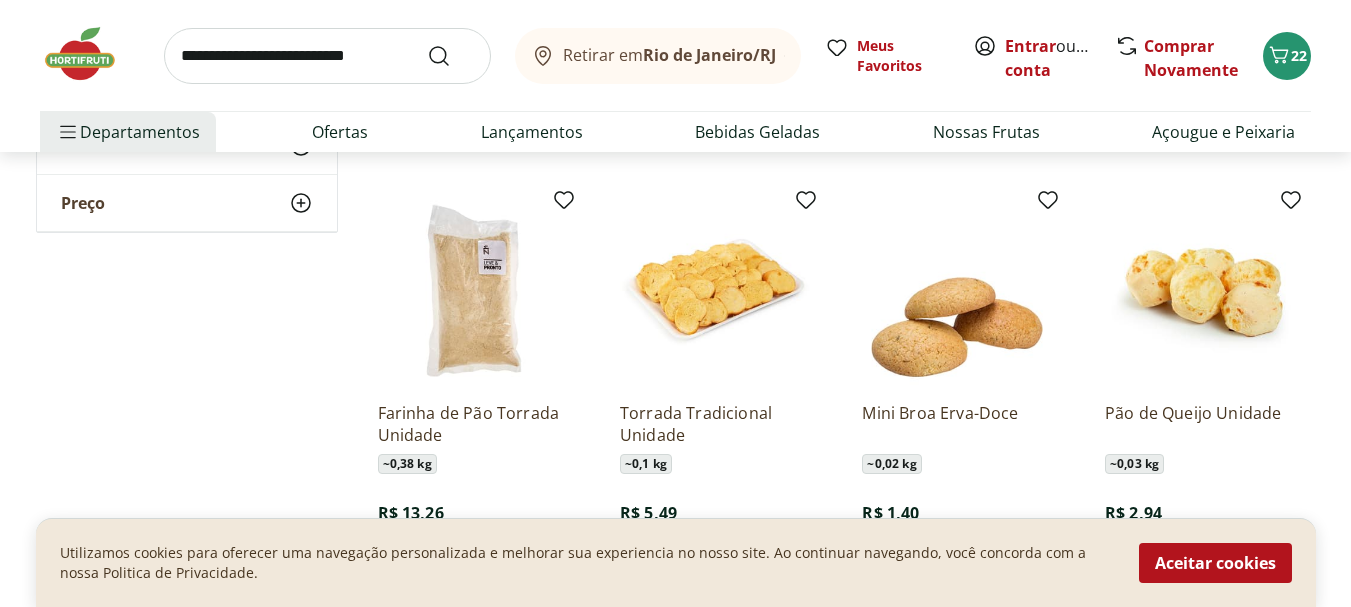 scroll, scrollTop: 0, scrollLeft: 0, axis: both 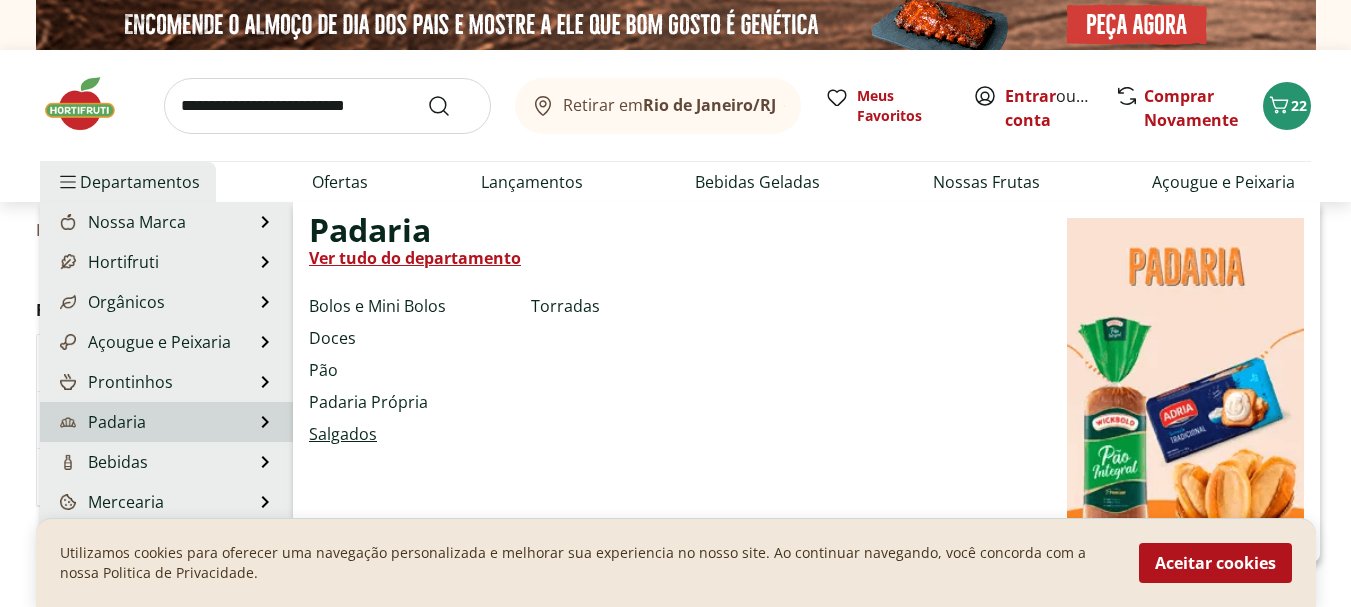 click on "Salgados" at bounding box center (343, 434) 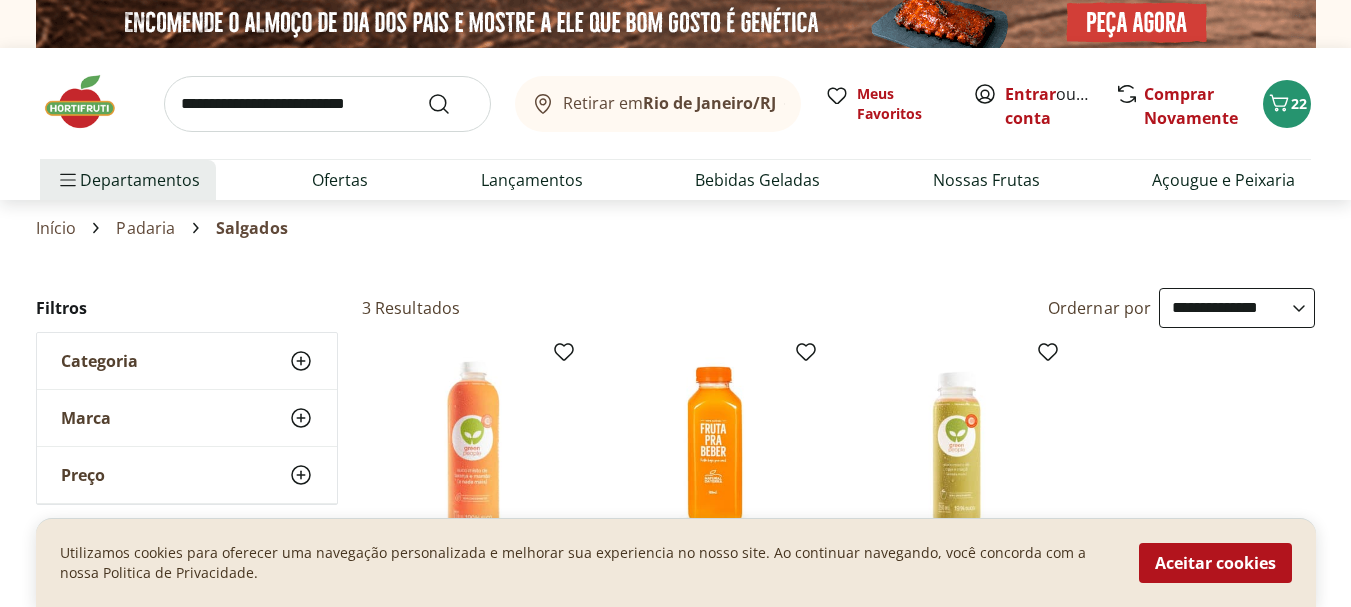 scroll, scrollTop: 0, scrollLeft: 0, axis: both 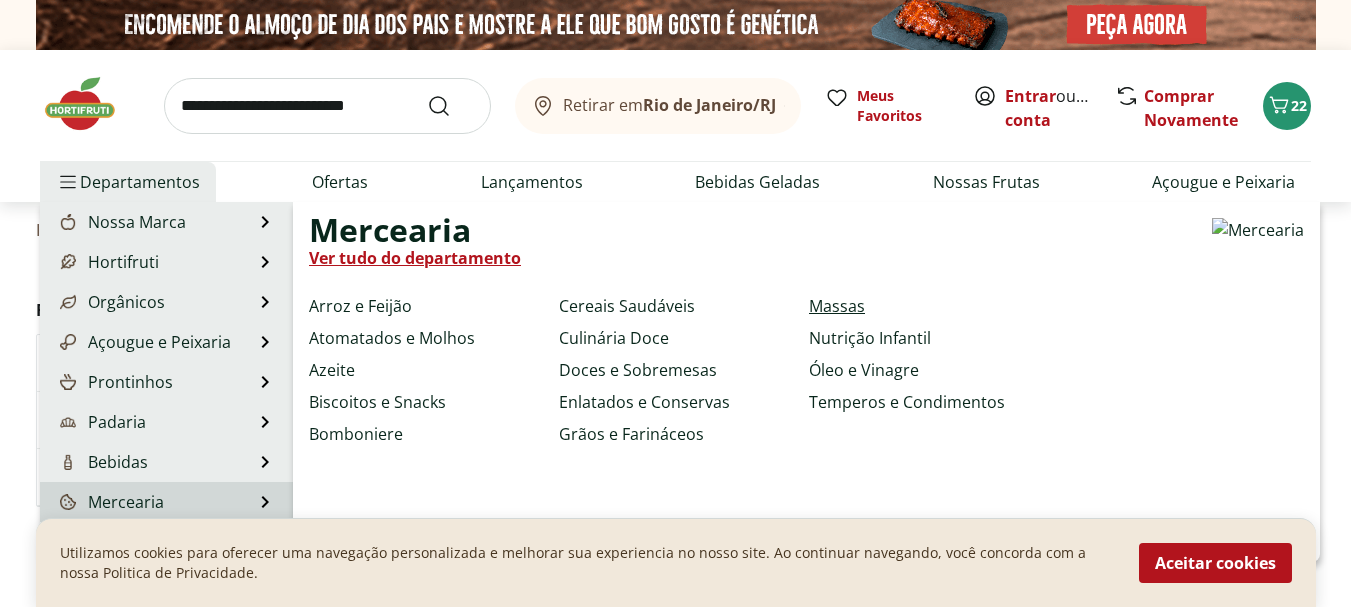 click on "Massas" at bounding box center (837, 306) 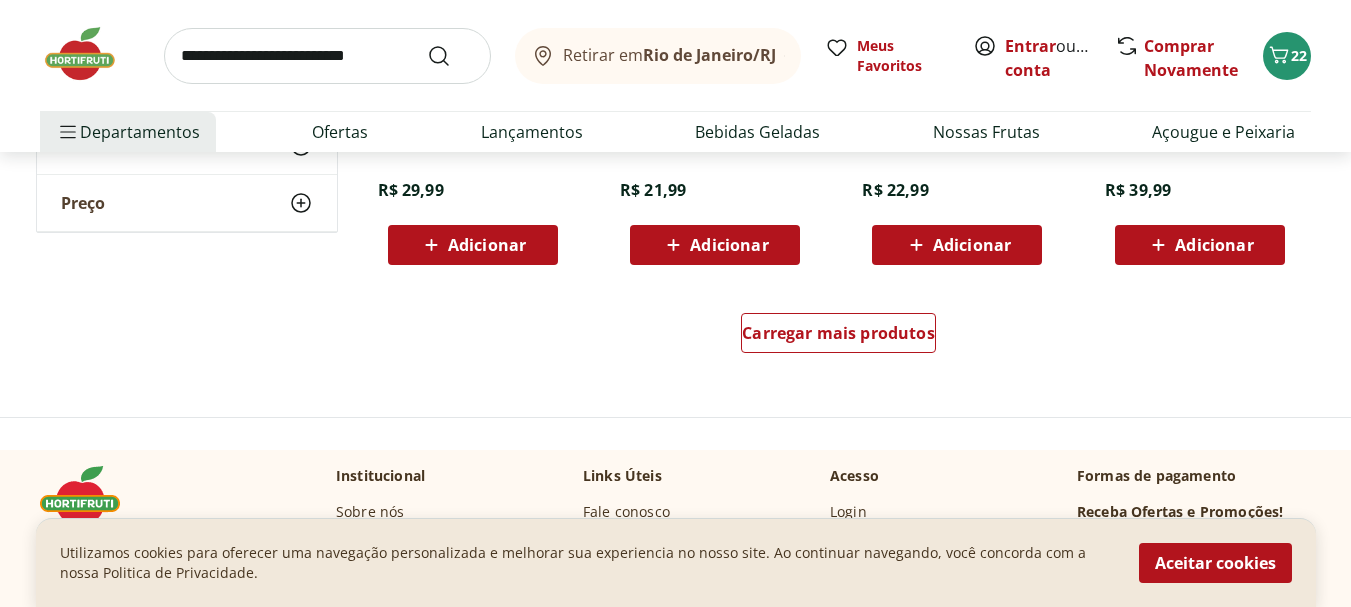 scroll, scrollTop: 1363, scrollLeft: 0, axis: vertical 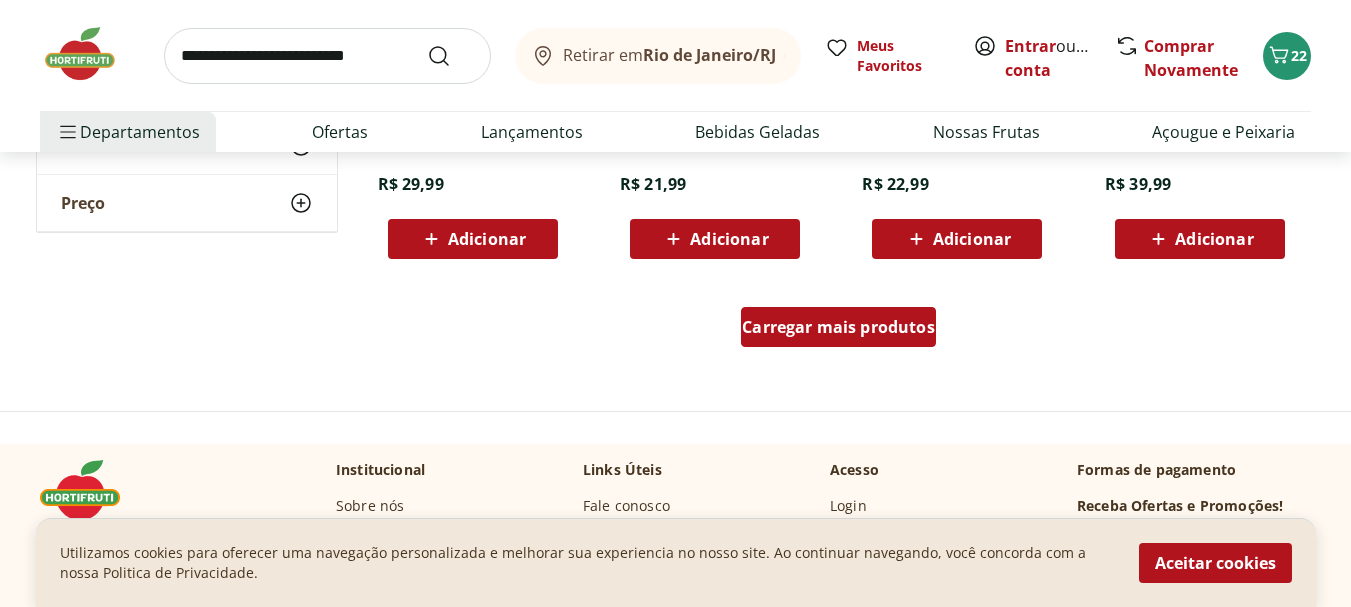 click on "Carregar mais produtos" at bounding box center (838, 327) 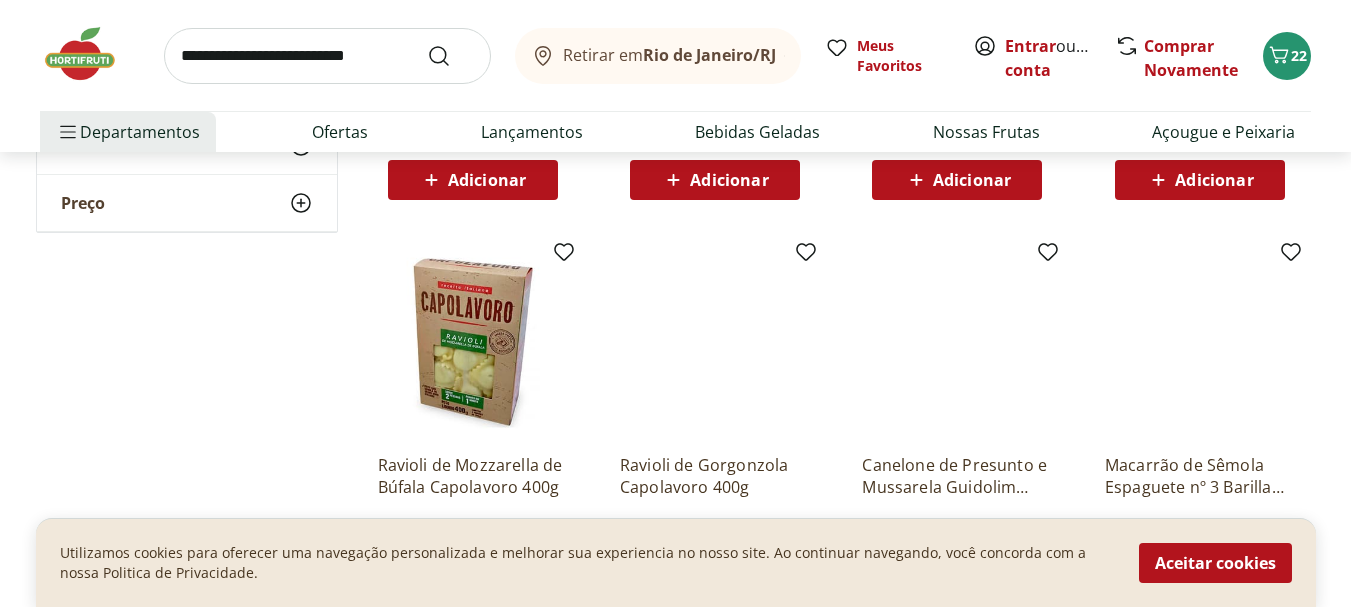 scroll, scrollTop: 2294, scrollLeft: 0, axis: vertical 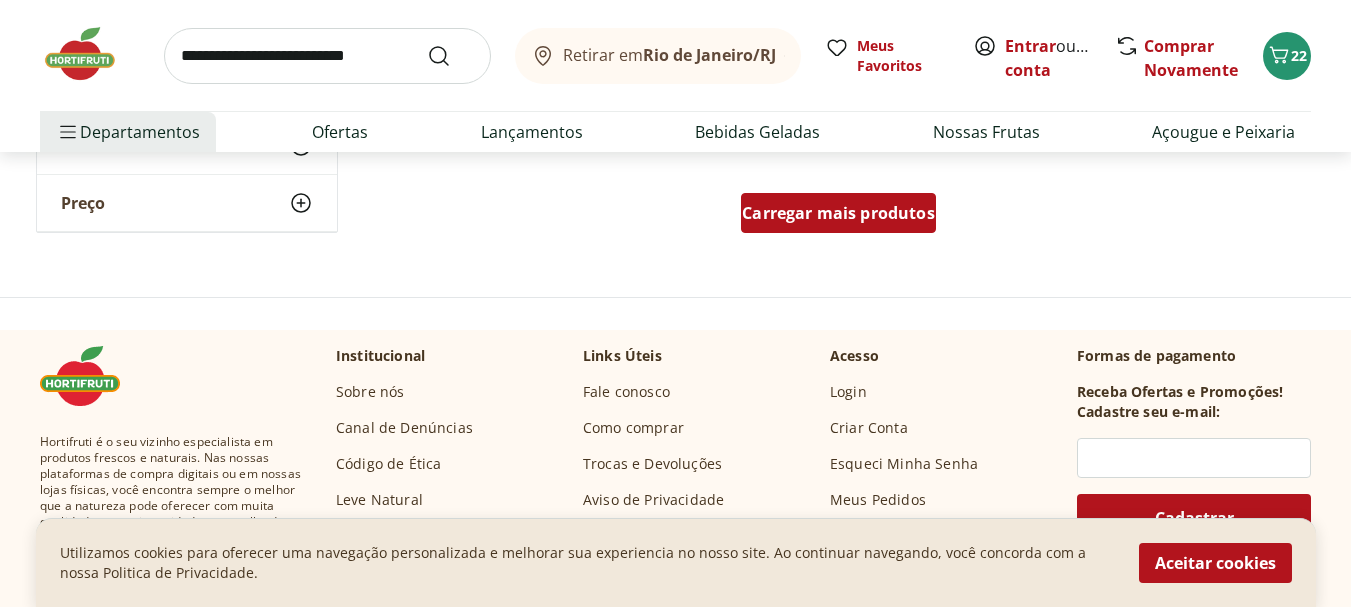 click on "Carregar mais produtos" at bounding box center (838, 213) 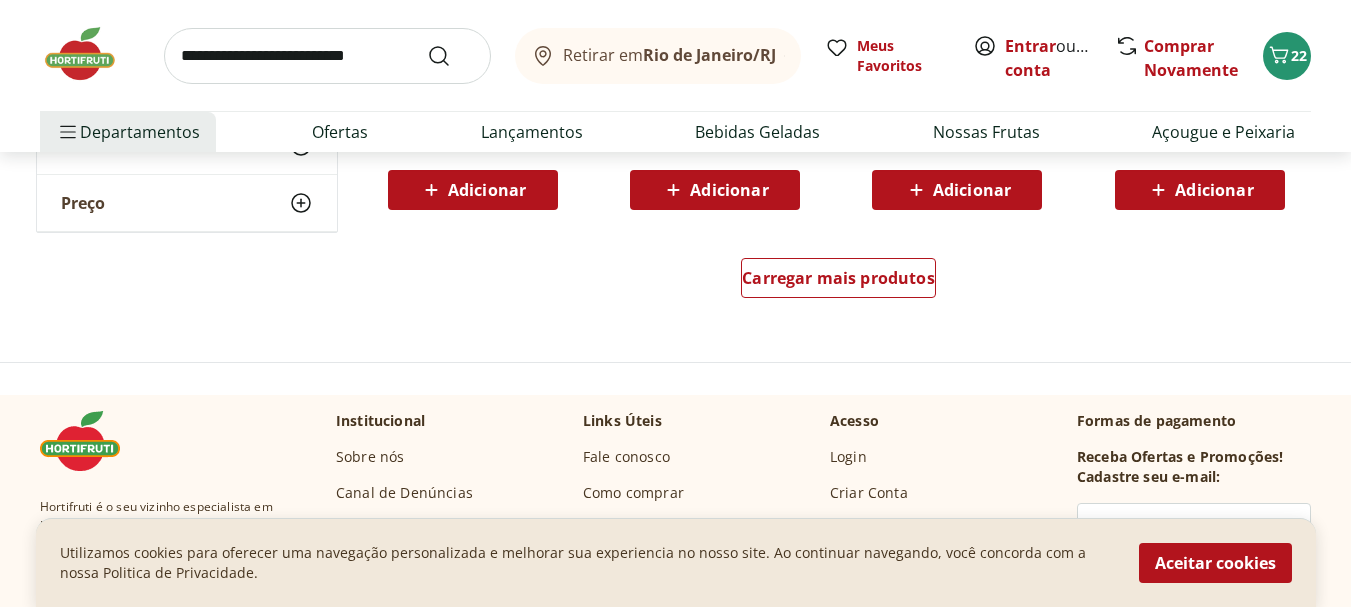 scroll, scrollTop: 4042, scrollLeft: 0, axis: vertical 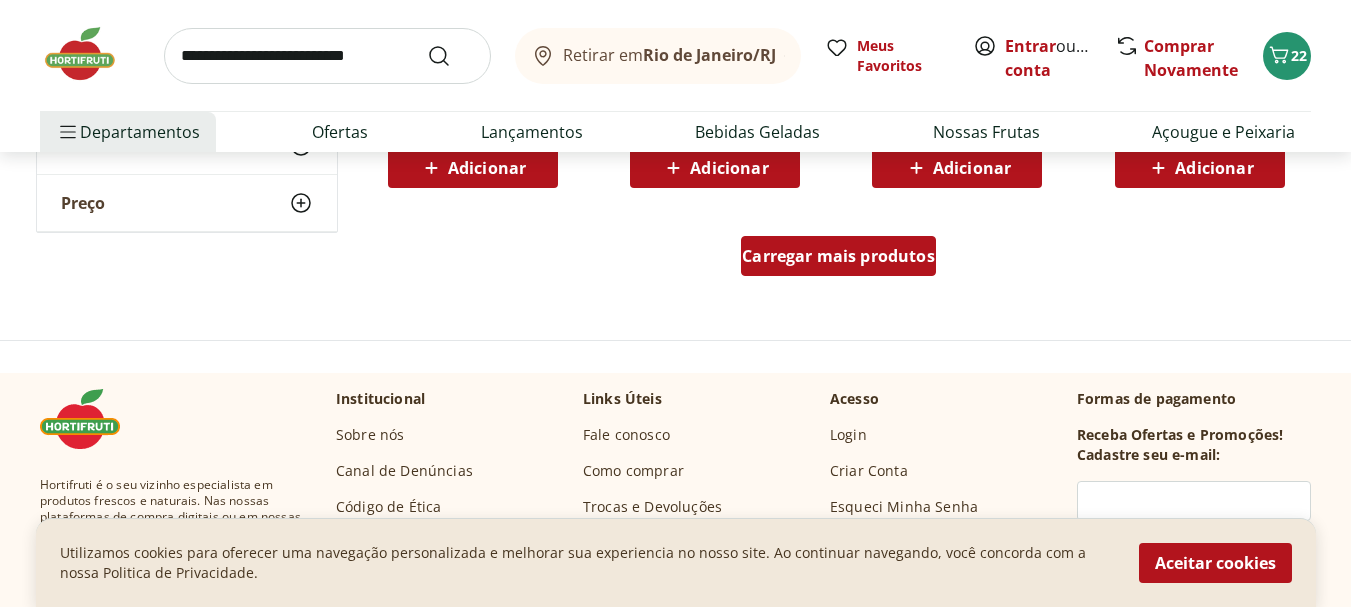 click on "Carregar mais produtos" at bounding box center [838, 256] 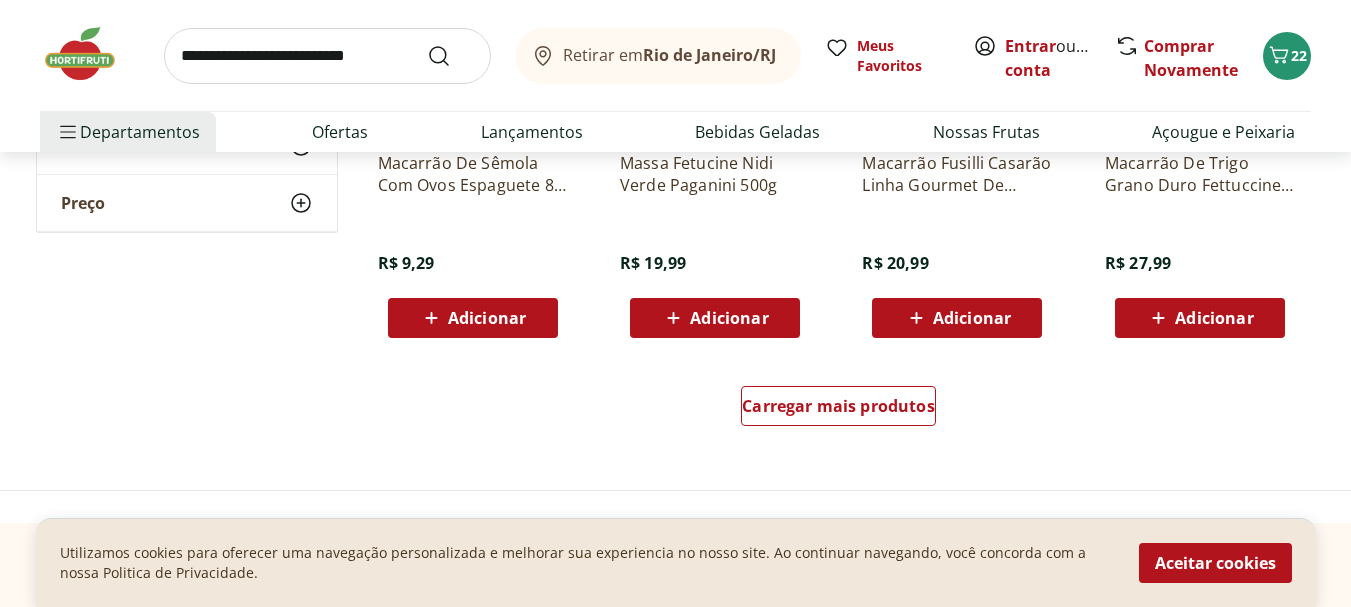 scroll, scrollTop: 5248, scrollLeft: 0, axis: vertical 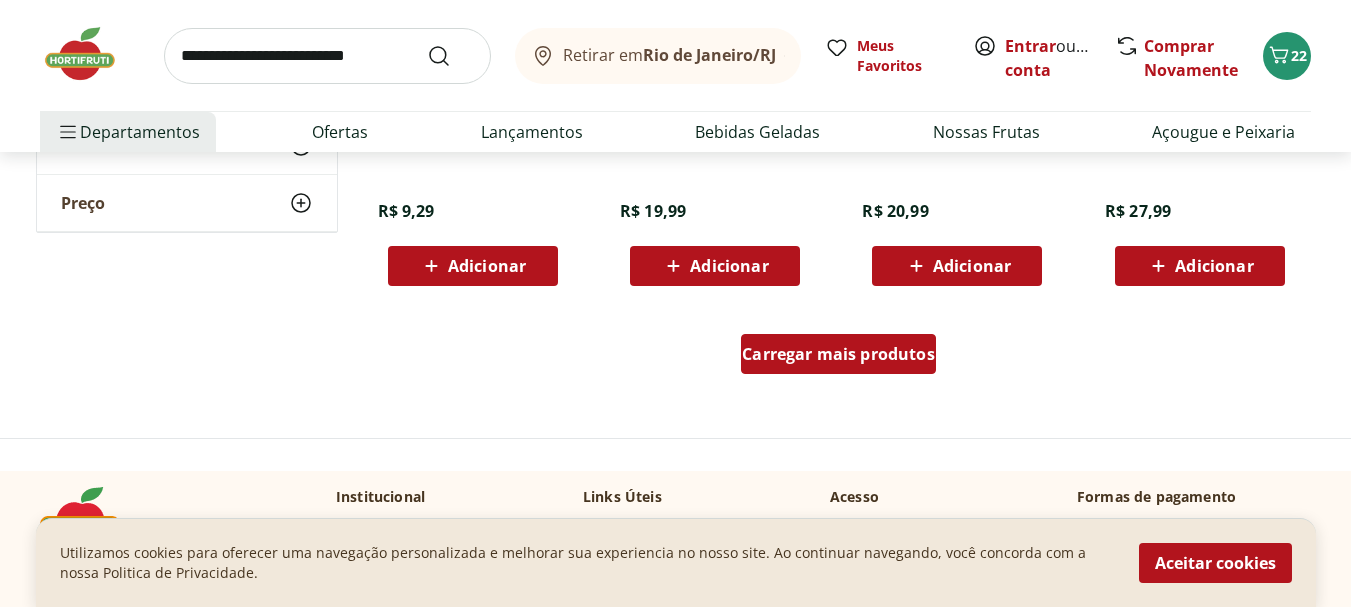 click on "Carregar mais produtos" at bounding box center (838, 354) 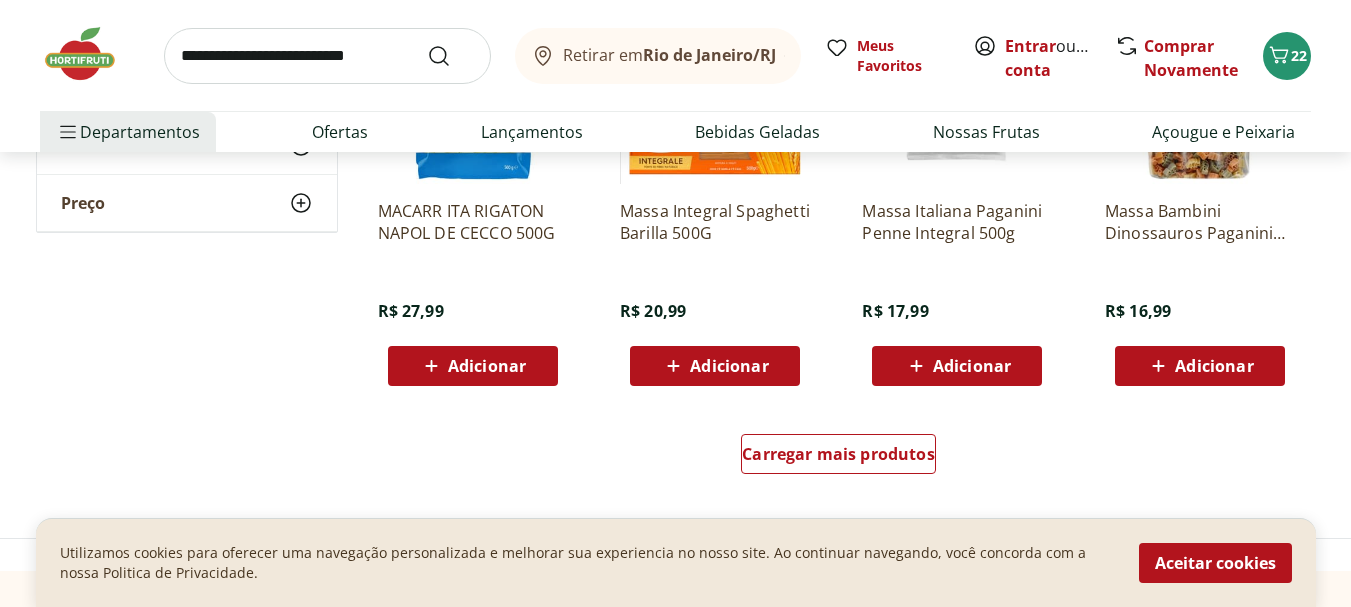 scroll, scrollTop: 6468, scrollLeft: 0, axis: vertical 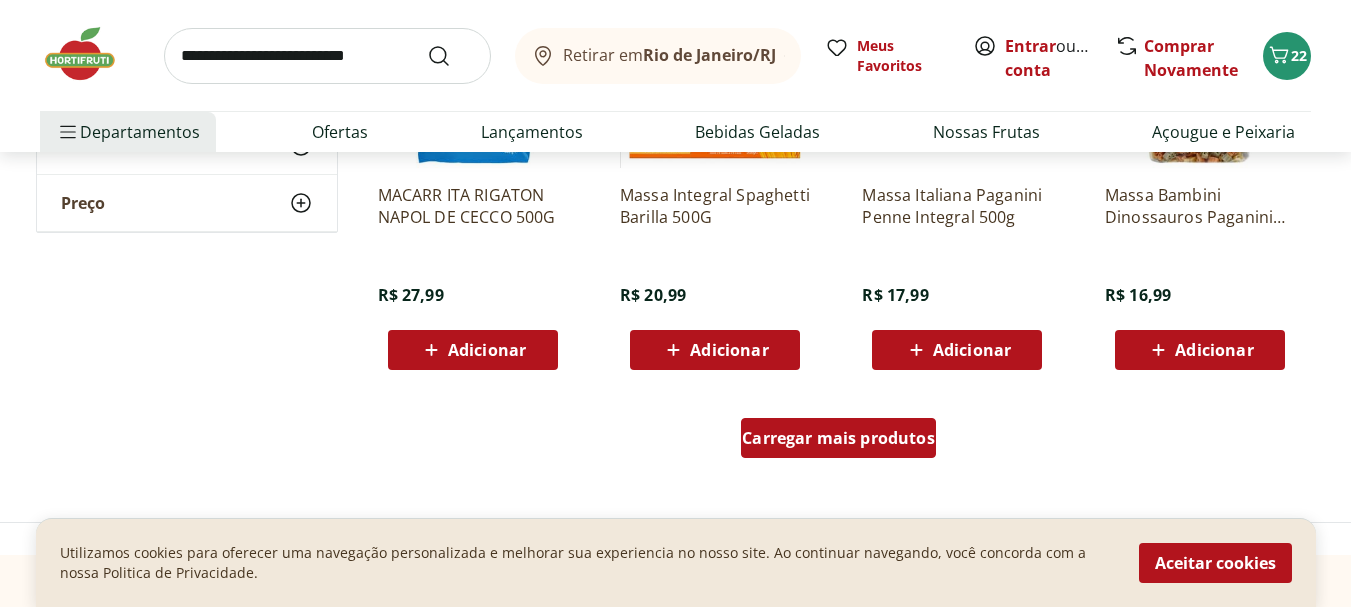 click on "Carregar mais produtos" at bounding box center [838, 438] 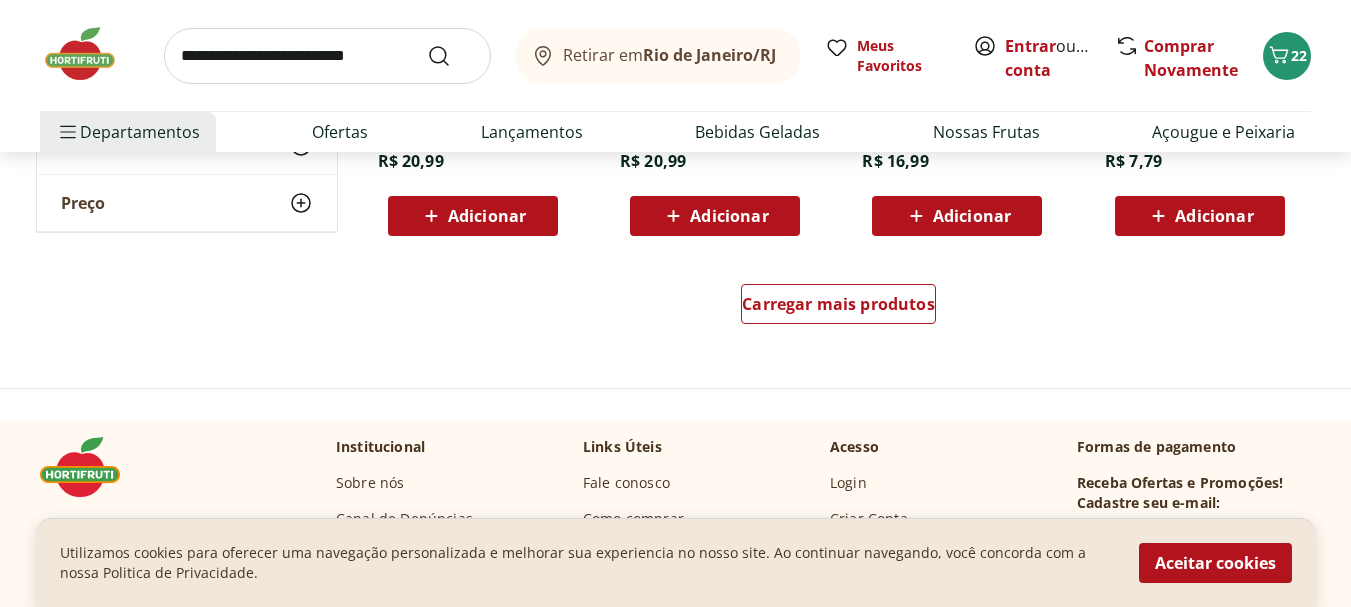 scroll, scrollTop: 8011, scrollLeft: 0, axis: vertical 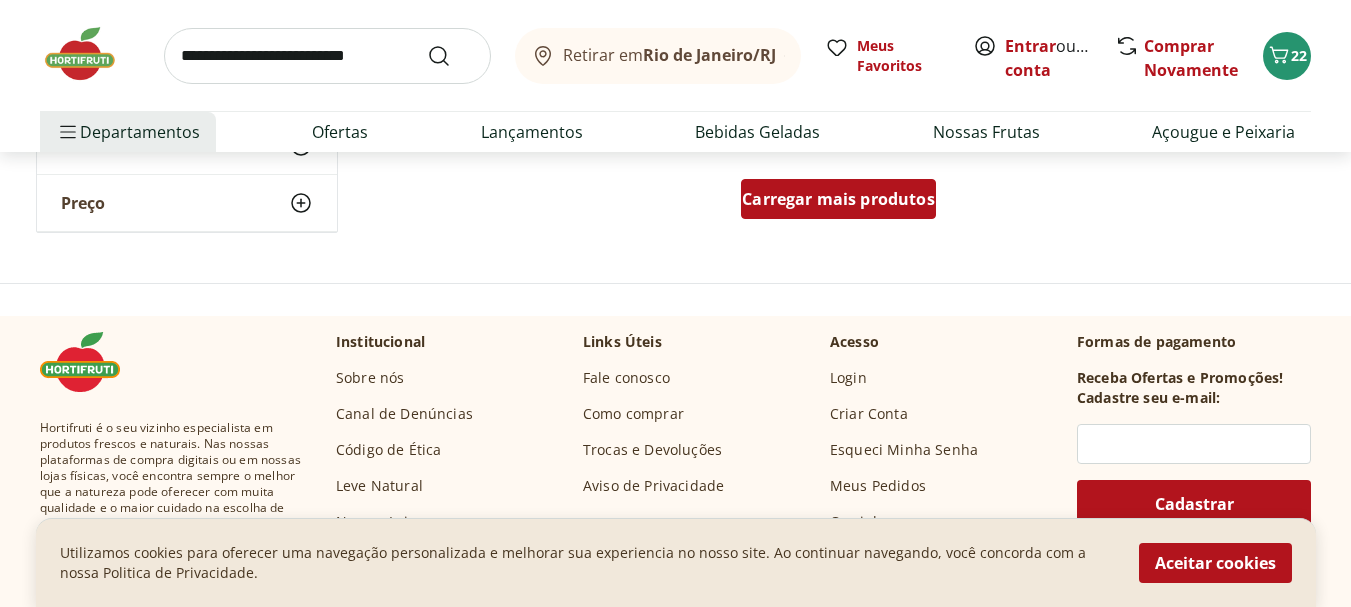 click on "Carregar mais produtos" at bounding box center (838, 199) 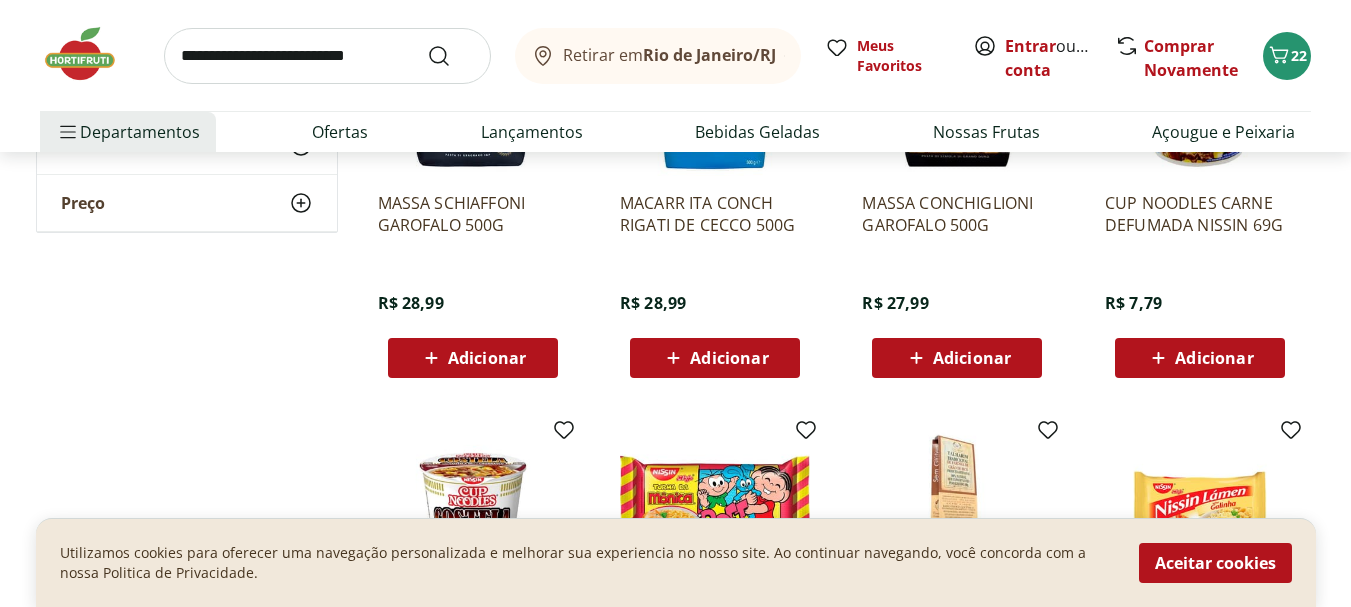 scroll, scrollTop: 8129, scrollLeft: 0, axis: vertical 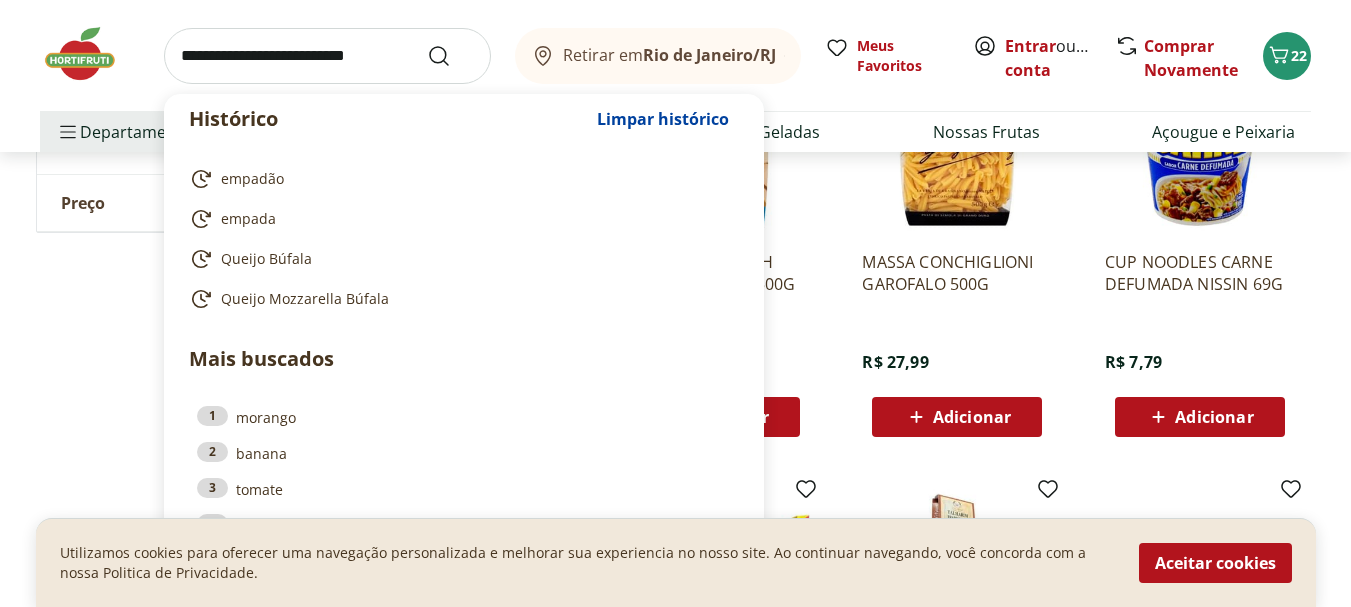 click at bounding box center [327, 56] 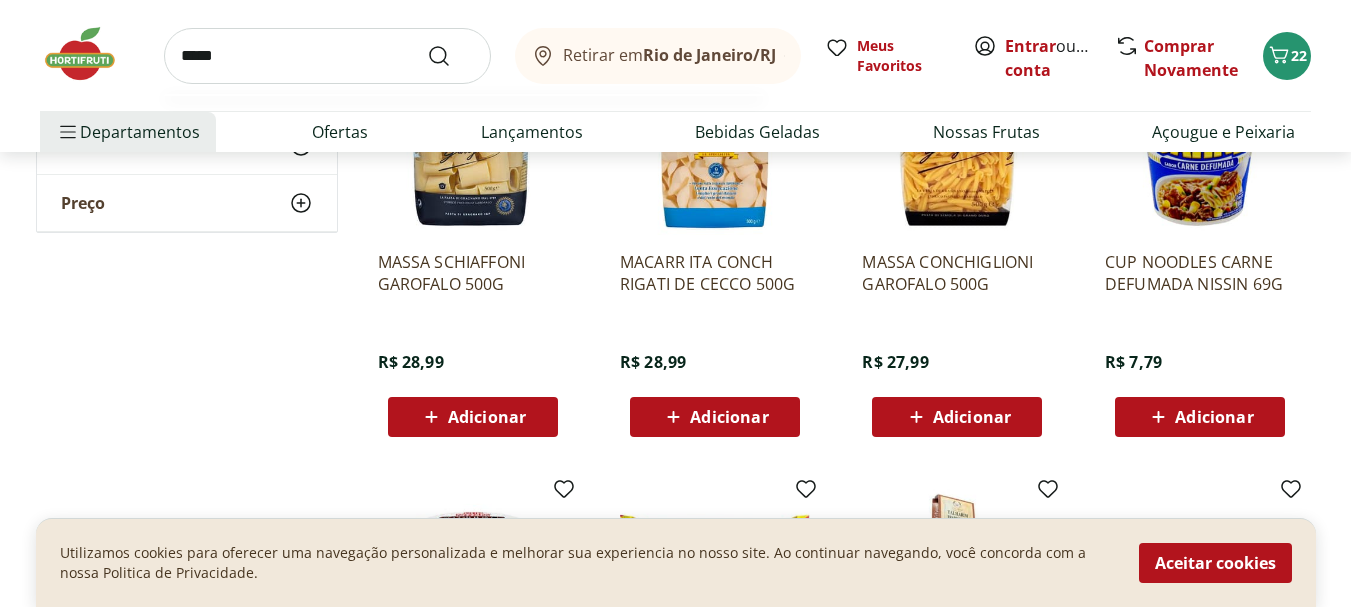 type on "*****" 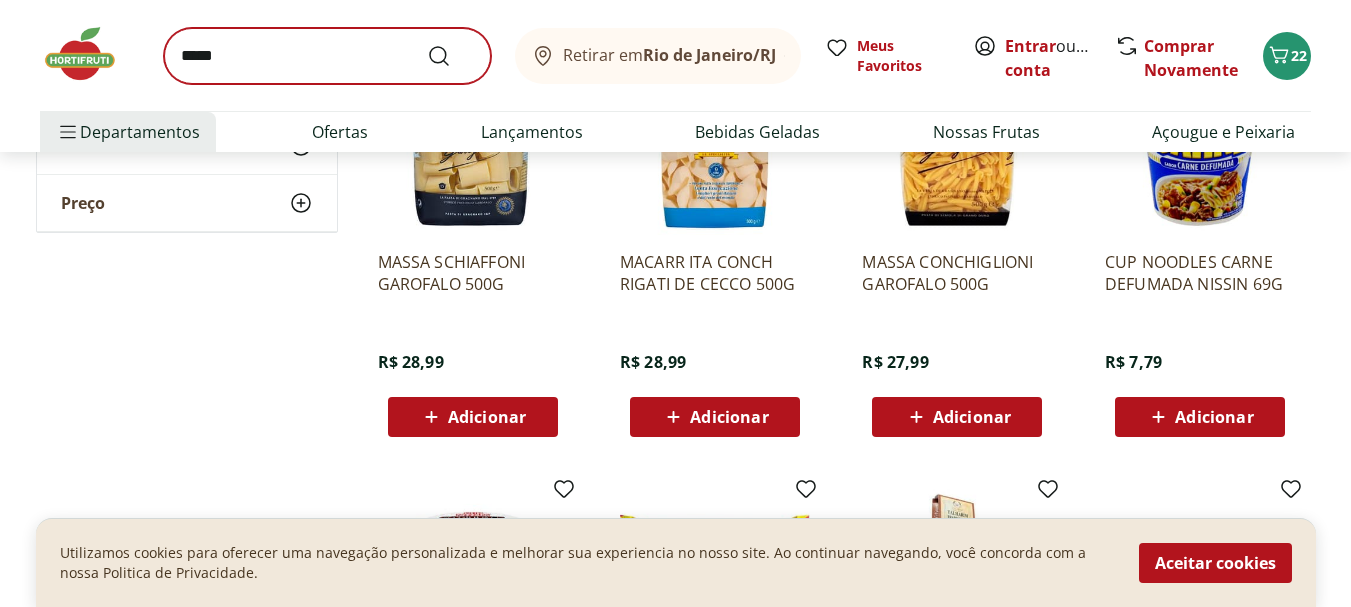 scroll, scrollTop: 0, scrollLeft: 0, axis: both 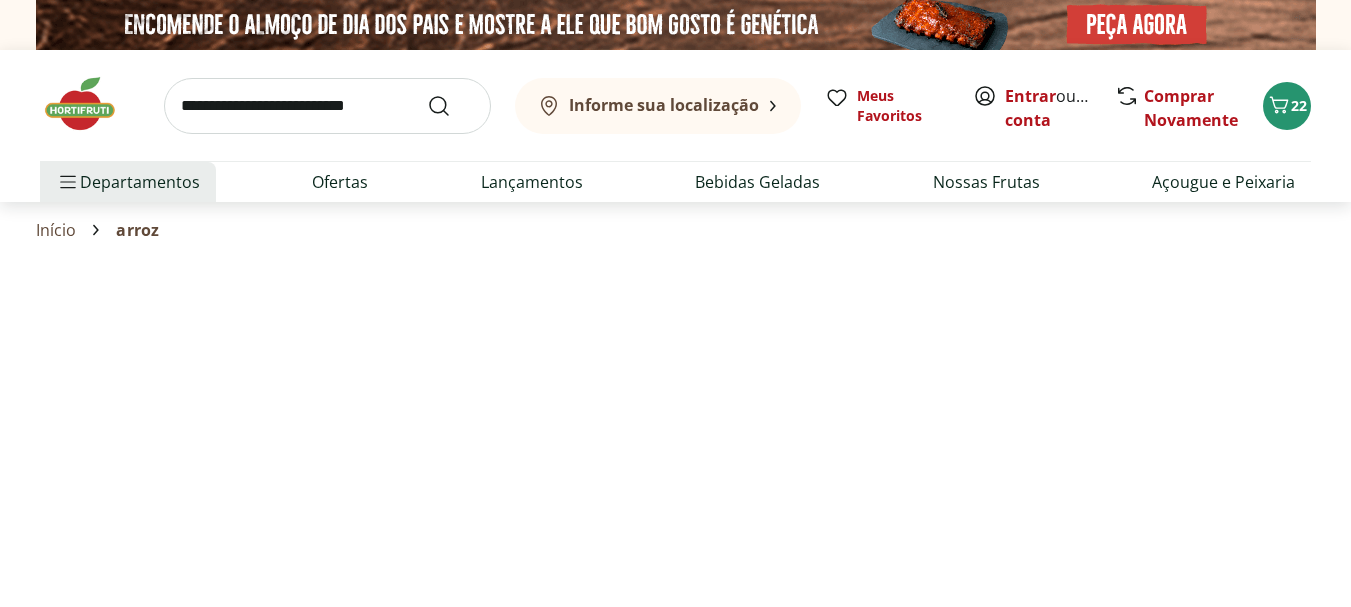 select on "**********" 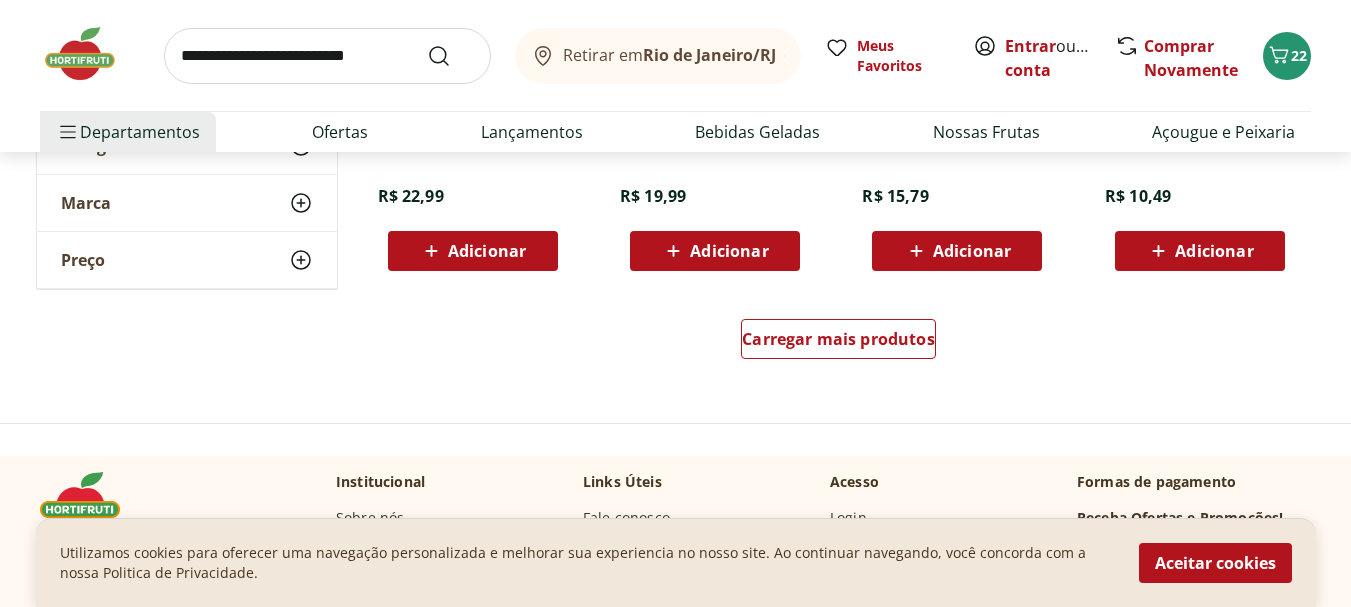 scroll, scrollTop: 1443, scrollLeft: 0, axis: vertical 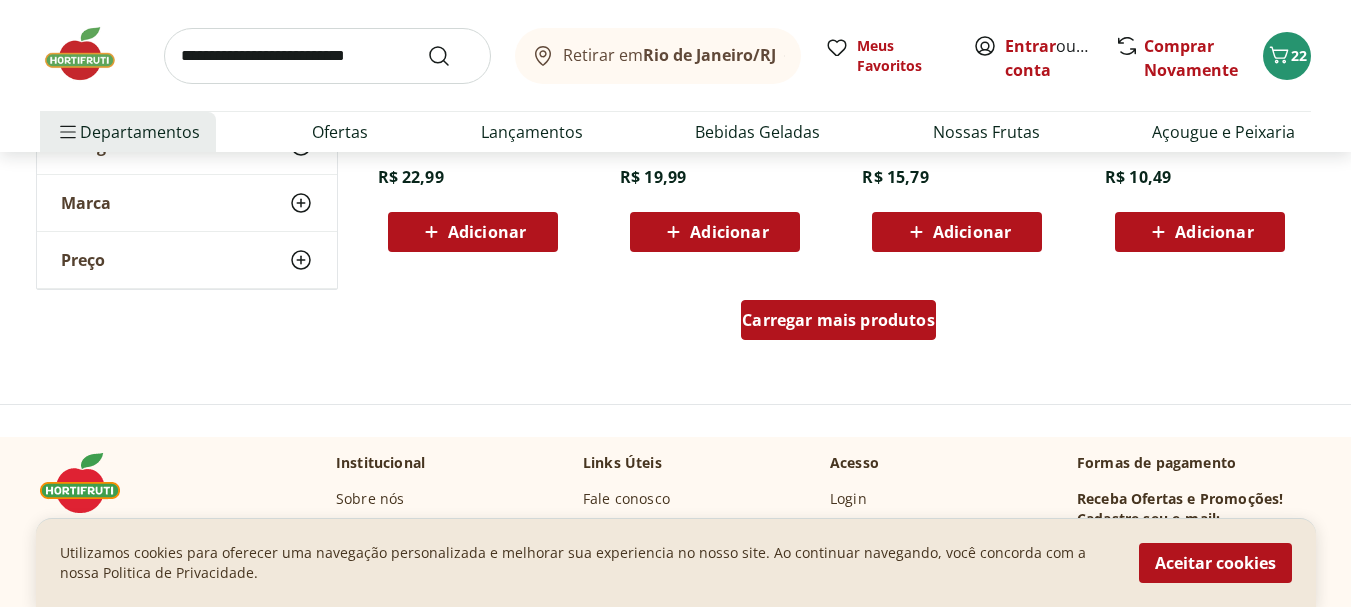 click on "Carregar mais produtos" at bounding box center [838, 320] 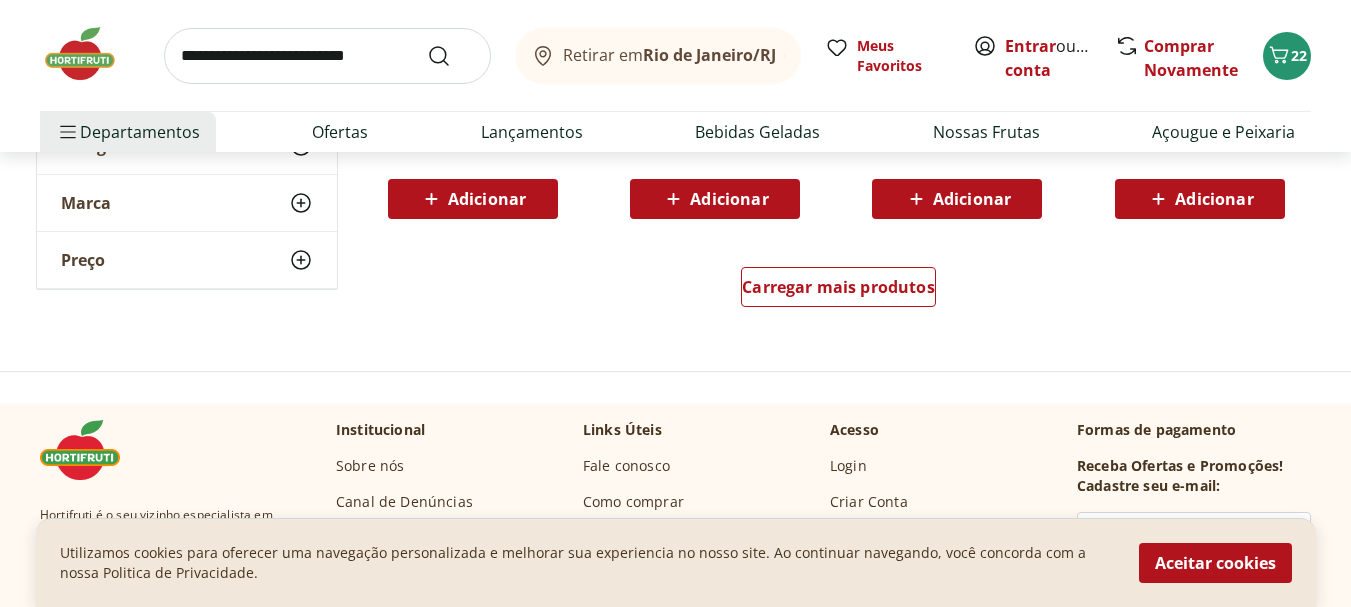 scroll, scrollTop: 2797, scrollLeft: 0, axis: vertical 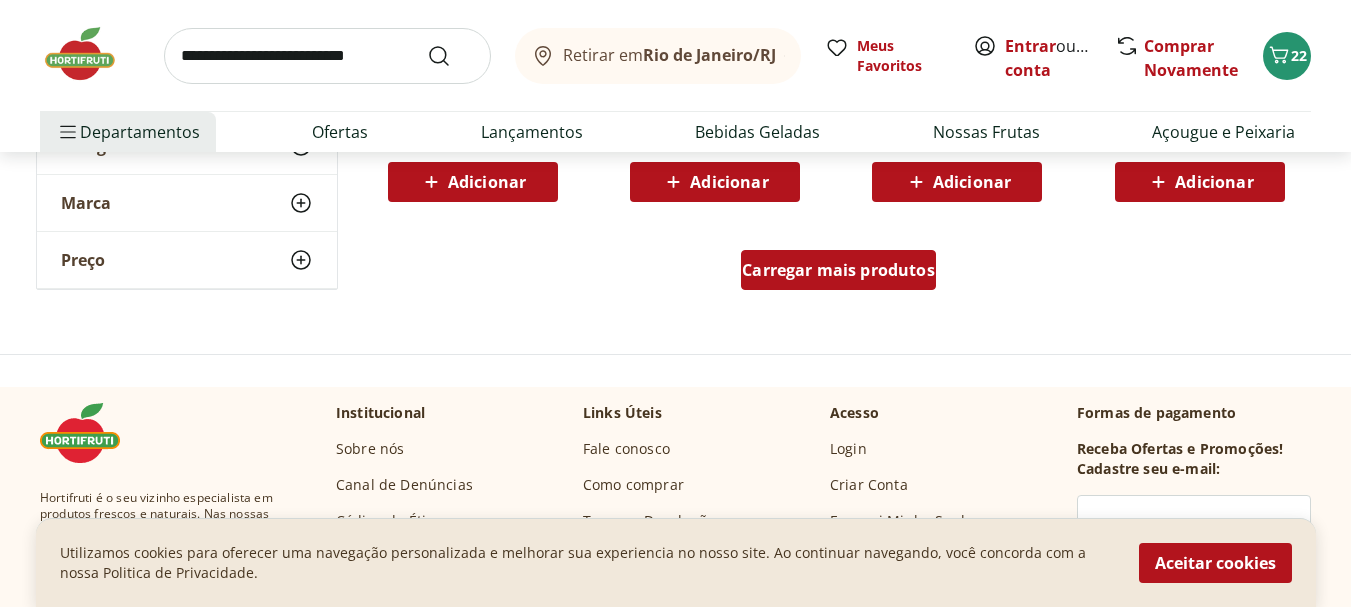 click on "Carregar mais produtos" at bounding box center [838, 270] 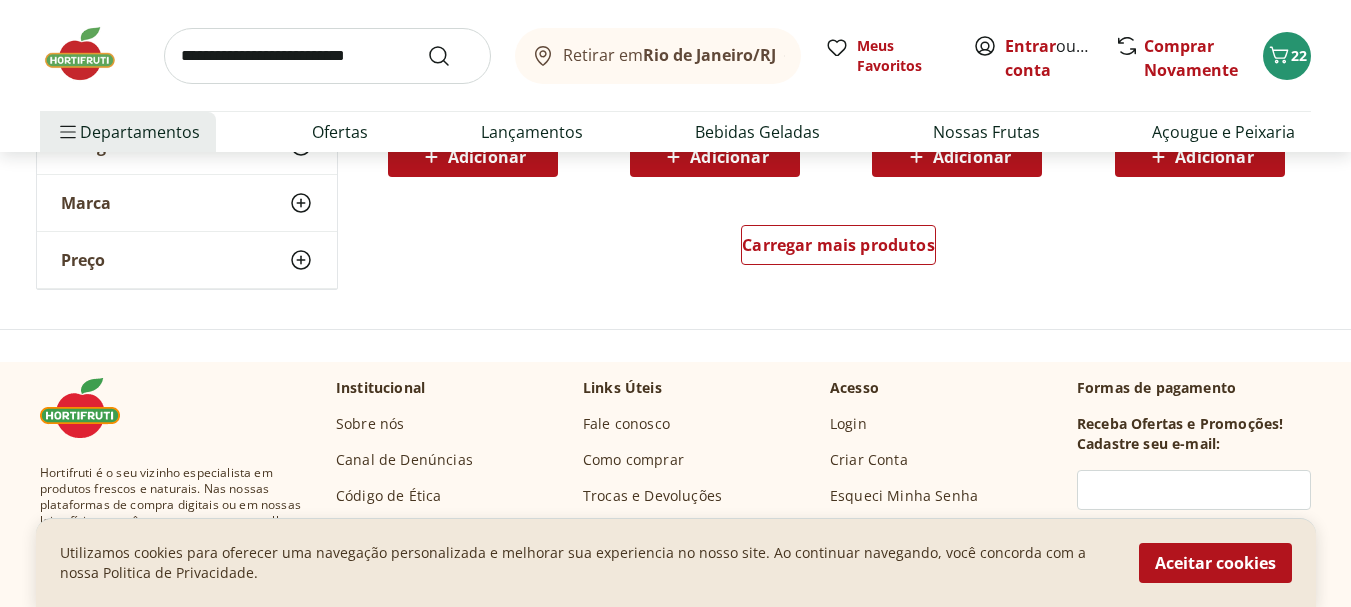 scroll, scrollTop: 4137, scrollLeft: 0, axis: vertical 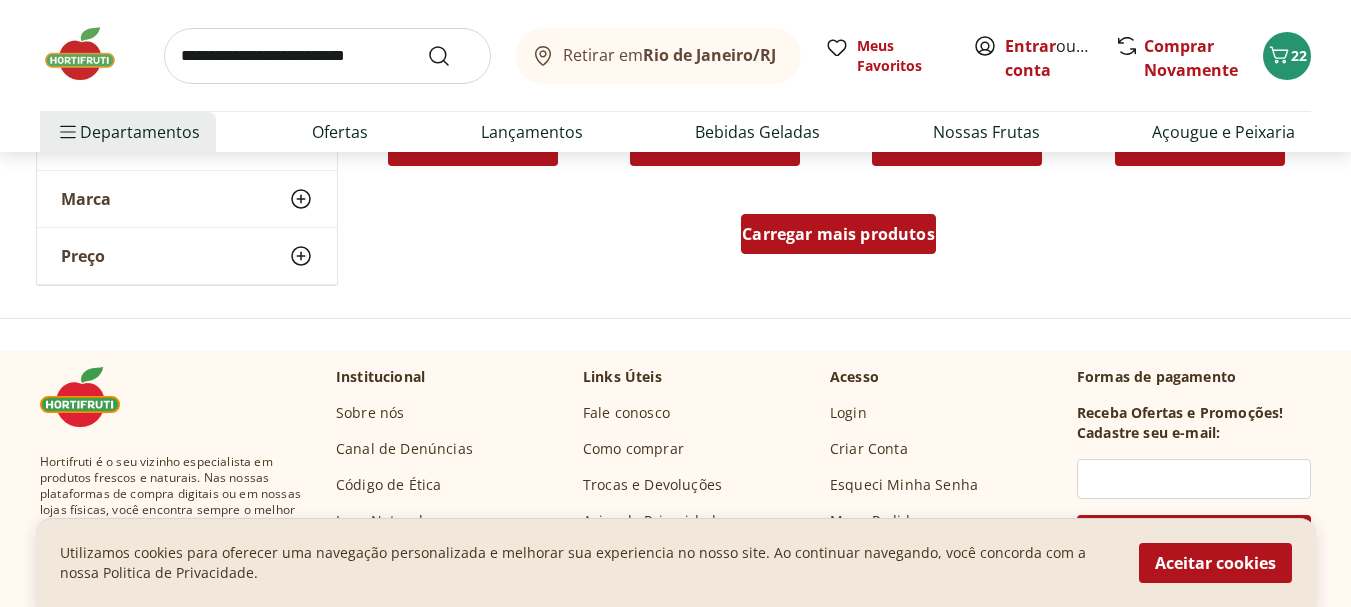 click on "Carregar mais produtos" at bounding box center (838, 234) 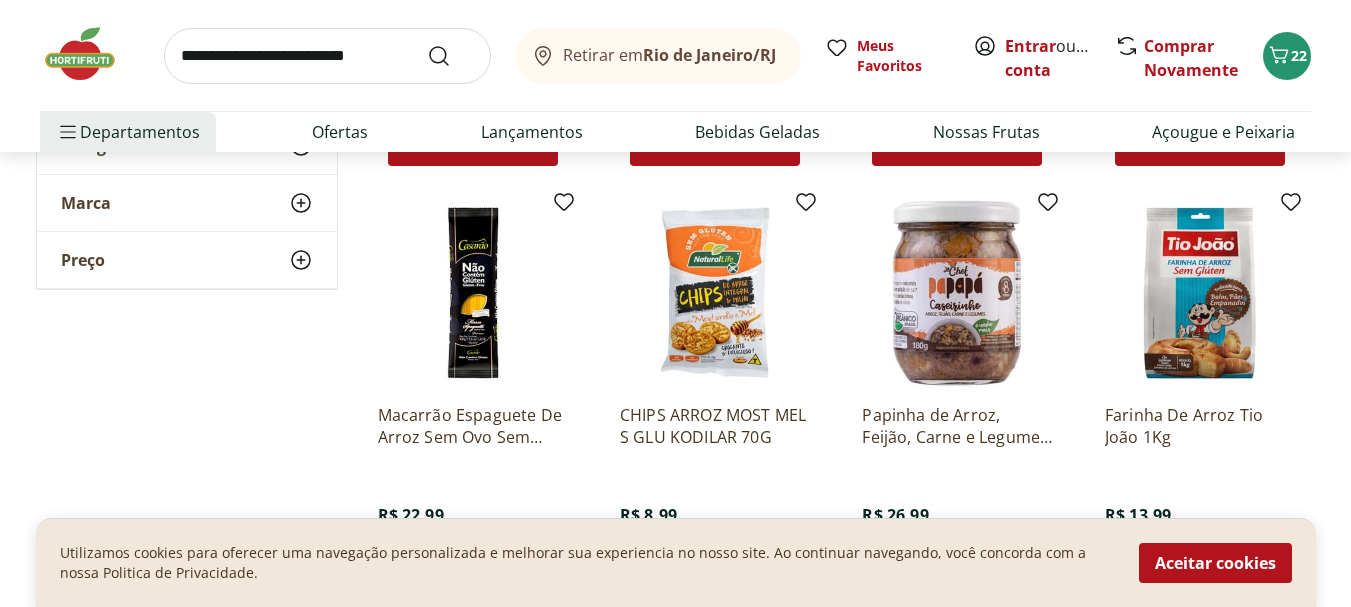 scroll, scrollTop: 4173, scrollLeft: 0, axis: vertical 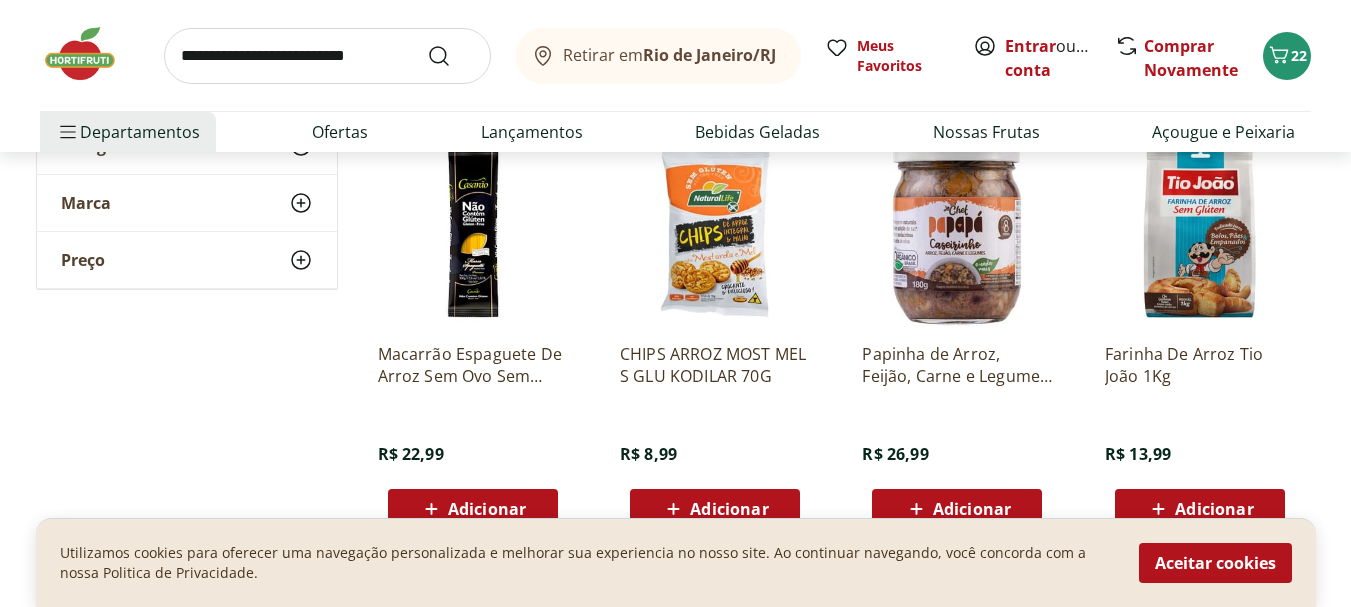click at bounding box center (473, 232) 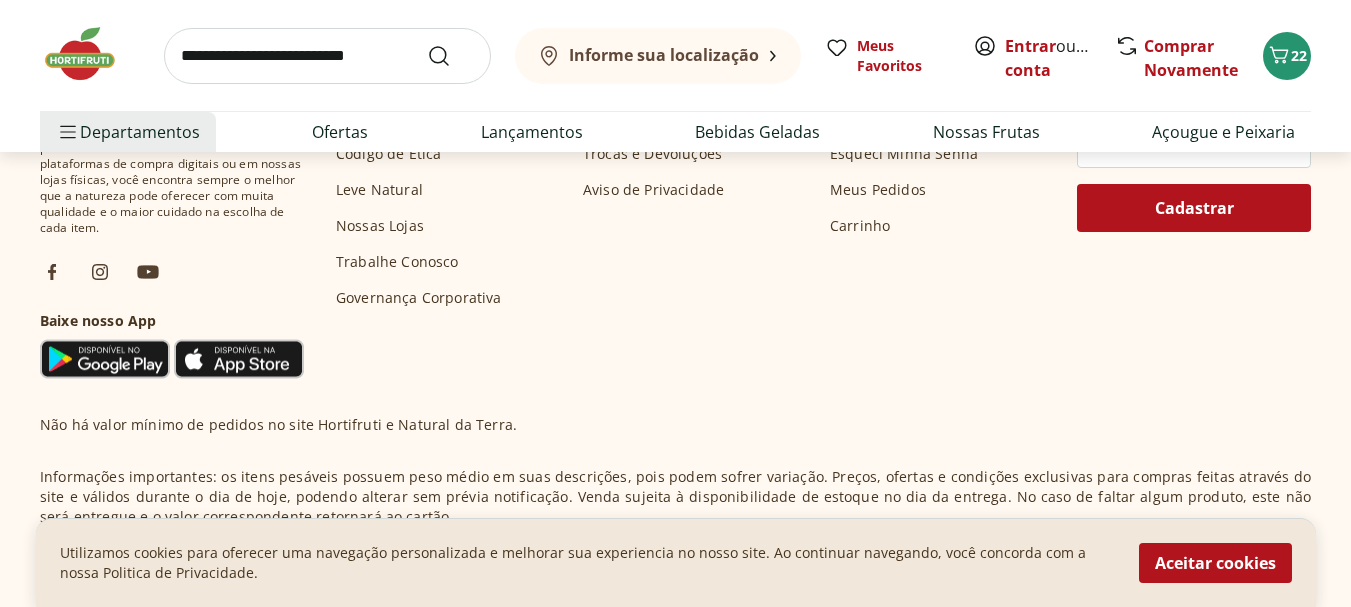scroll, scrollTop: 0, scrollLeft: 0, axis: both 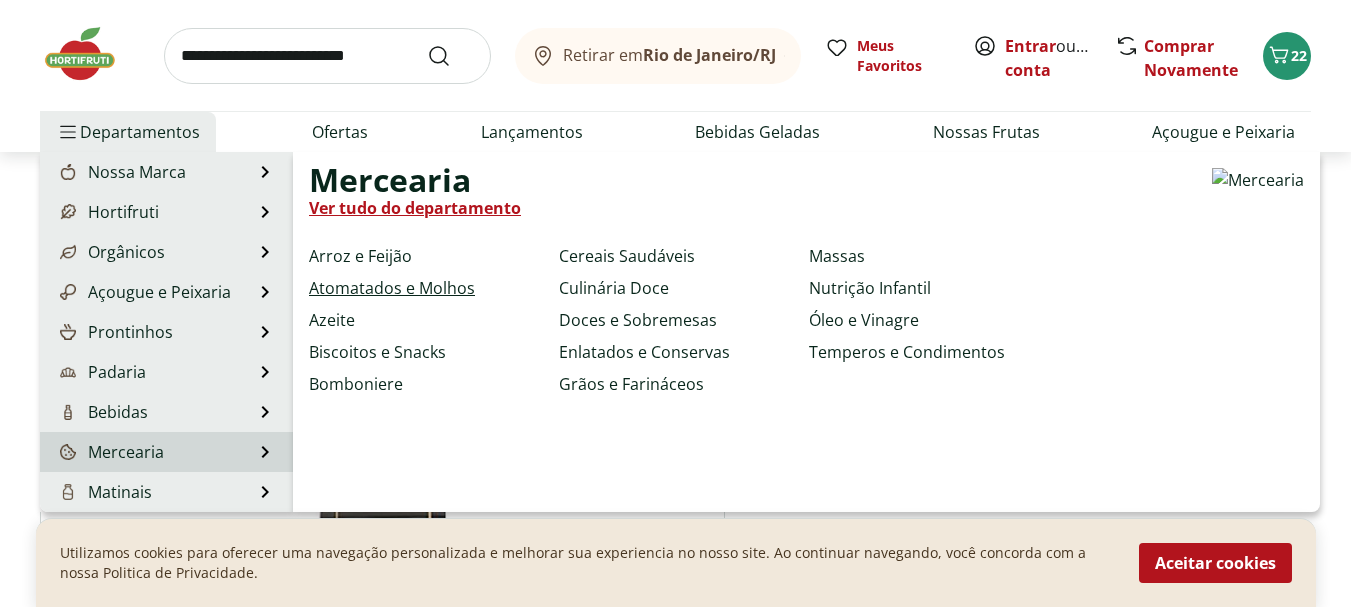 click on "Atomatados e Molhos" at bounding box center (392, 288) 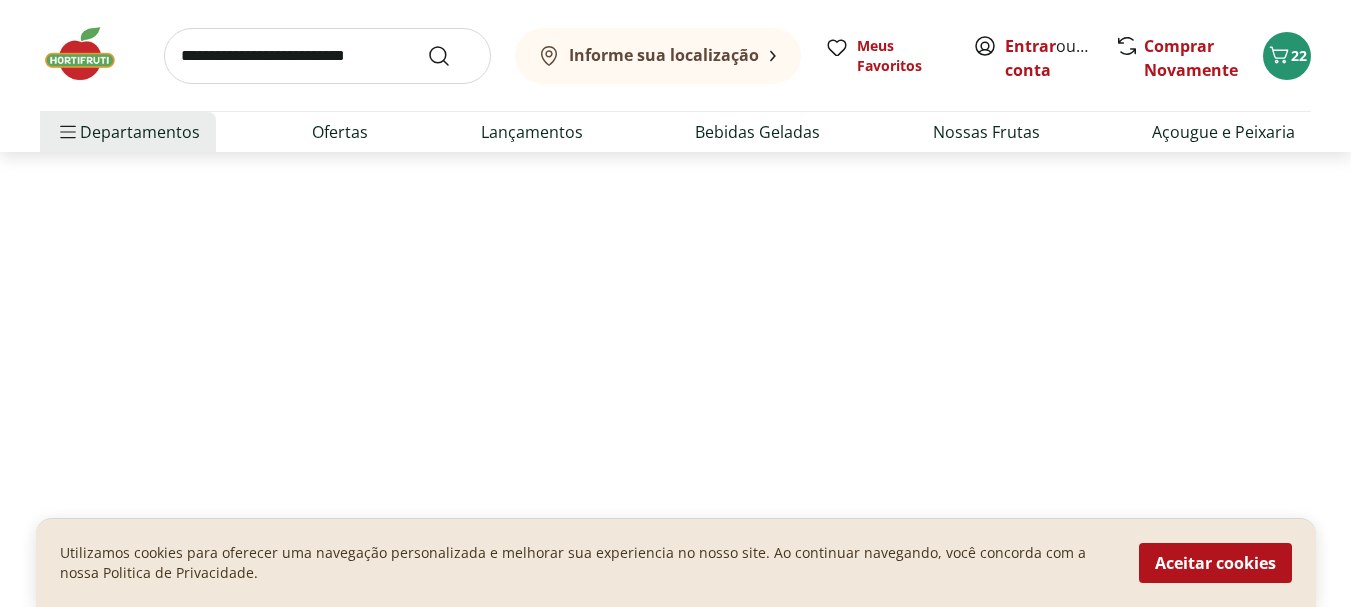 scroll, scrollTop: 0, scrollLeft: 0, axis: both 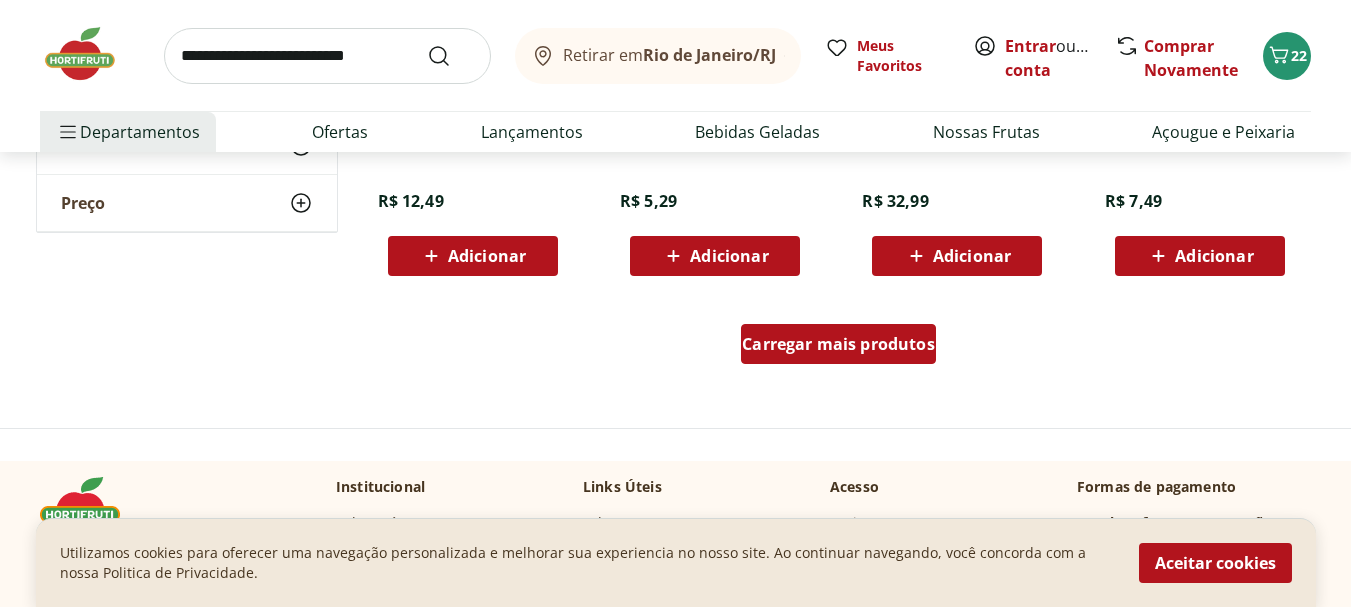 click on "Carregar mais produtos" at bounding box center (838, 344) 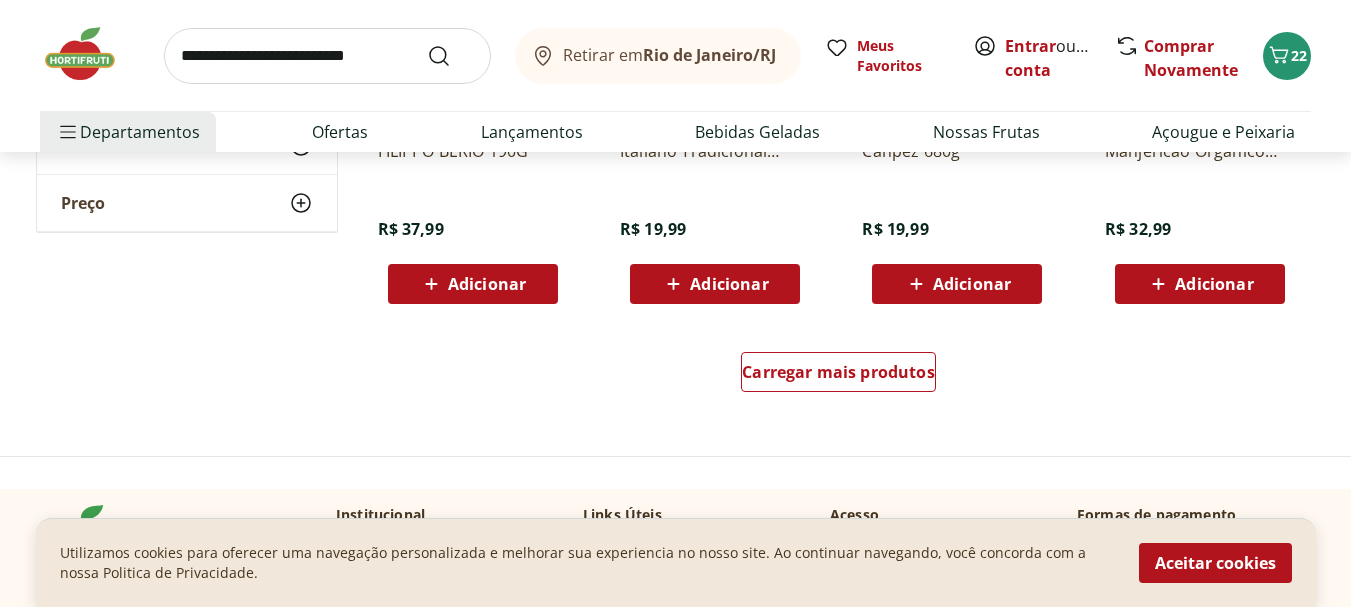 scroll, scrollTop: 2697, scrollLeft: 0, axis: vertical 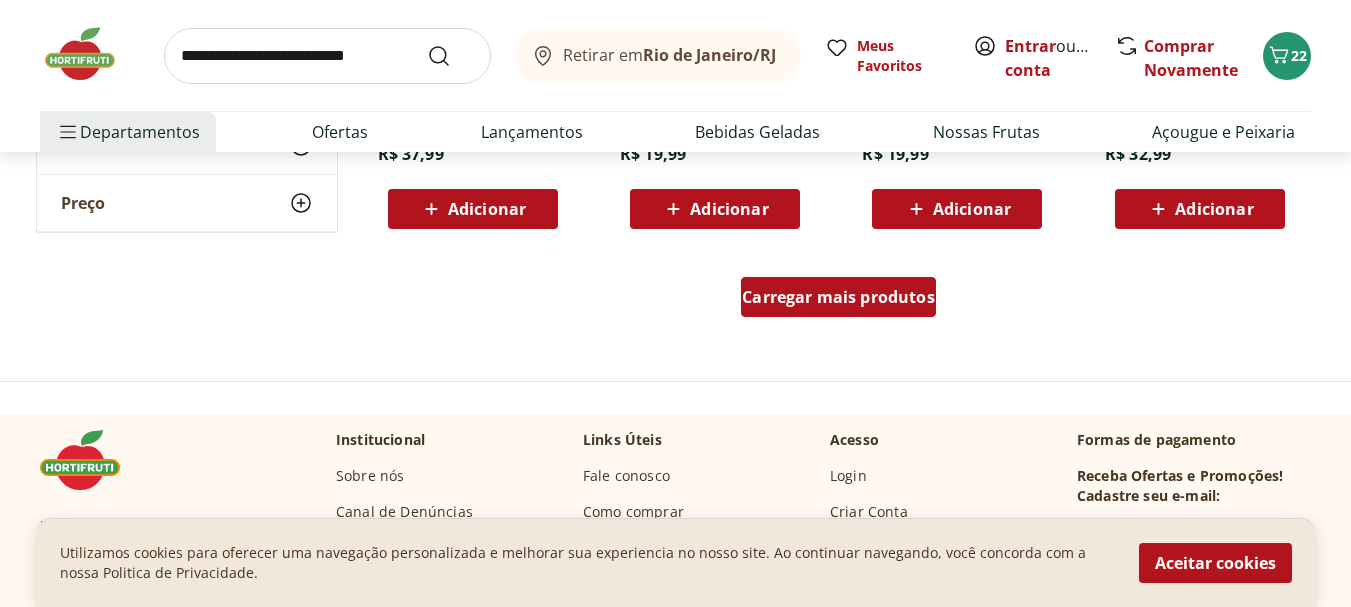 click on "Carregar mais produtos" at bounding box center [838, 297] 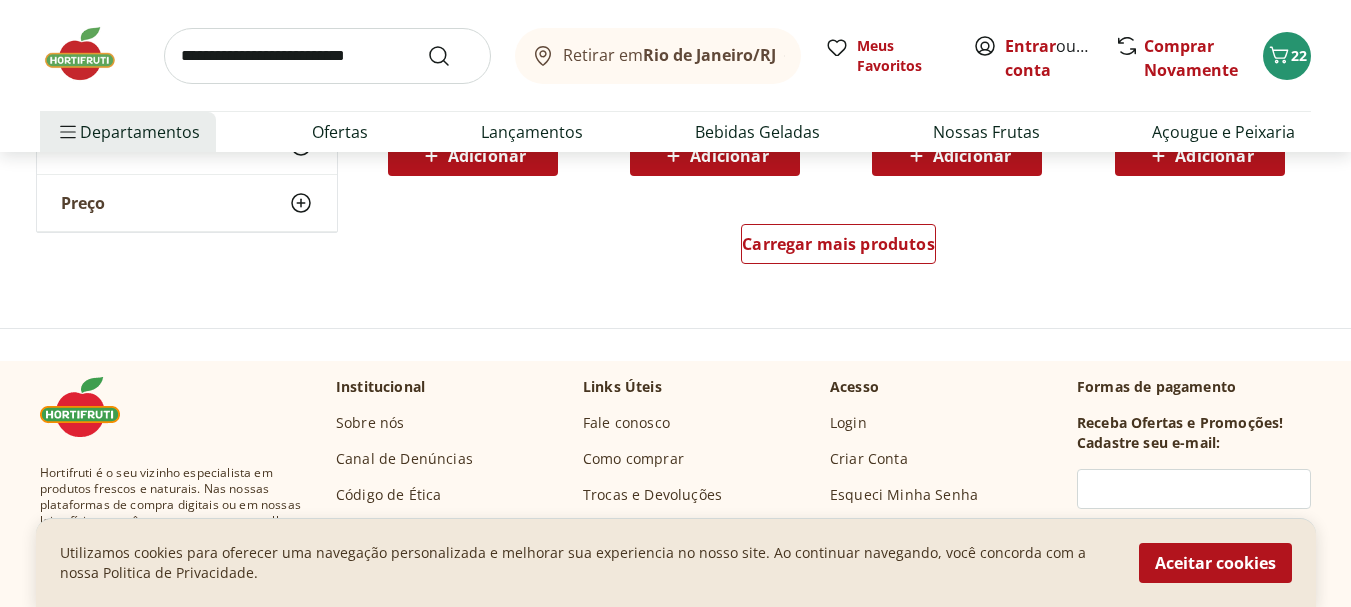 scroll, scrollTop: 4064, scrollLeft: 0, axis: vertical 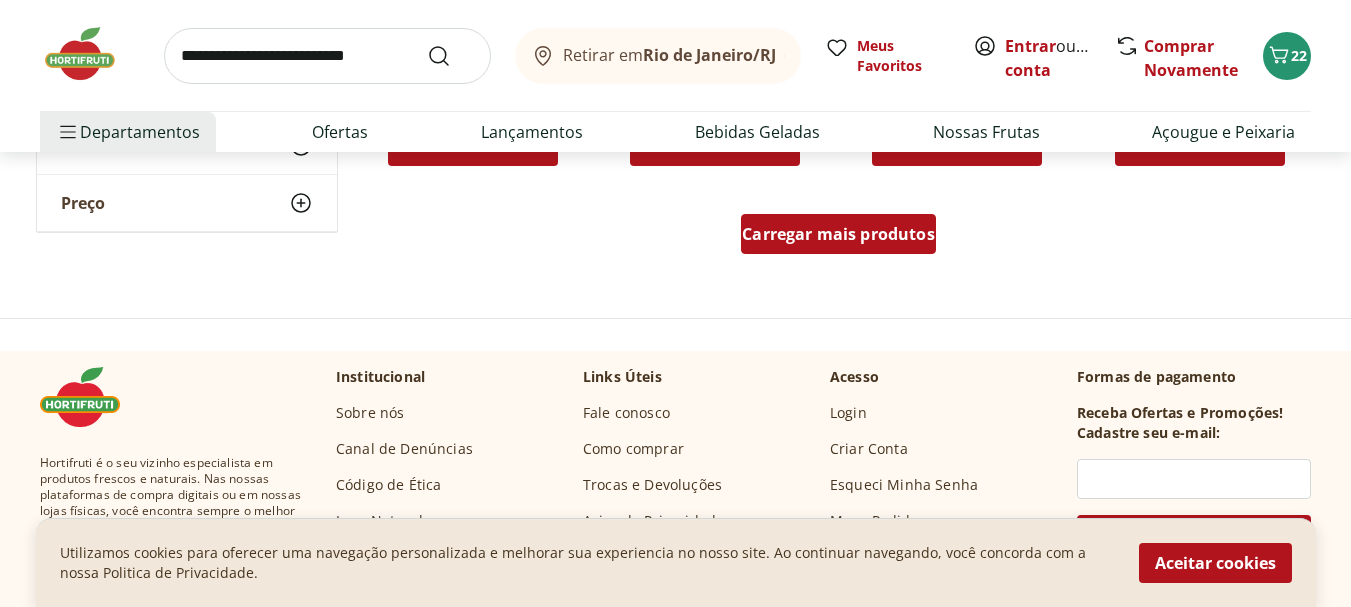 click on "Carregar mais produtos" at bounding box center (838, 234) 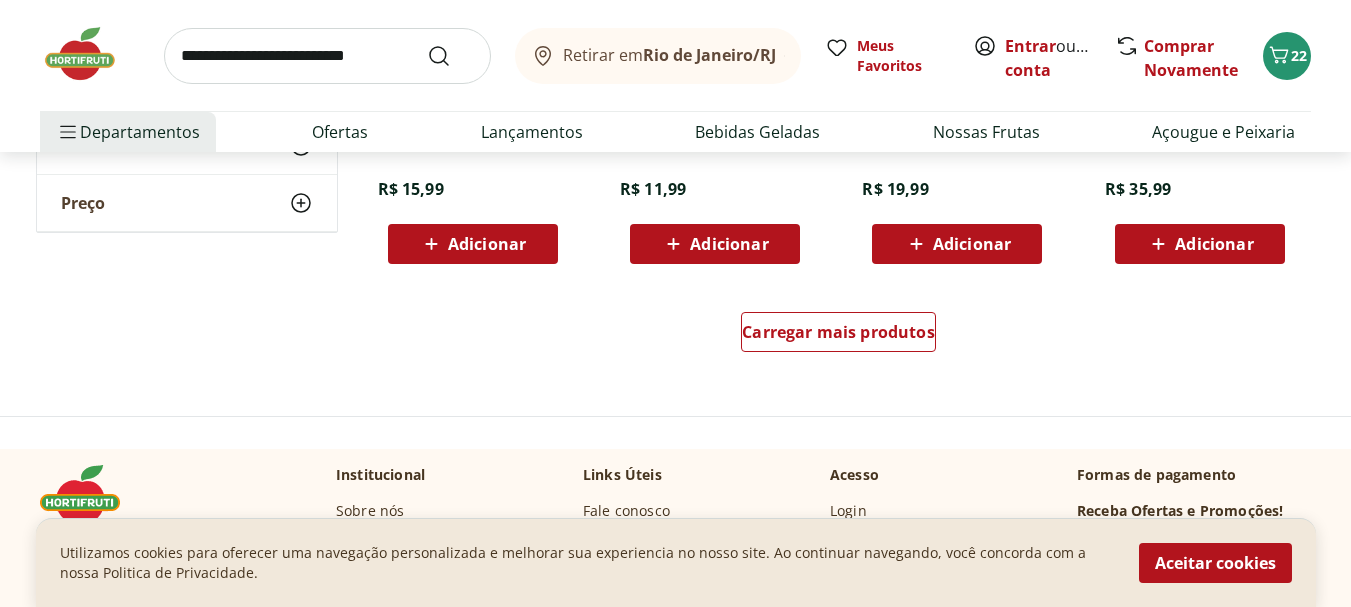 scroll, scrollTop: 5361, scrollLeft: 0, axis: vertical 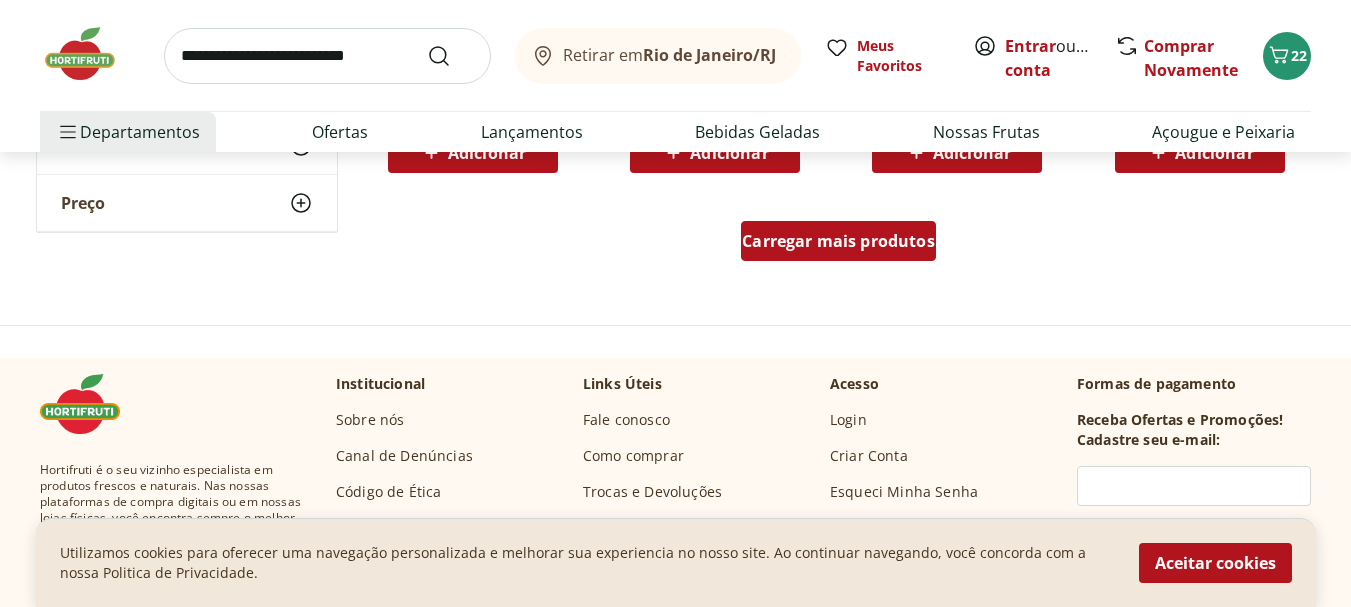 click on "Carregar mais produtos" at bounding box center [838, 241] 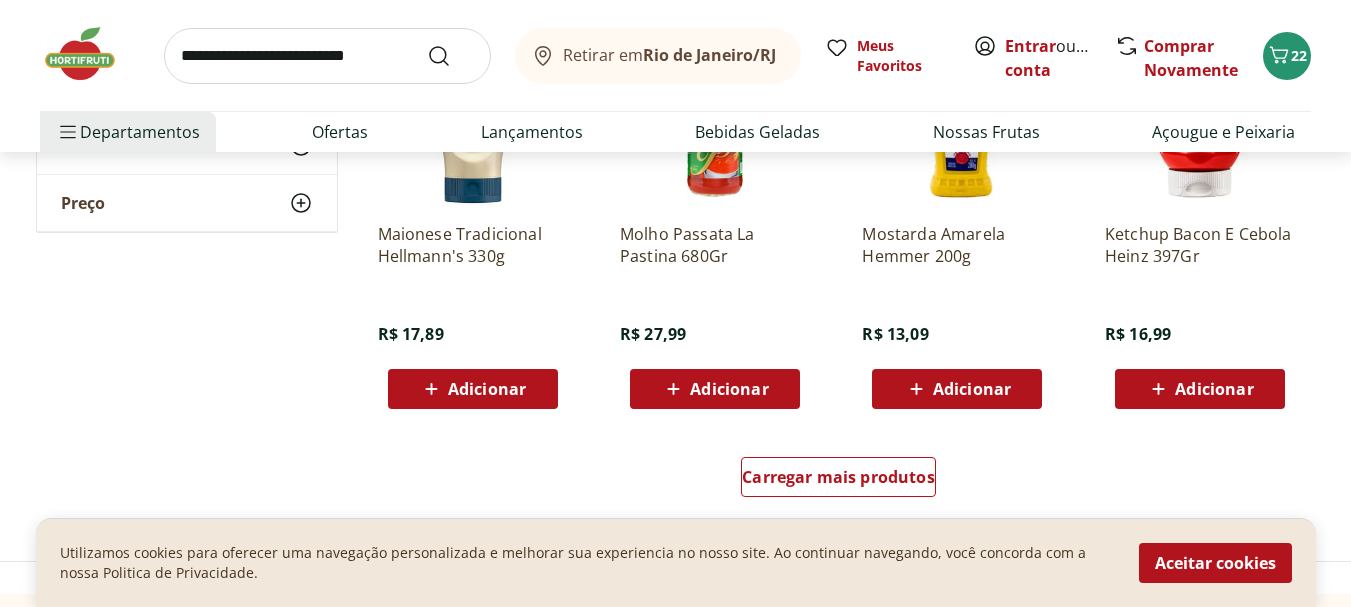 scroll, scrollTop: 6444, scrollLeft: 0, axis: vertical 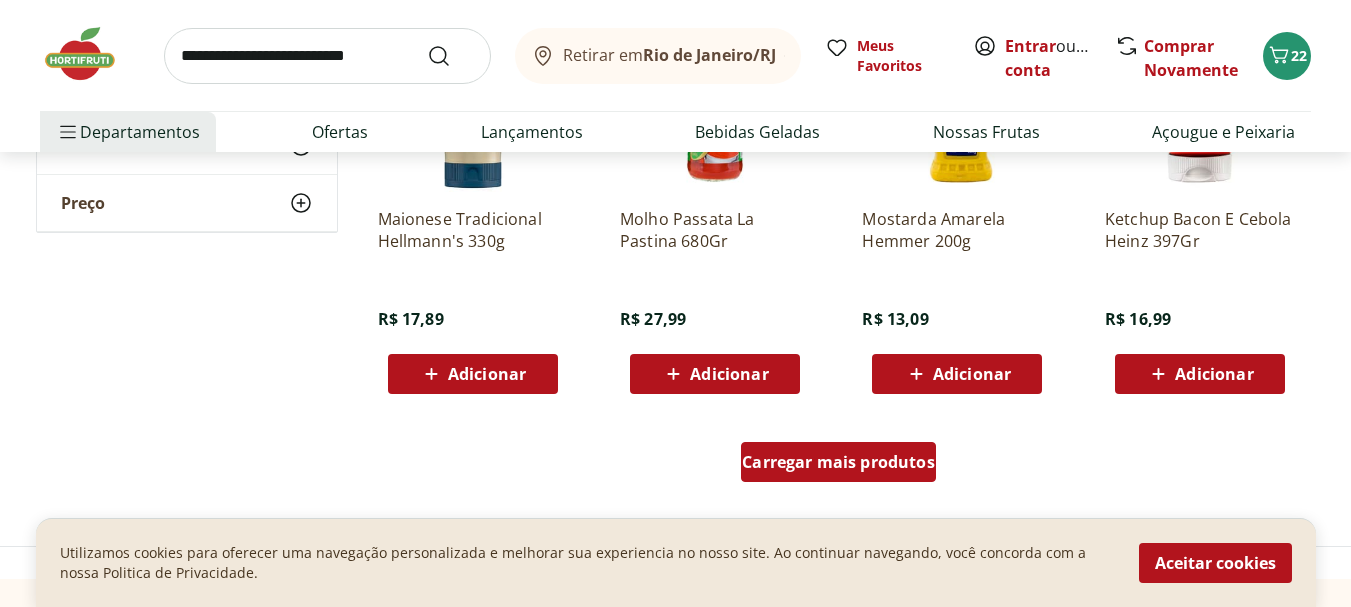 click on "Carregar mais produtos" at bounding box center [838, 462] 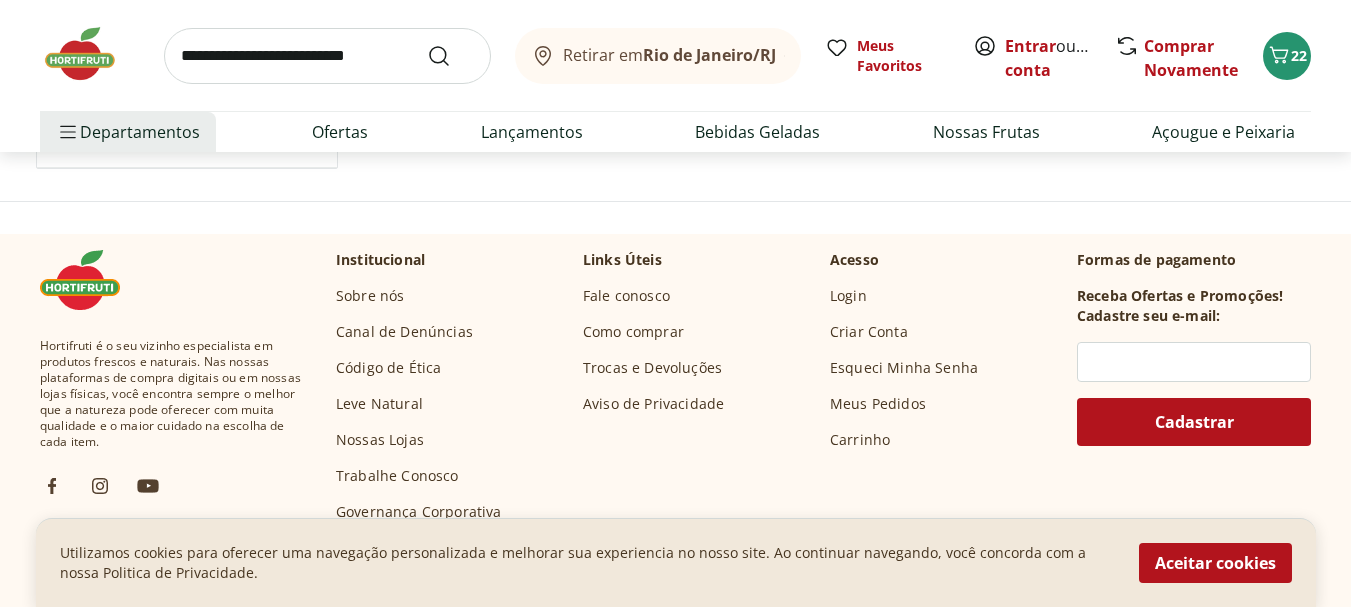 scroll, scrollTop: 8058, scrollLeft: 0, axis: vertical 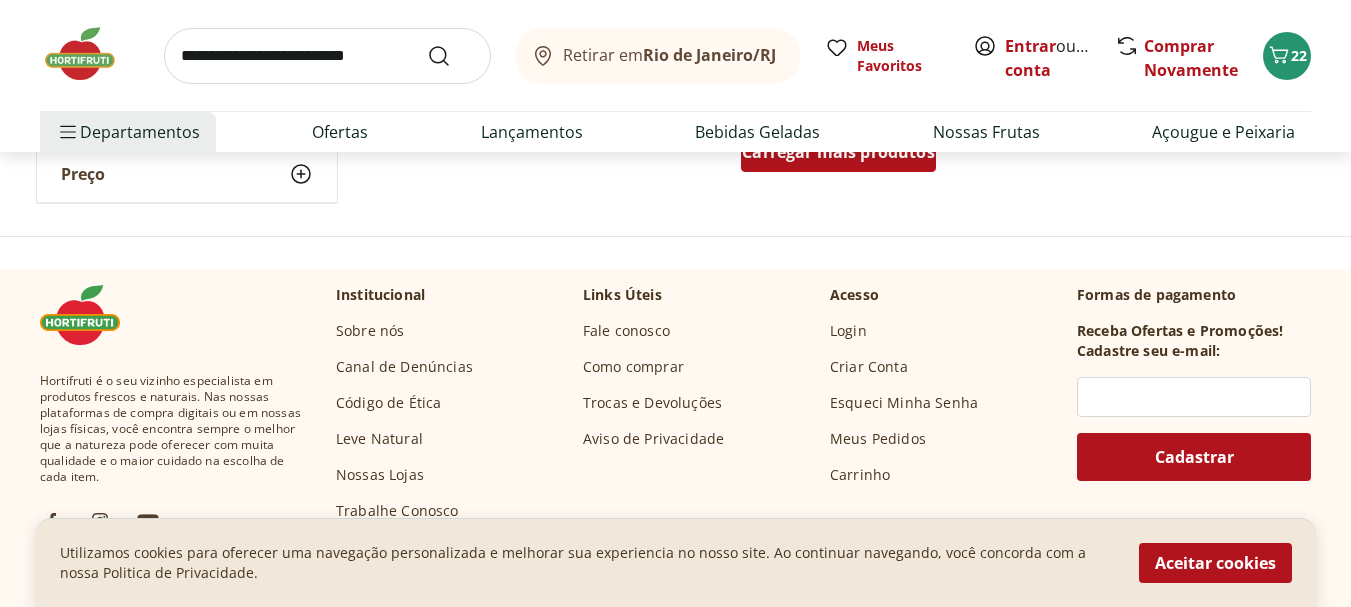 click on "Carregar mais produtos" at bounding box center (838, 152) 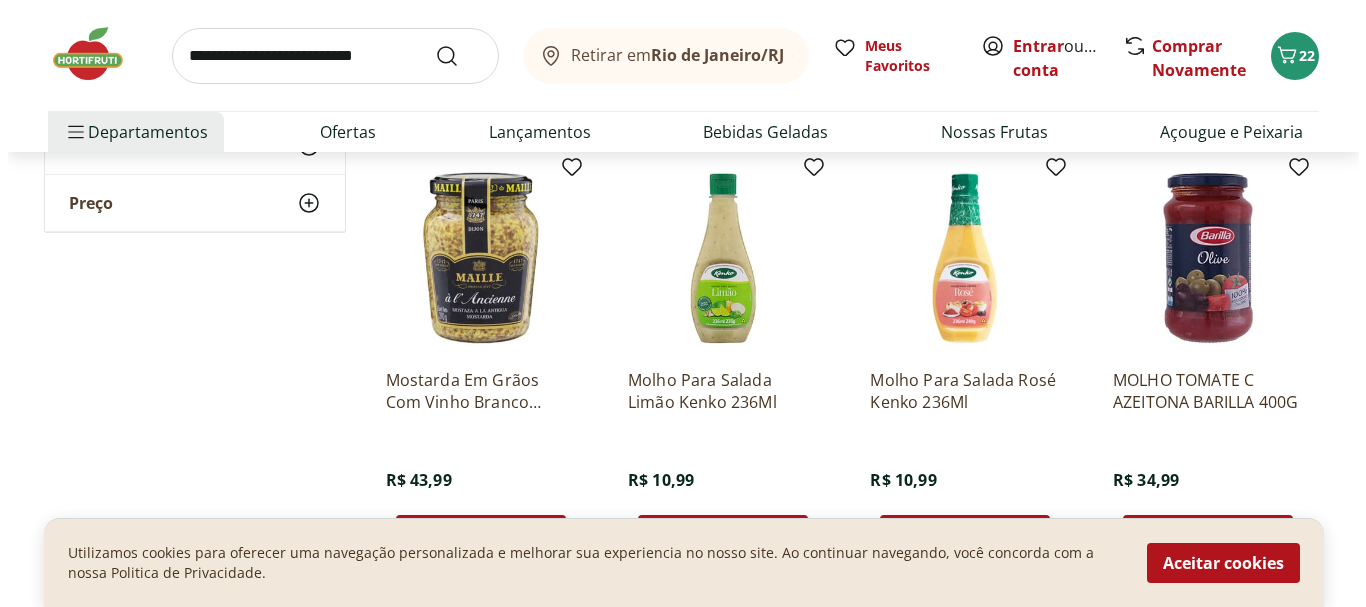 scroll, scrollTop: 8510, scrollLeft: 0, axis: vertical 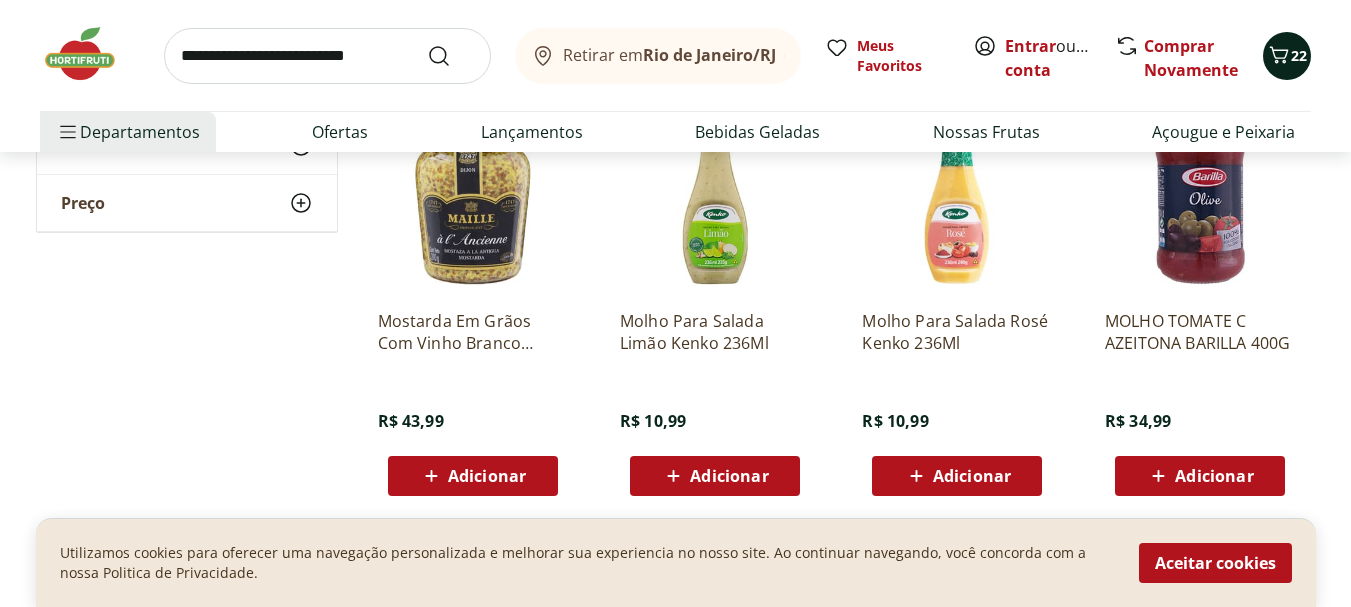 click 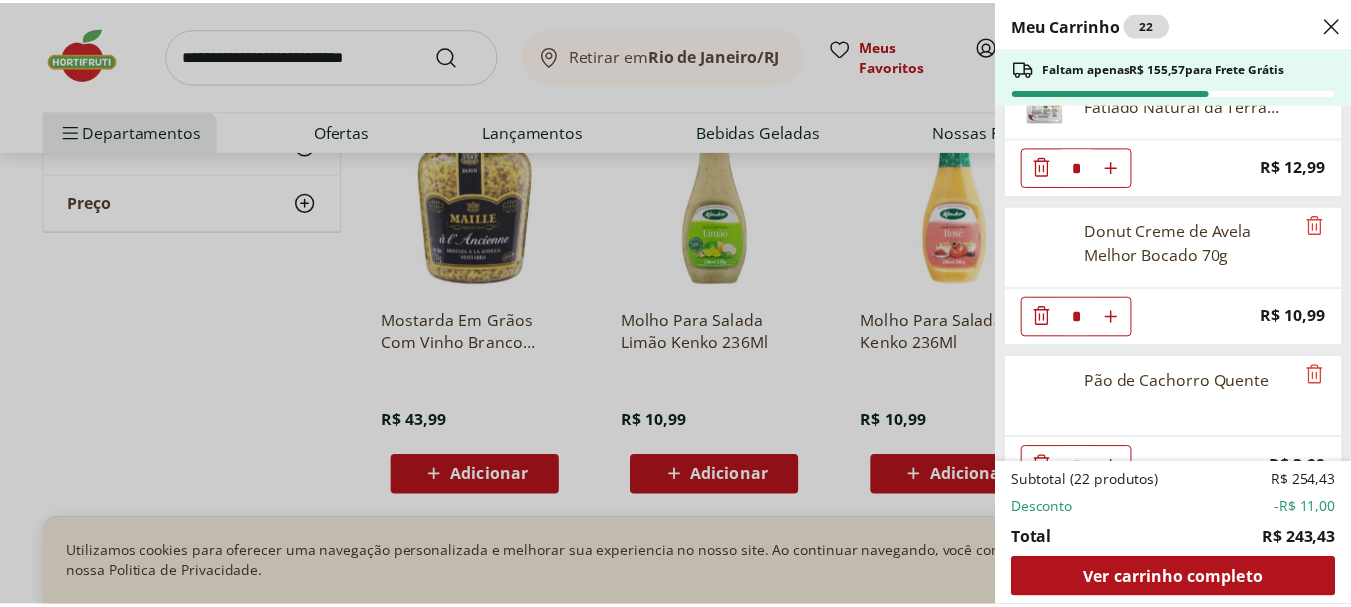 scroll, scrollTop: 2499, scrollLeft: 0, axis: vertical 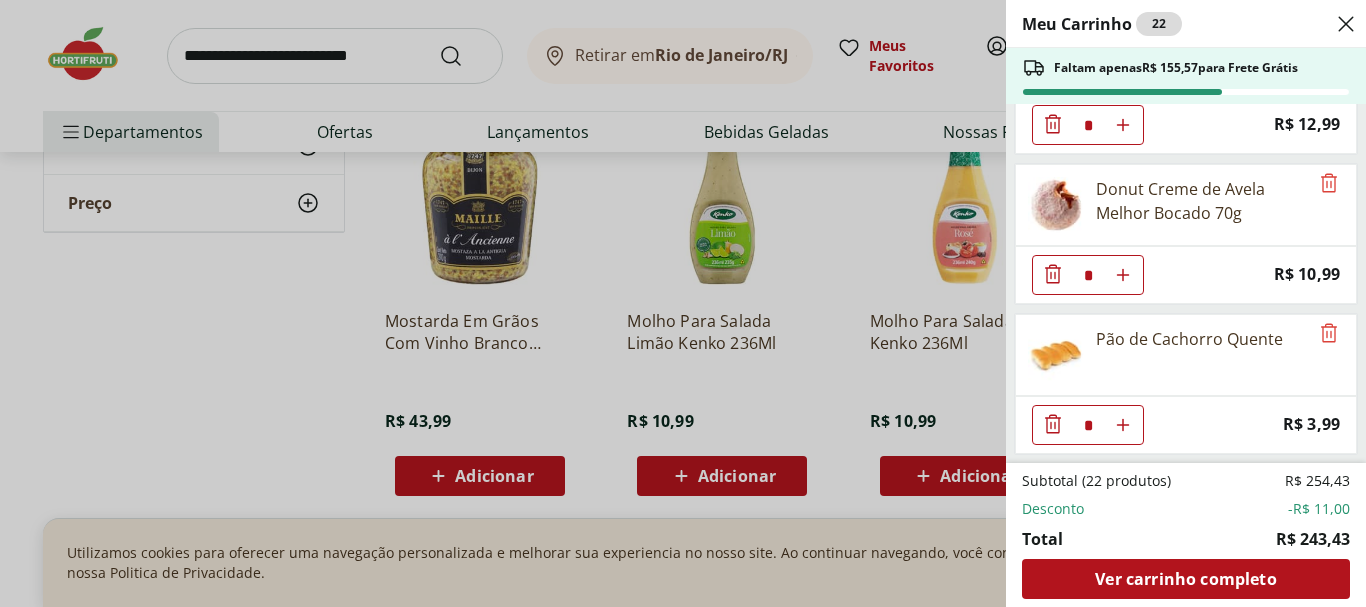 click on "Meu Carrinho 22 Faltam apenas  R$ 155,57  para Frete Grátis Bife de Filé Mignon * Price: R$ 44,97 Carne Moída Bovina Resfriada * Price: R$ 15,87 Muffin Chocolate Melhor Bocado 80g * Price: R$ 10,99 Torrada Tradicional Unidade * Price: R$ 5,49 Suco Pink Lemonade Greenpeople 1L * Price: R$ 21,99 SUCO PINK LEMONADE FPB HNT 500ML * Price: R$ 13,99 Cenoura Unidade * Price: R$ 0,72 Batata Inglesa Unidade * Price: R$ 0,80 Inhame Dedo Unidade * Price: R$ 0,81 Músculo de Primeira Bovino * Price: R$ 23,50 Mamão Cortadinho * Price: R$ 6,00 Bife de Alcatra * Original price: R$ 27,96 Price: R$ 19,96 Madeleine Tradicional Natural Paderri 200g * Original price: R$ 15,99 Price: R$ 14,99 Queijo Mussarela Fatiado Président 150G * Original price: R$ 11,99 Price: R$ 9,99 Uva Verde sem Semente Natural da Terra 500g * Price: R$ 10,99 Aipim Unidade * Price: R$ 1,80 Queijo Mozzarella Búfala Fatiado Natural da Terra 150g * Price: R$ 12,99 Donut Creme de Avela Melhor Bocado 70g * Price: R$ 10,99 * Price:" at bounding box center (683, 303) 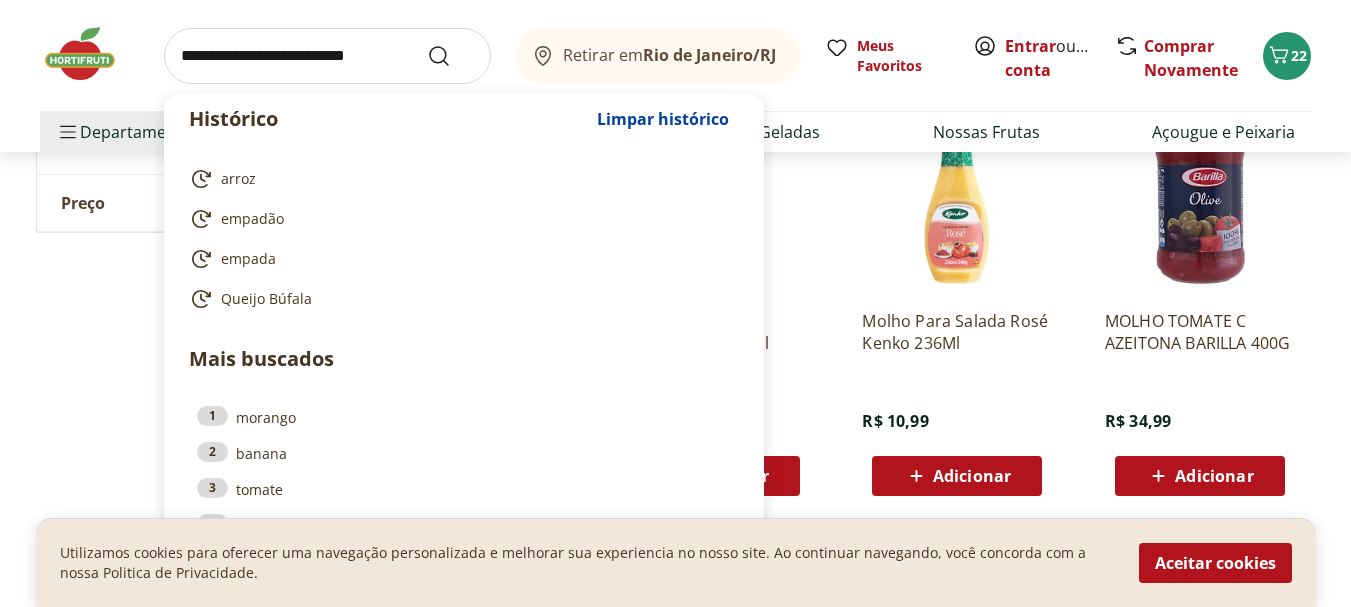 click at bounding box center (327, 56) 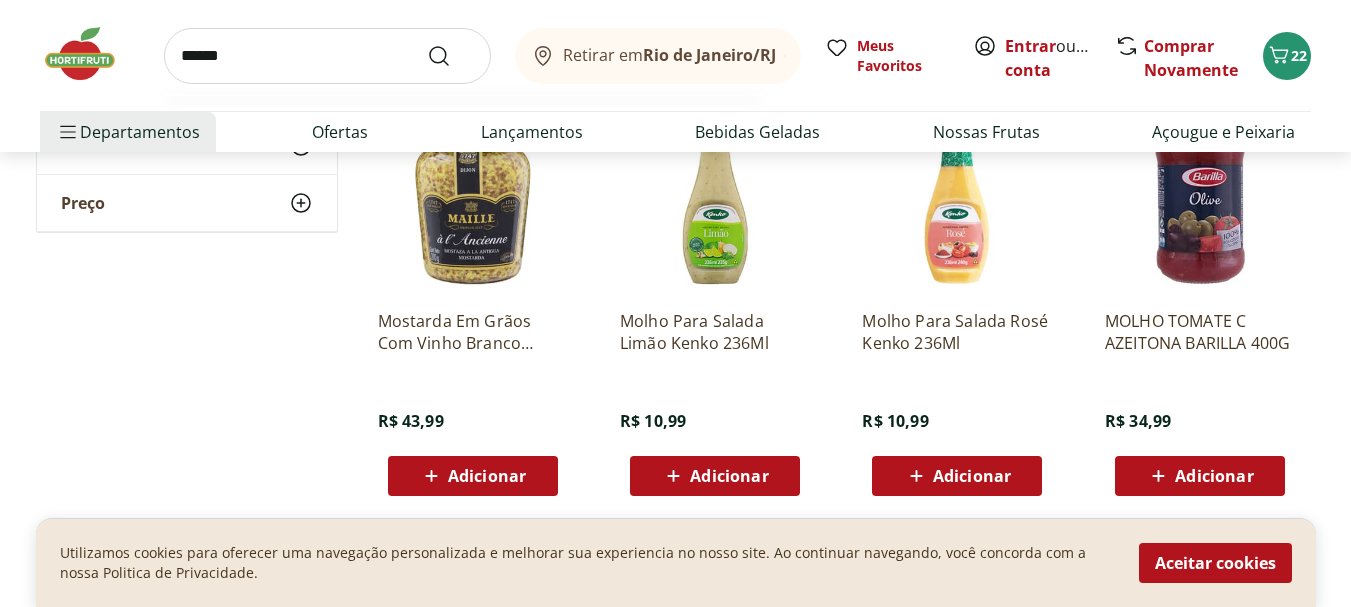 type on "******" 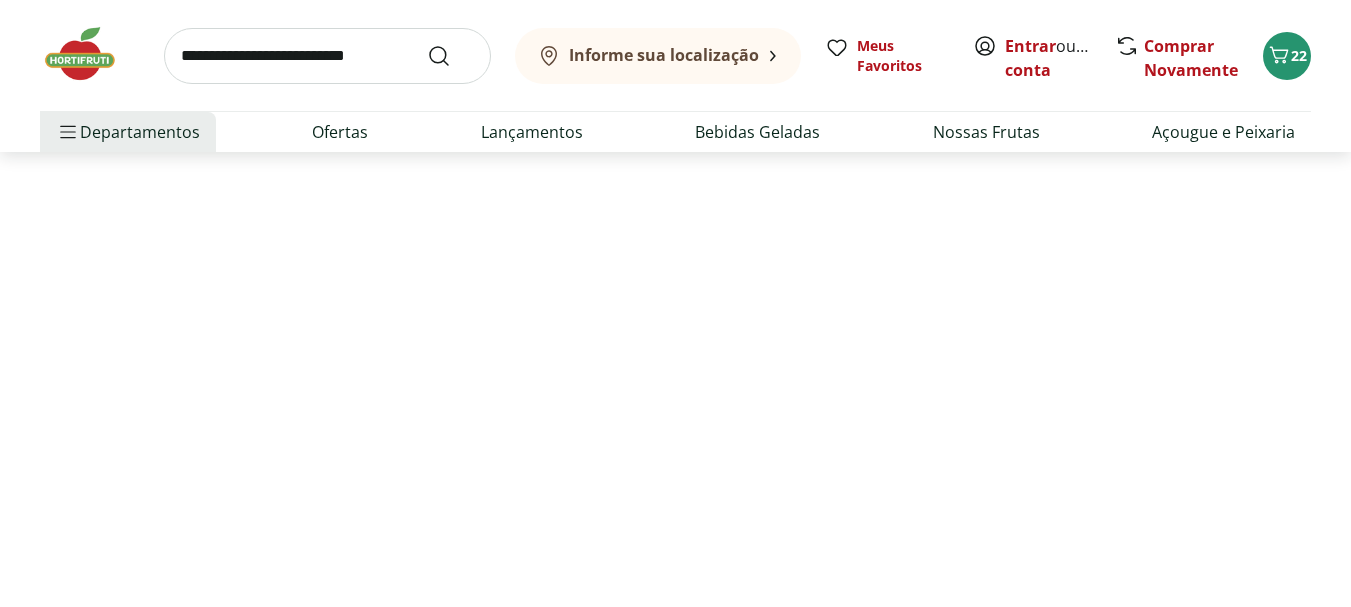 scroll, scrollTop: 0, scrollLeft: 0, axis: both 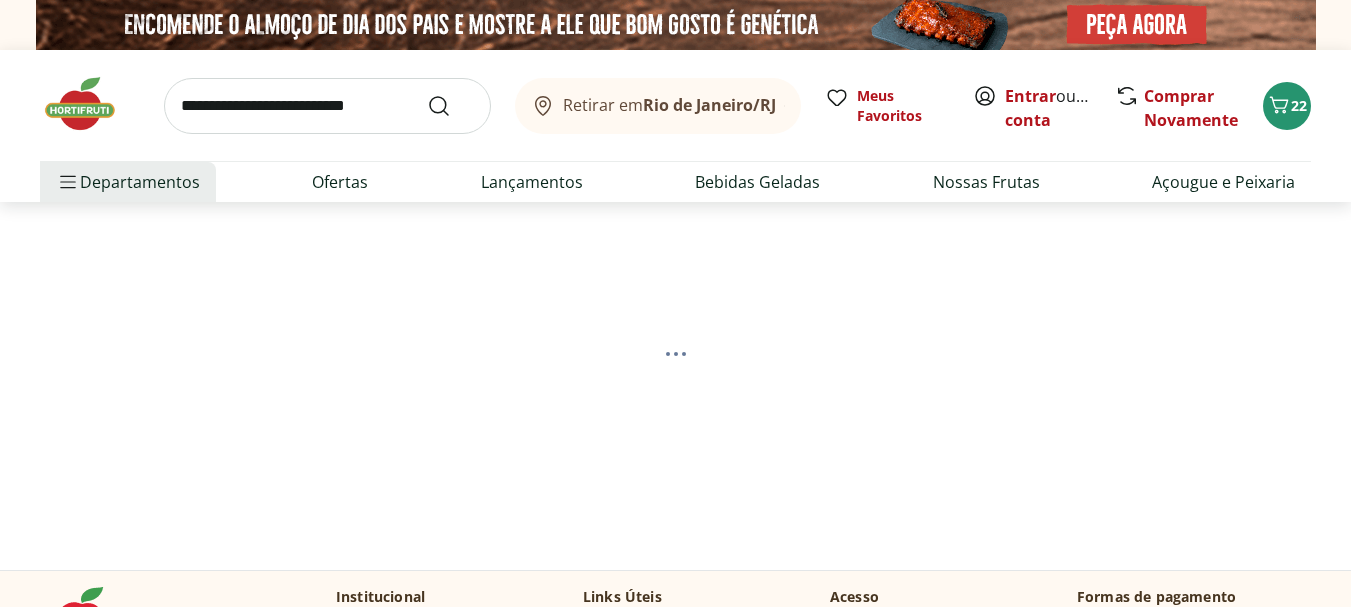 select on "**********" 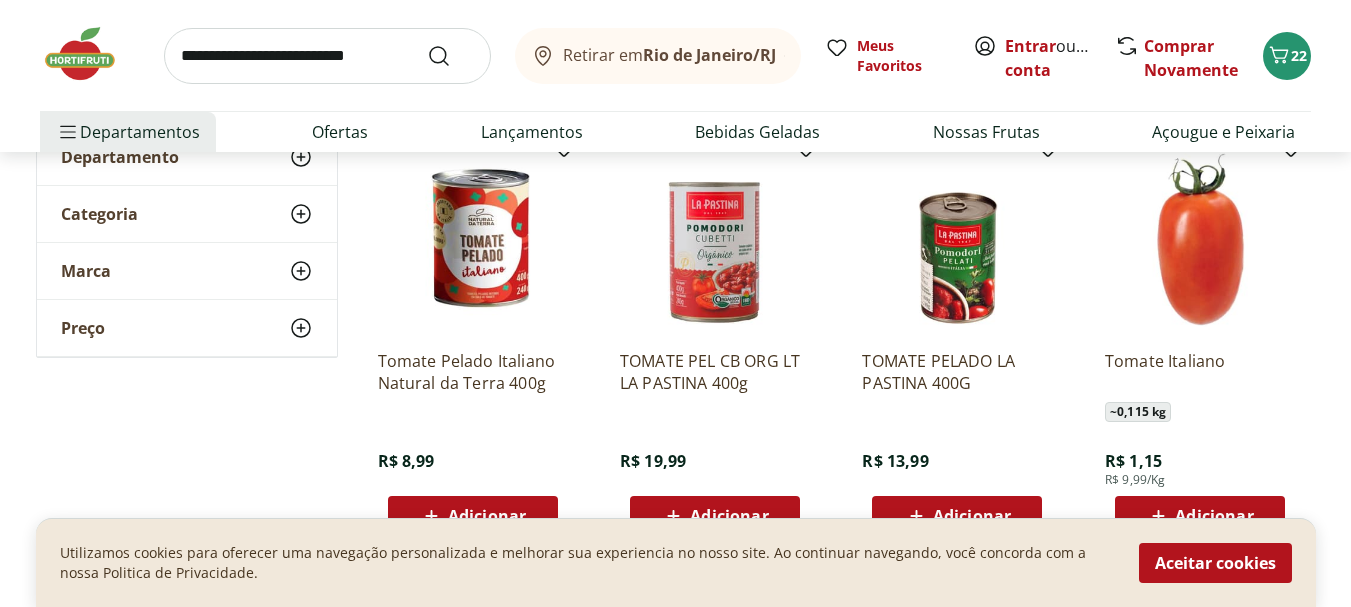 scroll, scrollTop: 297, scrollLeft: 0, axis: vertical 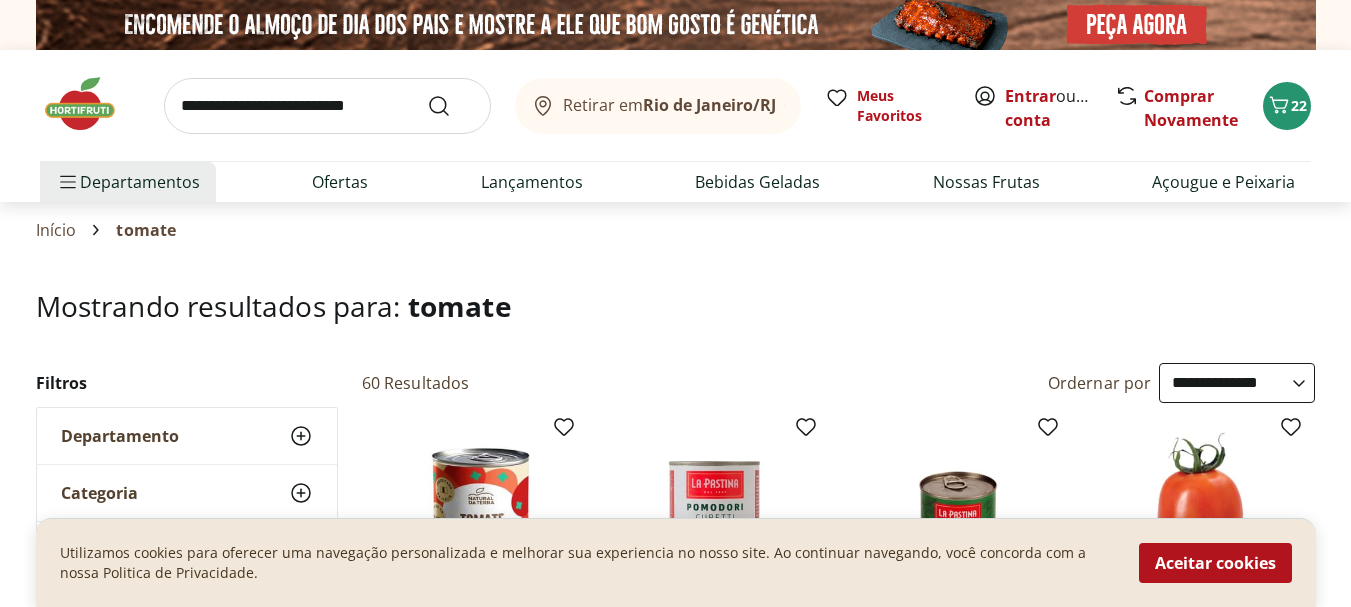 select on "**********" 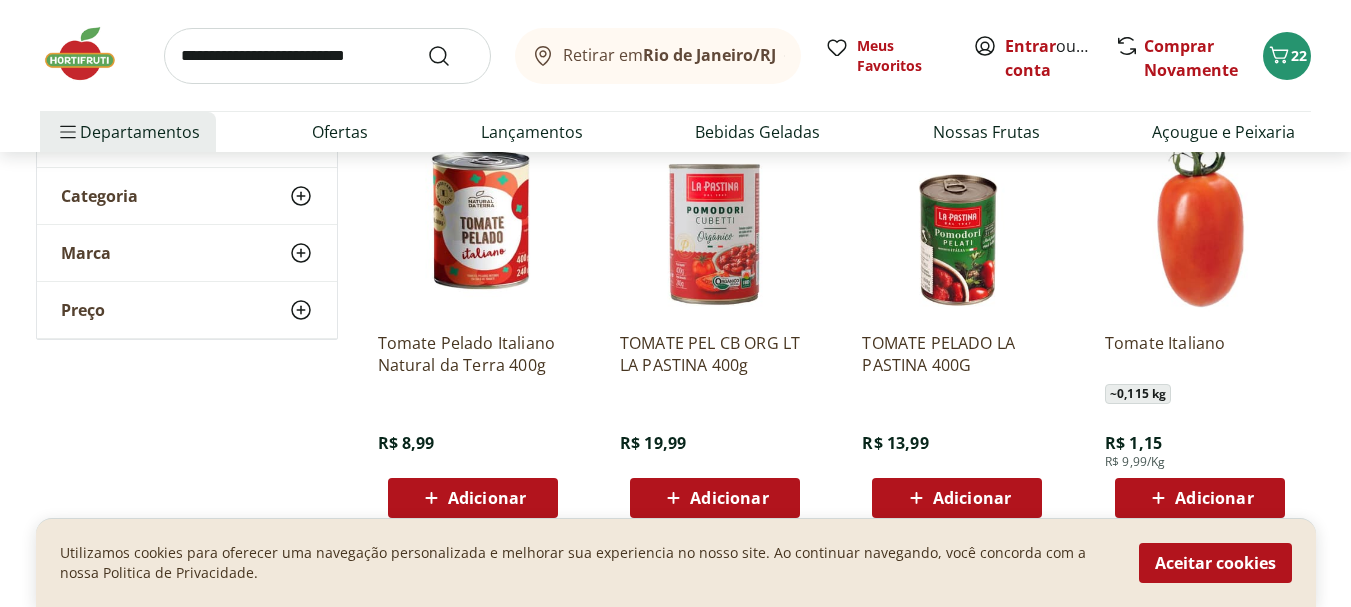 scroll, scrollTop: 0, scrollLeft: 0, axis: both 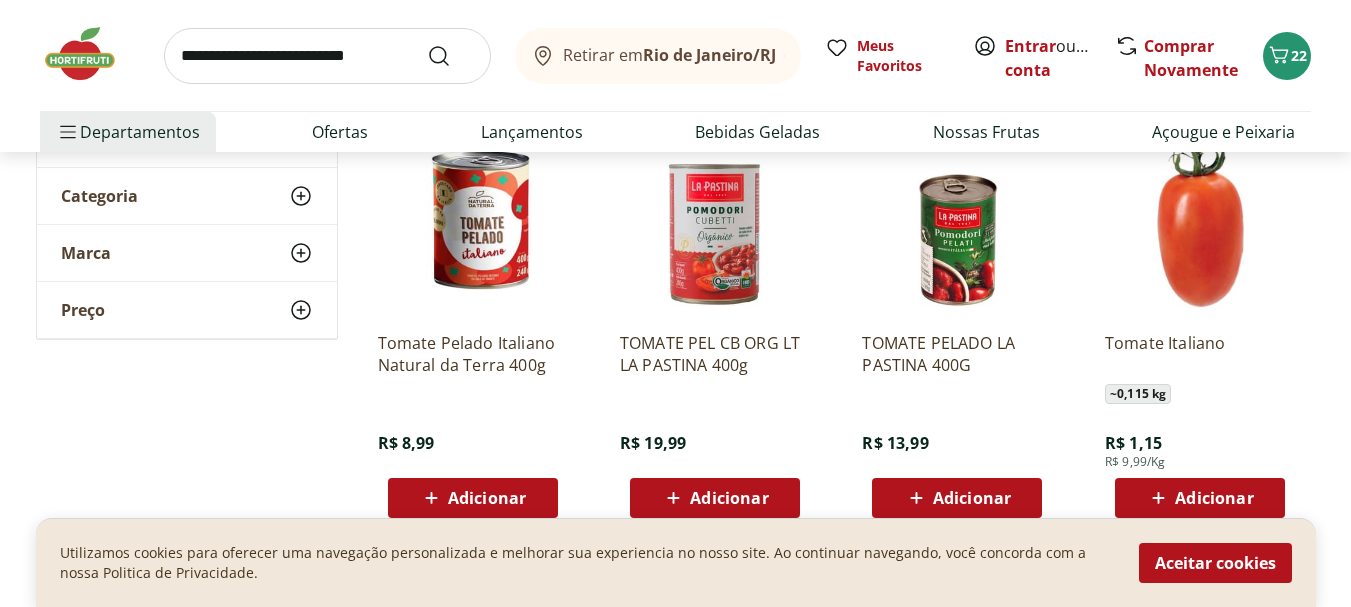 click on "Adicionar" at bounding box center (1214, 498) 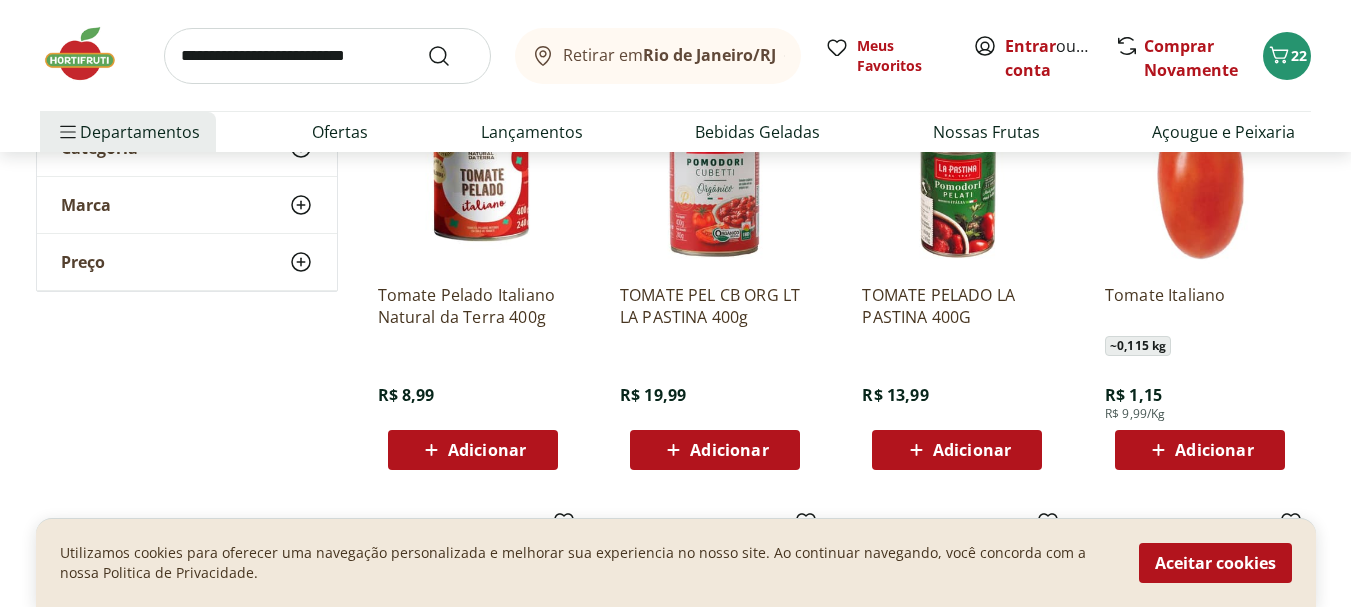 scroll, scrollTop: 338, scrollLeft: 0, axis: vertical 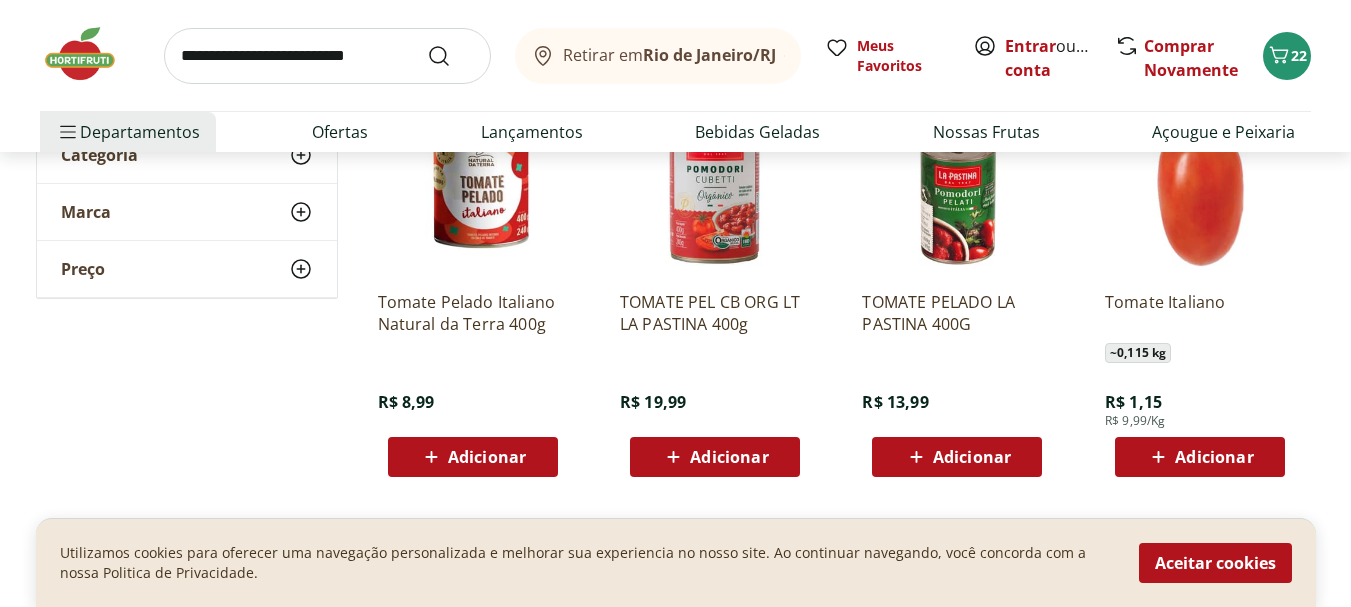 click on "Adicionar" at bounding box center [1214, 457] 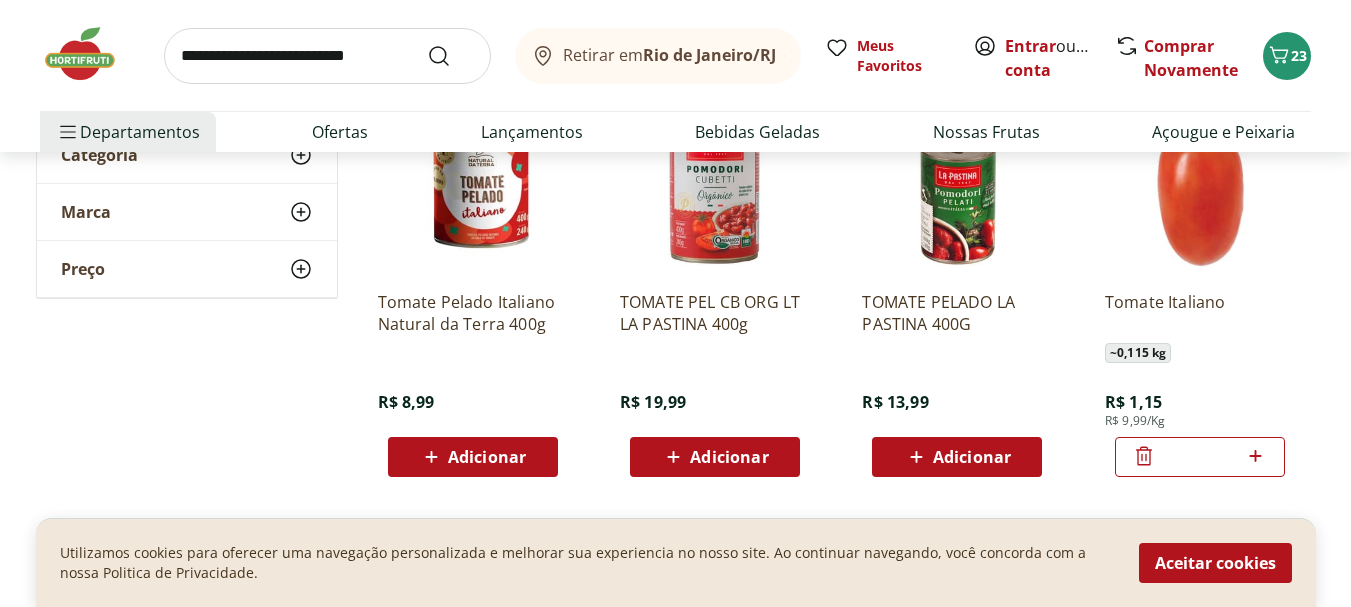 click 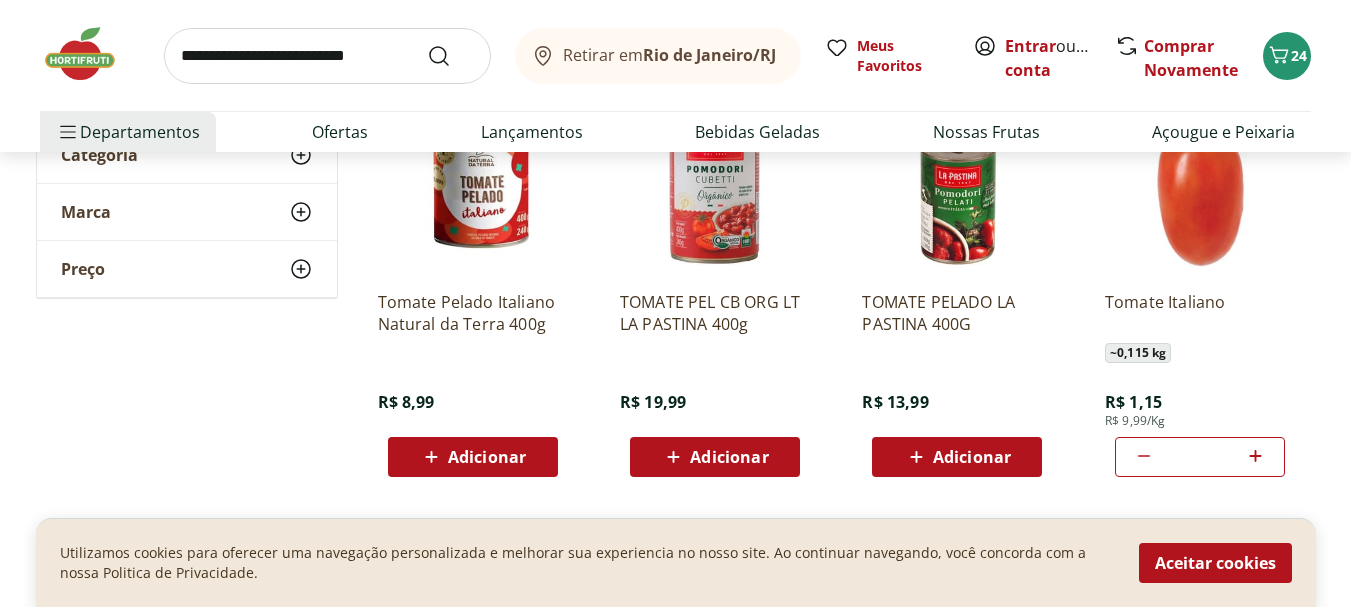 click 